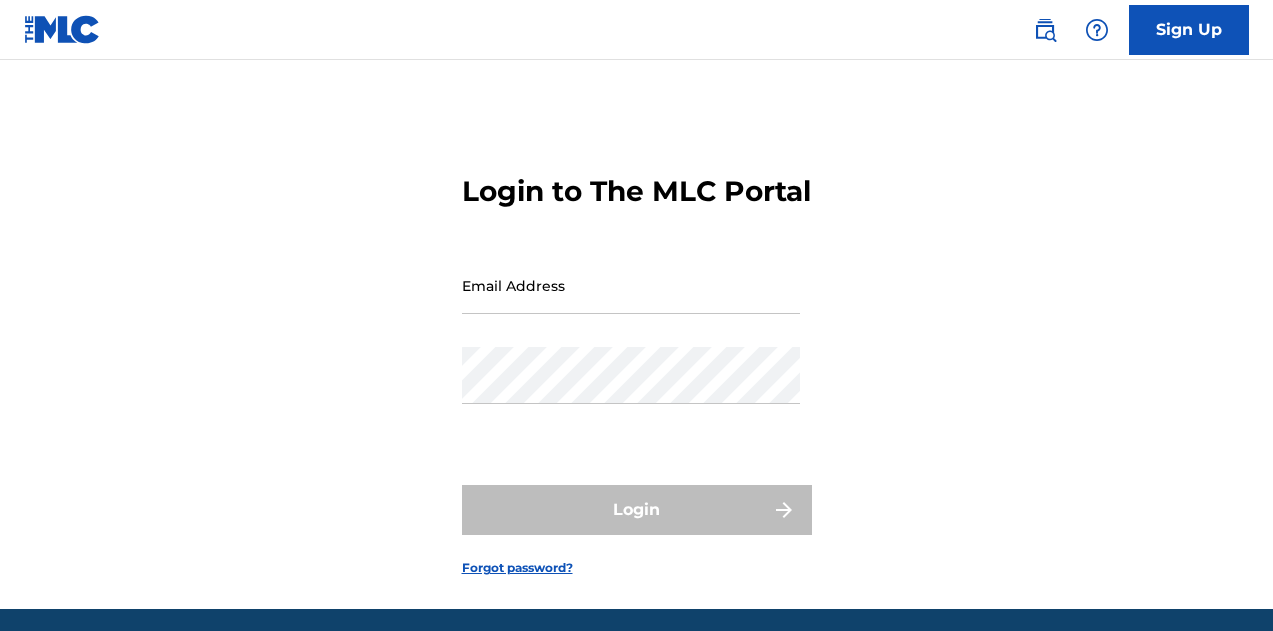 scroll, scrollTop: 0, scrollLeft: 0, axis: both 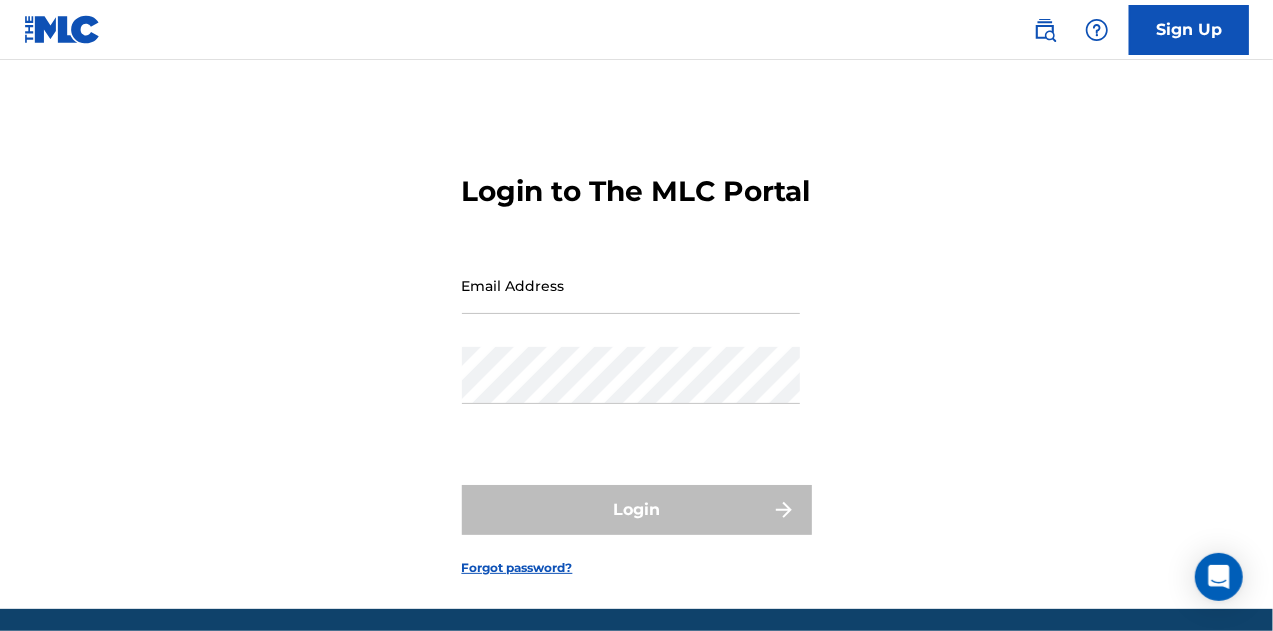 click on "Email Address" at bounding box center [631, 285] 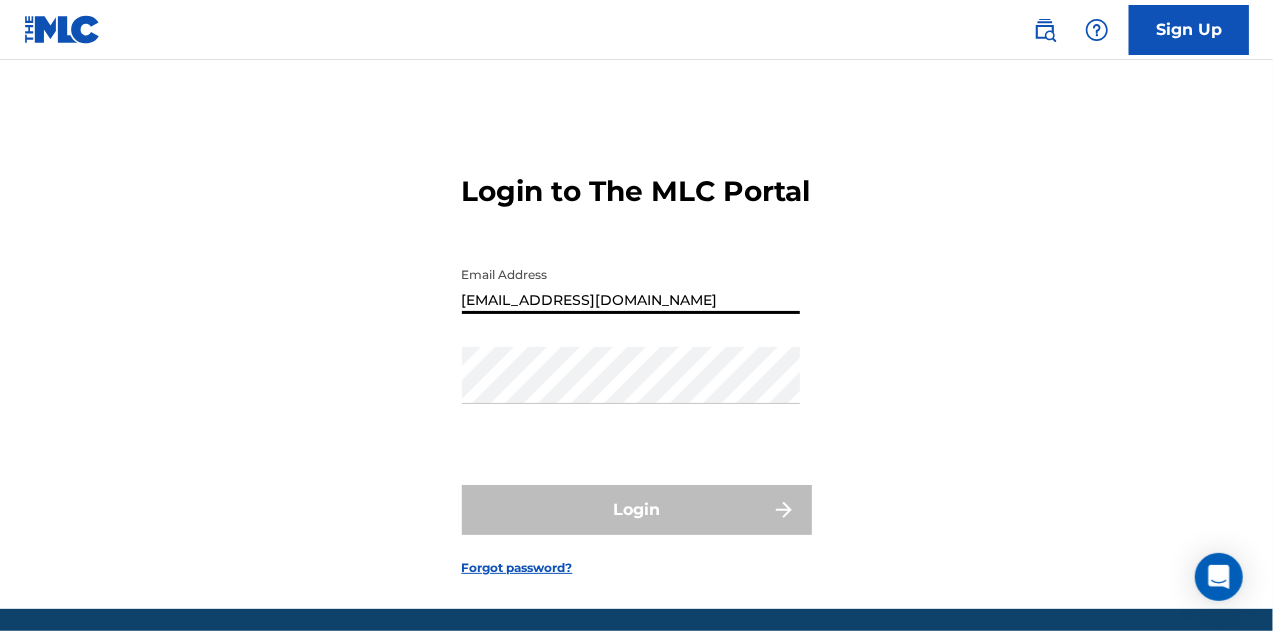type on "[EMAIL_ADDRESS][DOMAIN_NAME]" 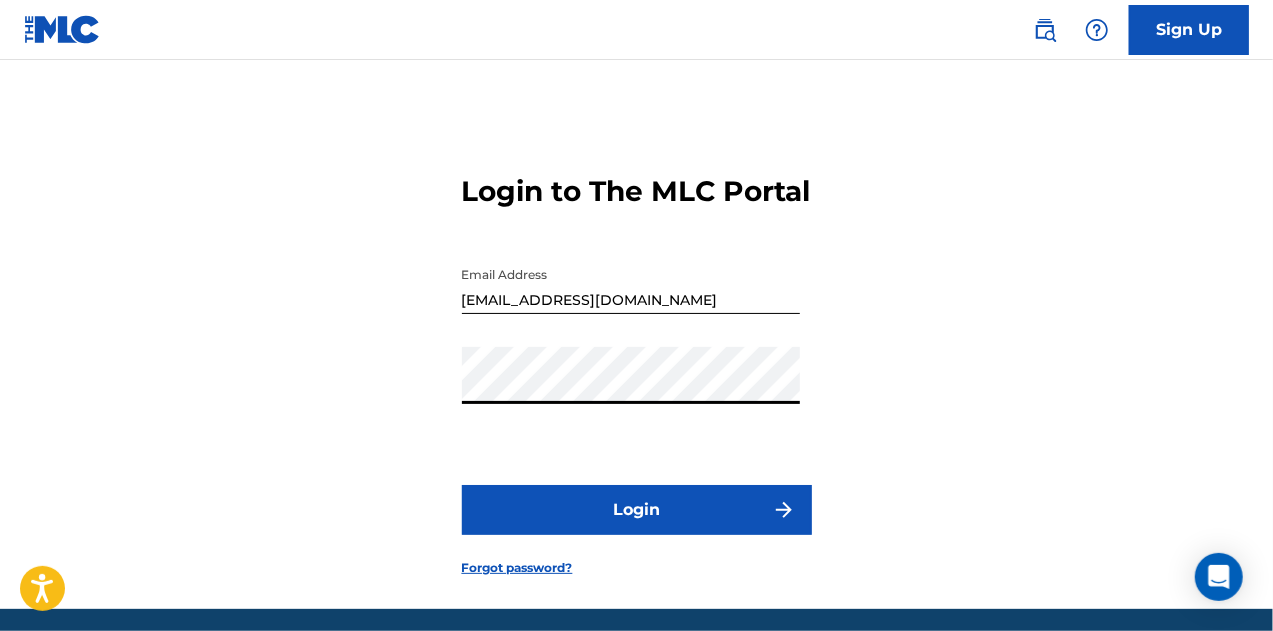 click on "Login" at bounding box center [637, 510] 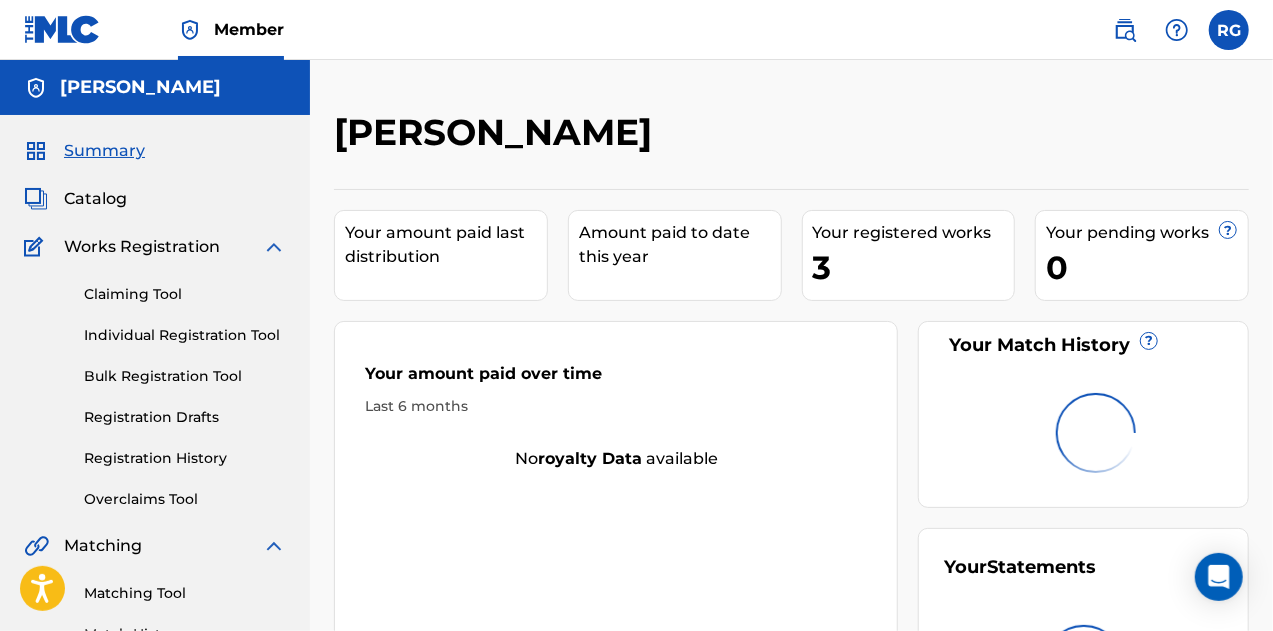 scroll, scrollTop: 0, scrollLeft: 0, axis: both 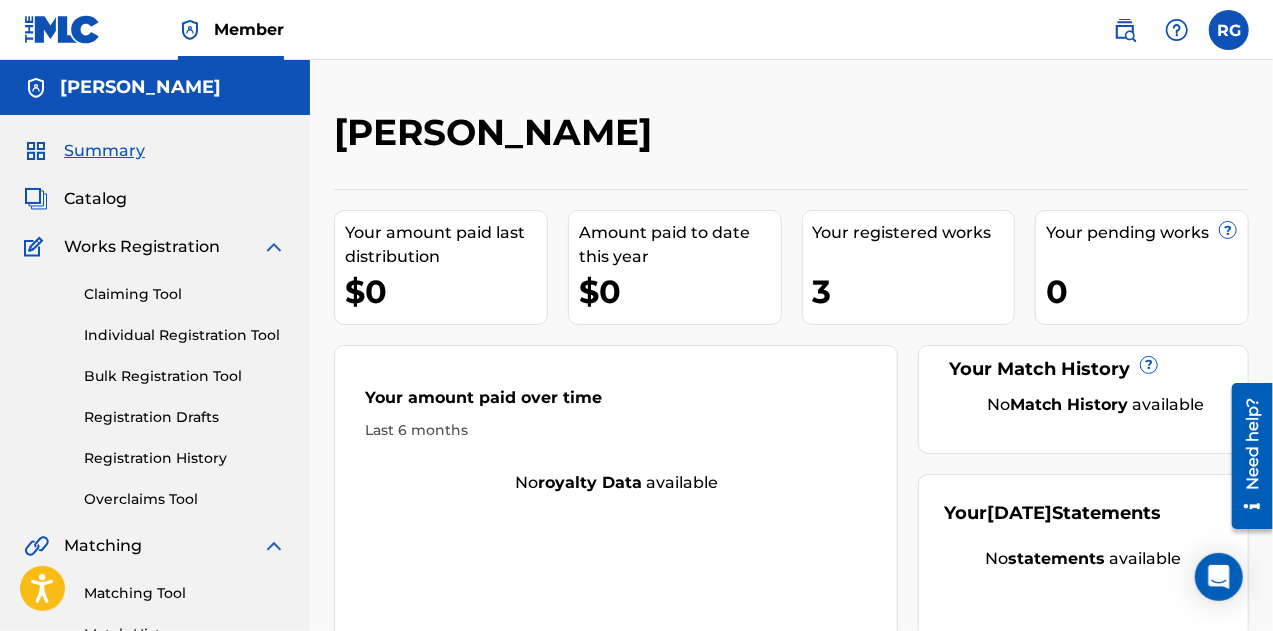 click on "Bulk Registration Tool" at bounding box center (185, 376) 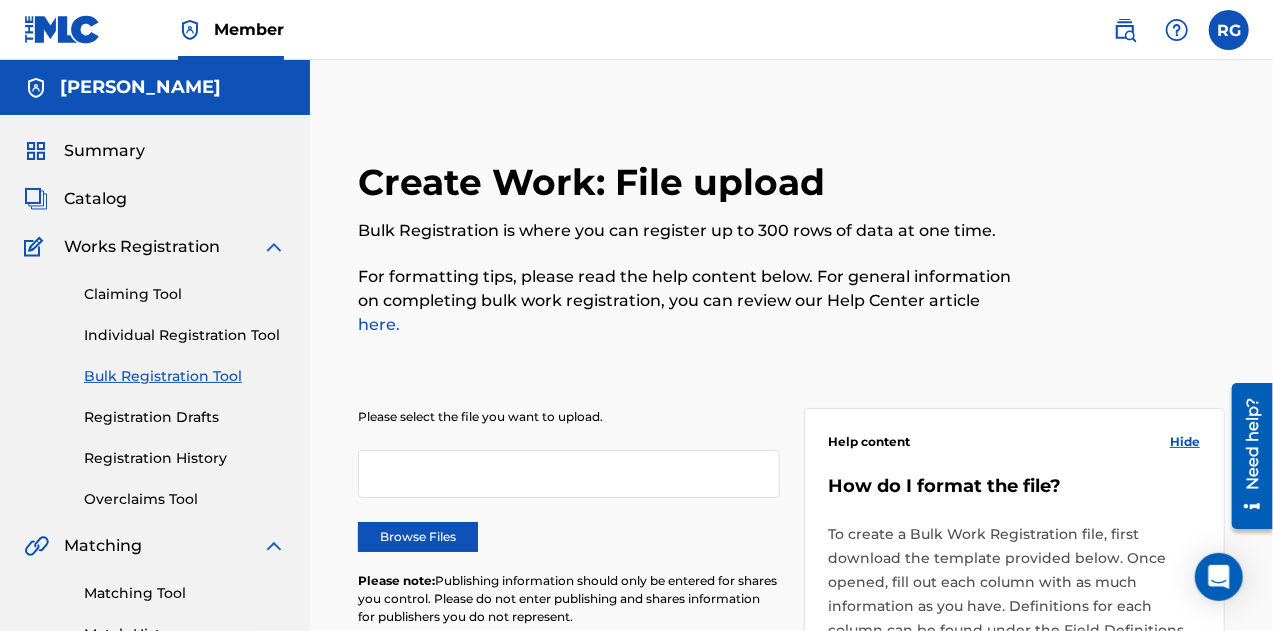 click on "Browse Files" at bounding box center (418, 537) 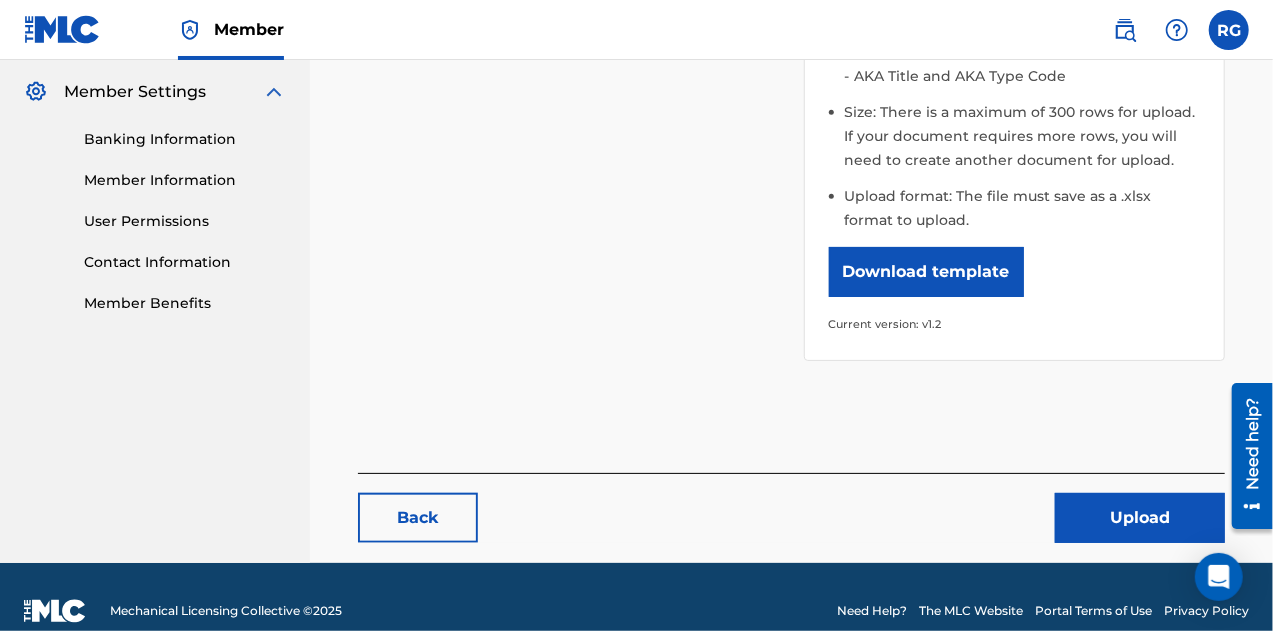 scroll, scrollTop: 807, scrollLeft: 0, axis: vertical 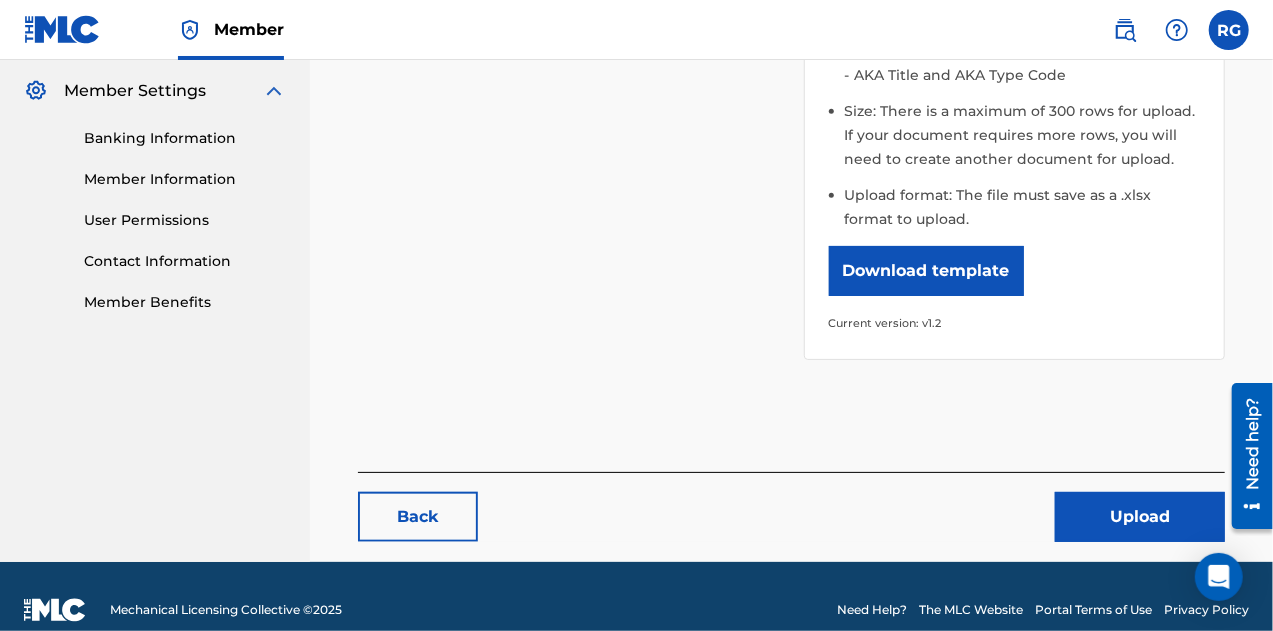 click on "Upload" at bounding box center (1140, 517) 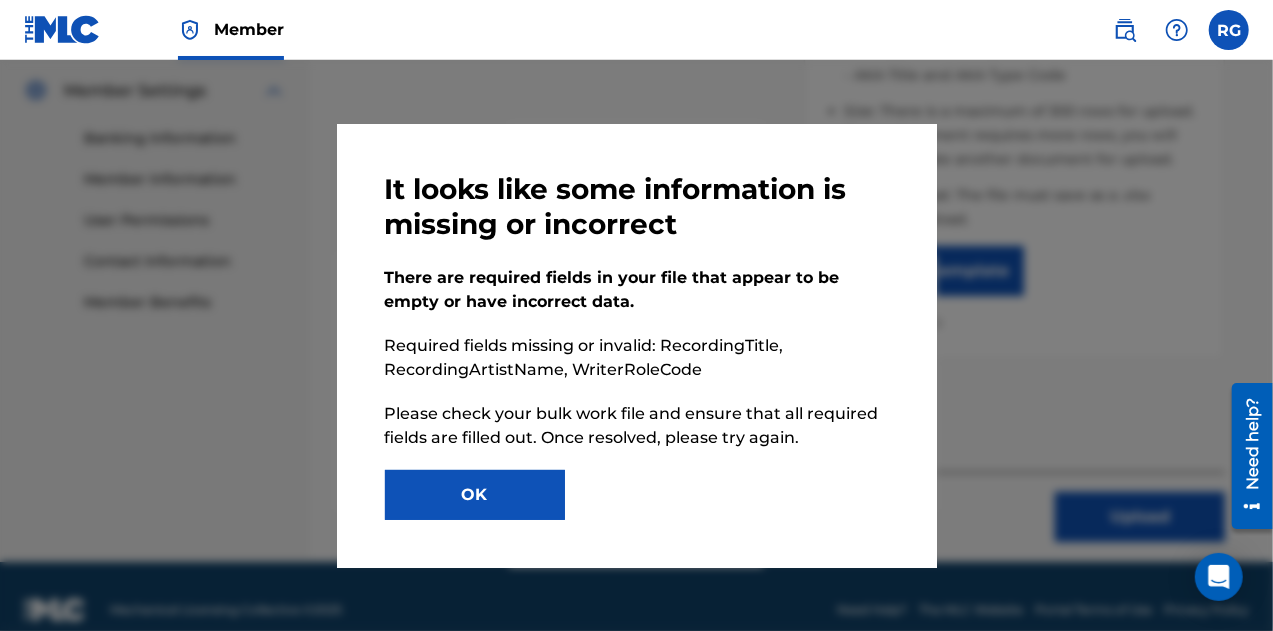 click on "OK" at bounding box center (475, 495) 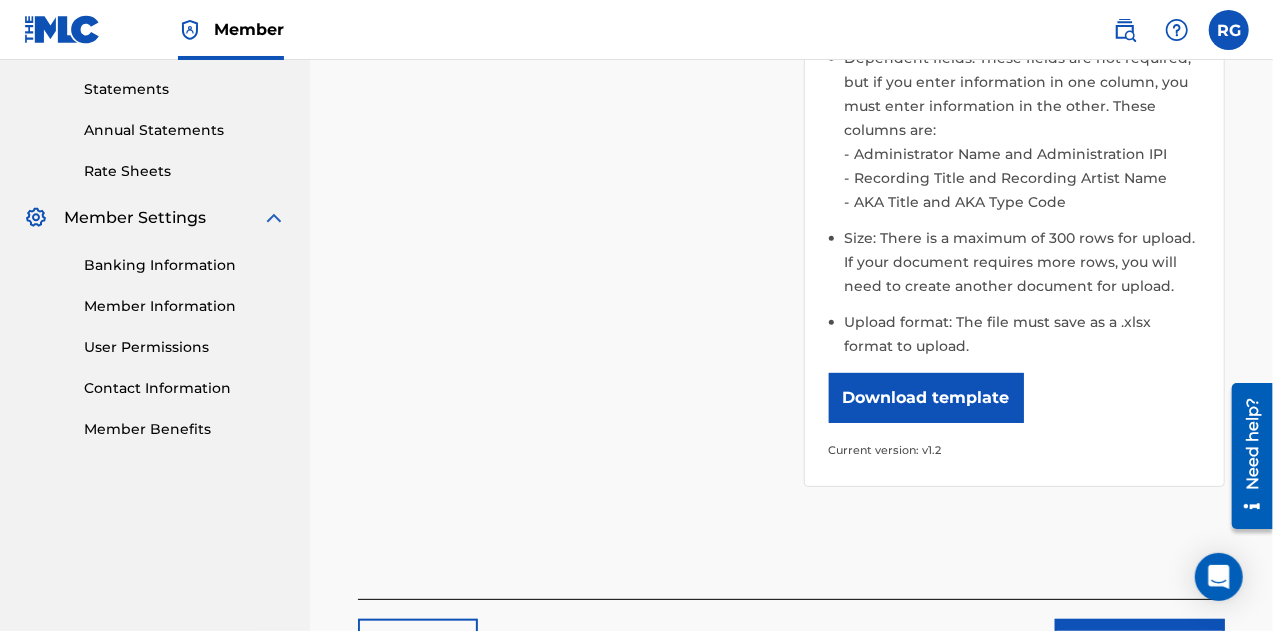 scroll, scrollTop: 685, scrollLeft: 0, axis: vertical 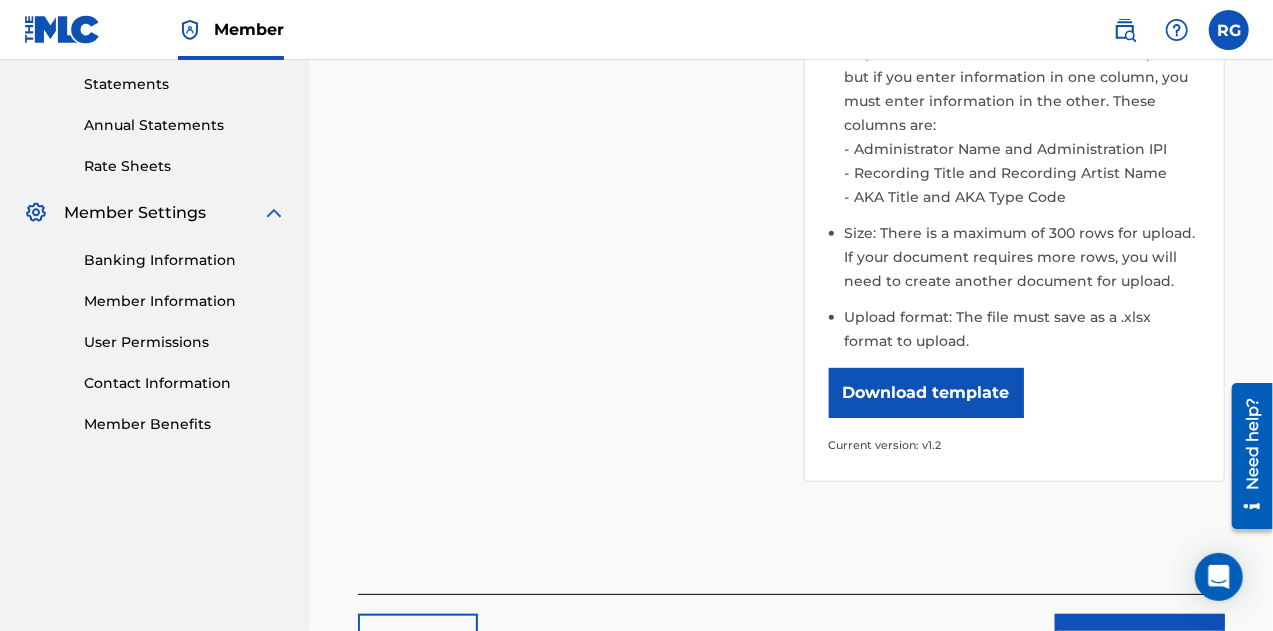 click on "Download template" at bounding box center (926, 393) 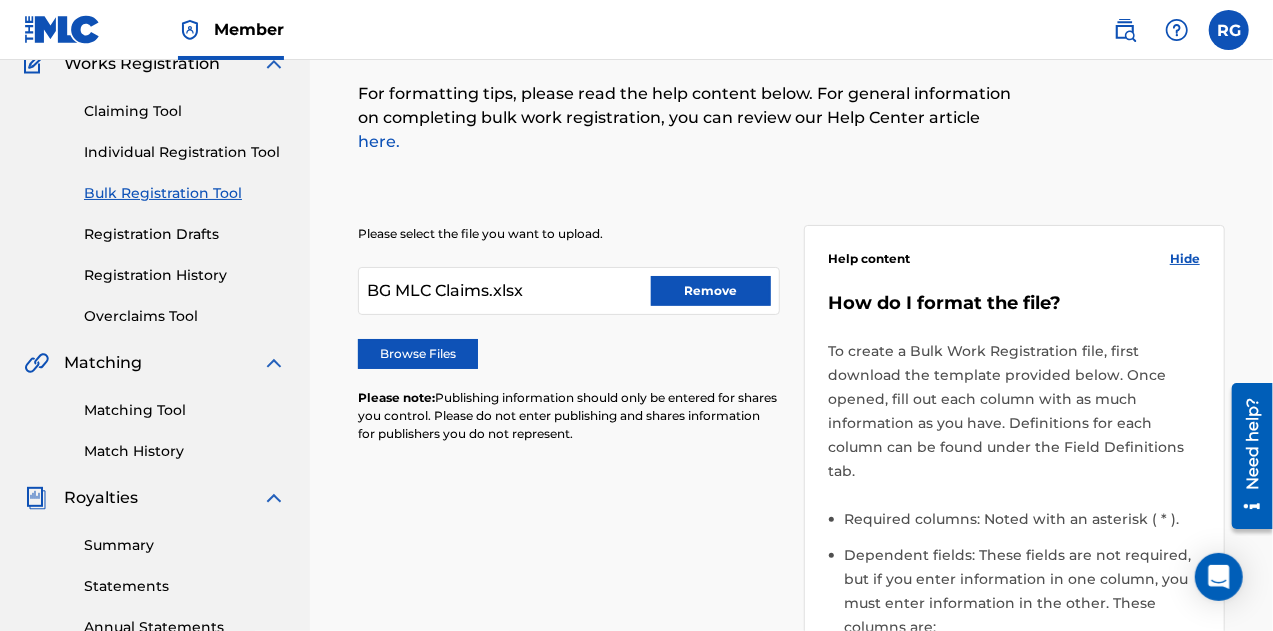 scroll, scrollTop: 174, scrollLeft: 0, axis: vertical 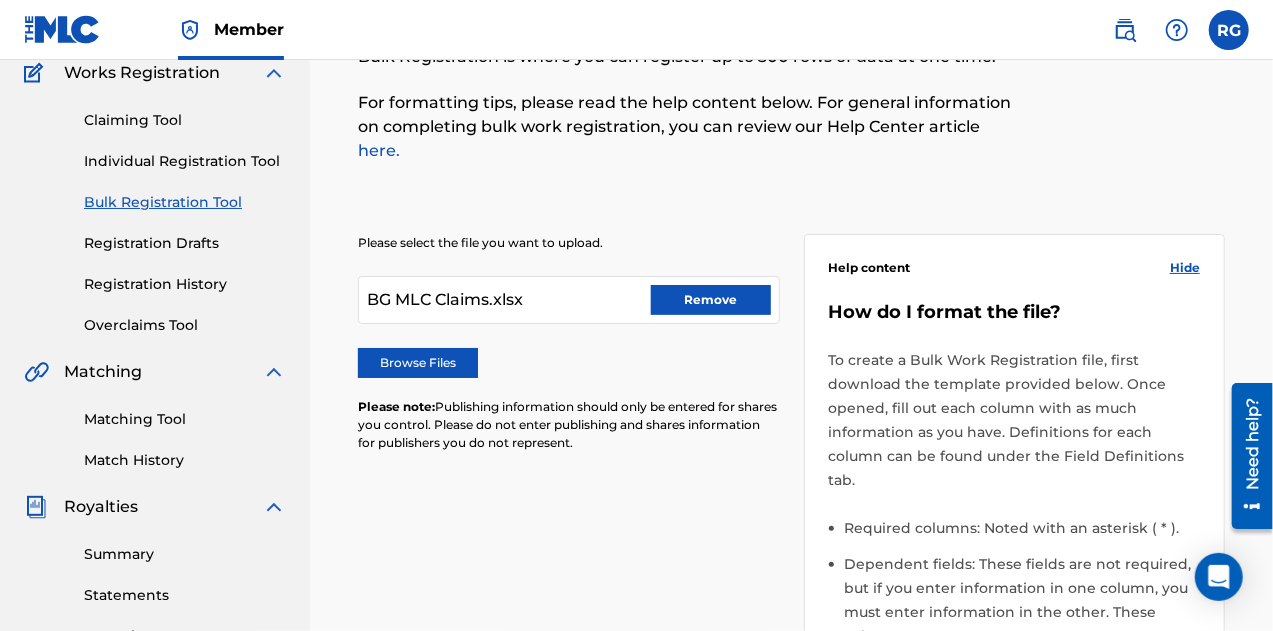 click on "Remove" at bounding box center [711, 300] 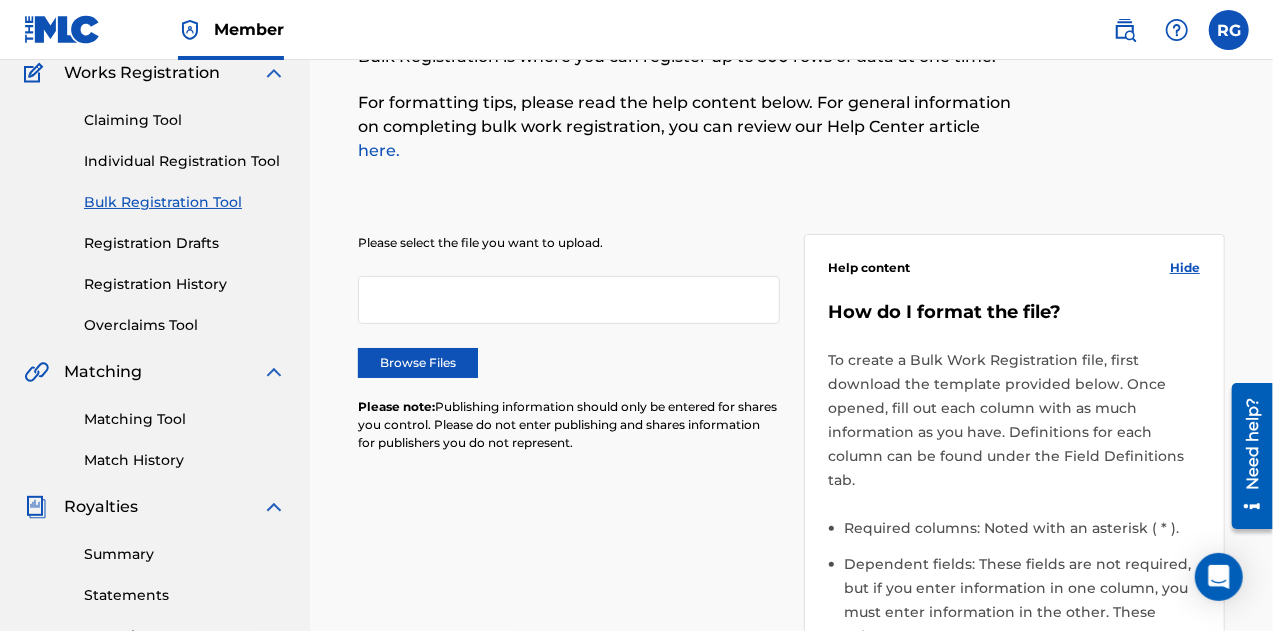 click on "Browse Files" at bounding box center [418, 363] 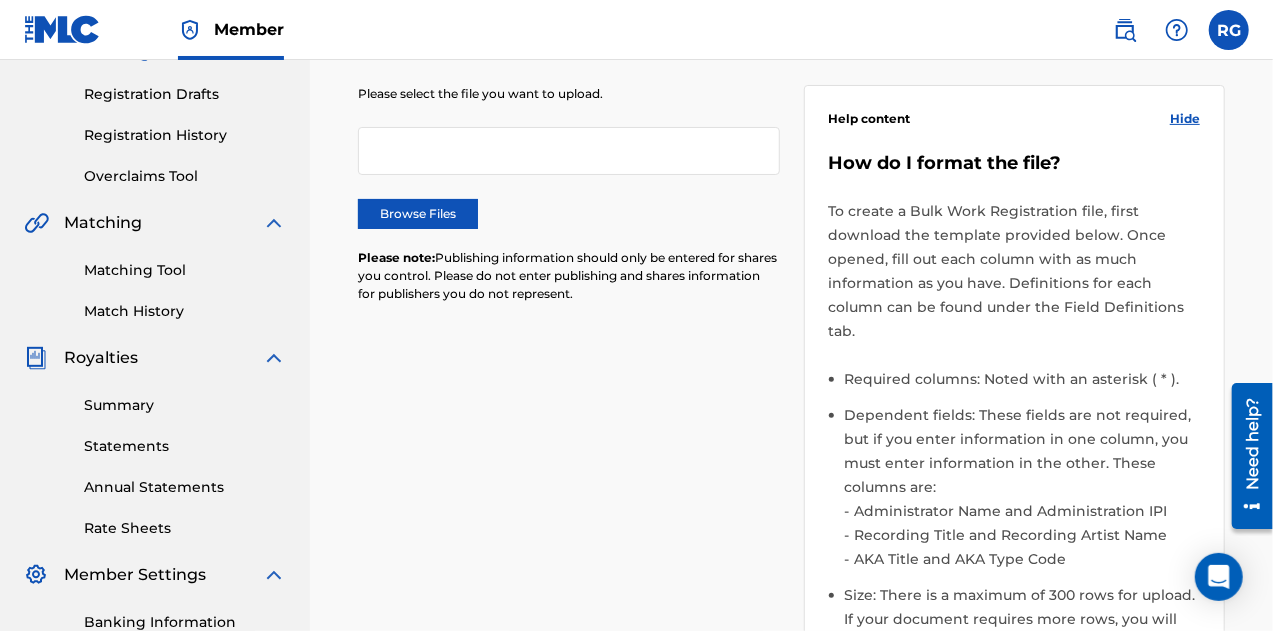 scroll, scrollTop: 324, scrollLeft: 0, axis: vertical 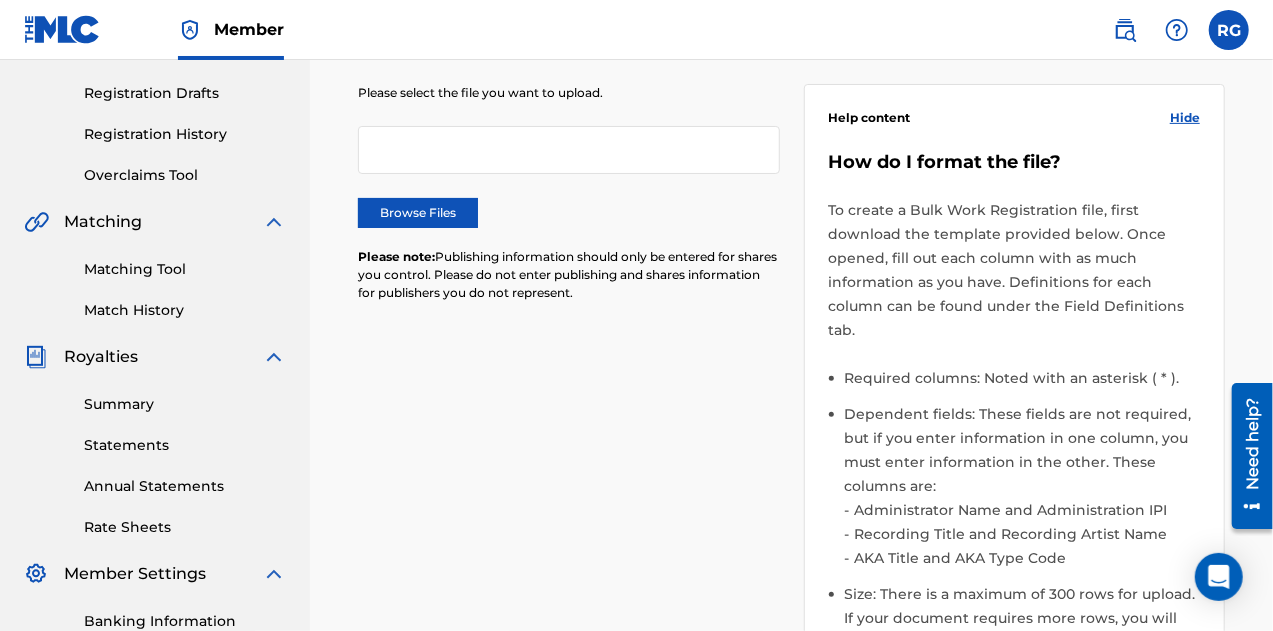 click on "Browse Files" at bounding box center (418, 213) 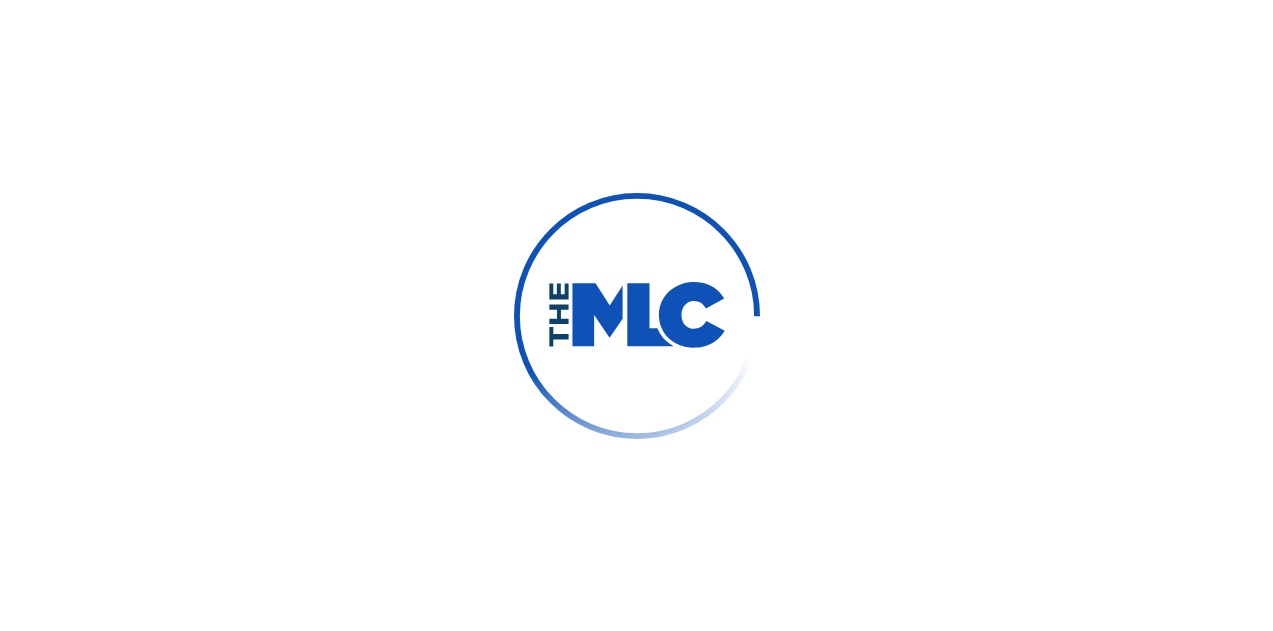 scroll, scrollTop: 0, scrollLeft: 0, axis: both 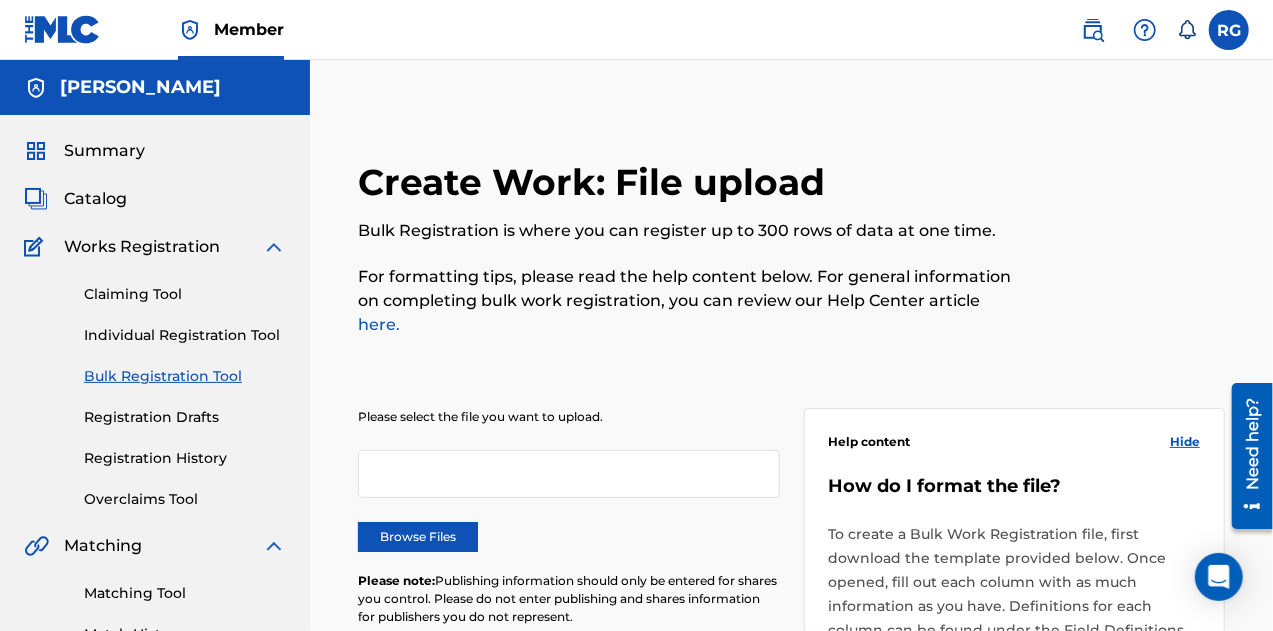 click on "Bulk Registration Tool" at bounding box center (185, 376) 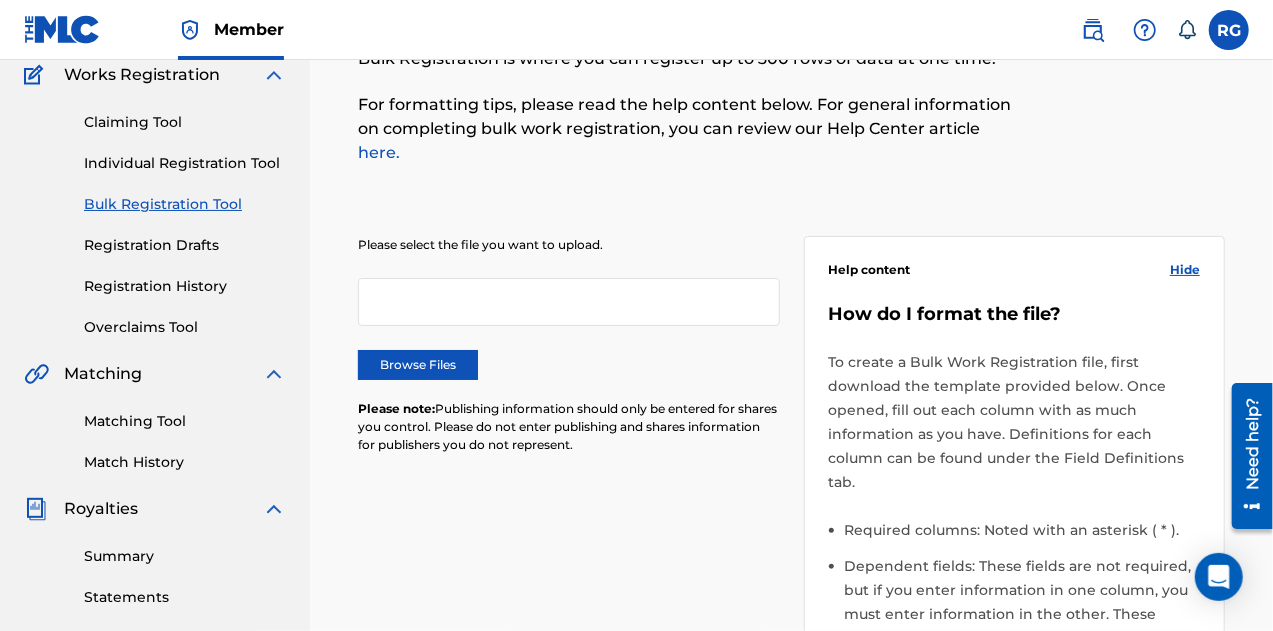 scroll, scrollTop: 195, scrollLeft: 0, axis: vertical 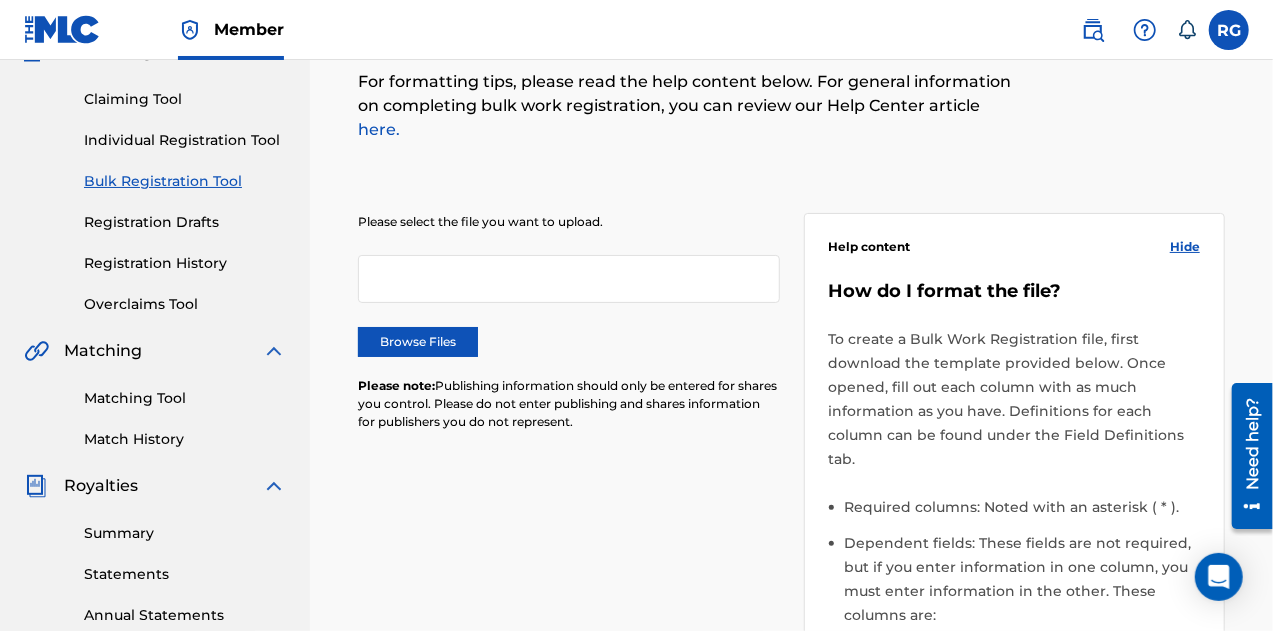 click on "Browse Files" at bounding box center (418, 342) 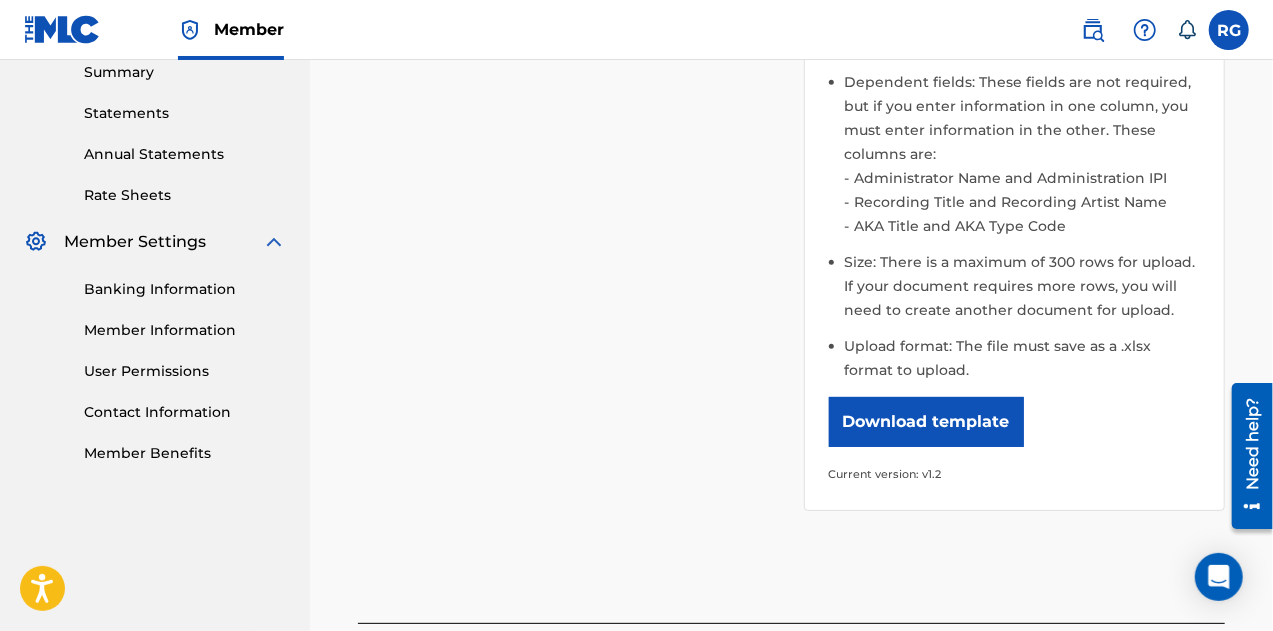 scroll, scrollTop: 696, scrollLeft: 0, axis: vertical 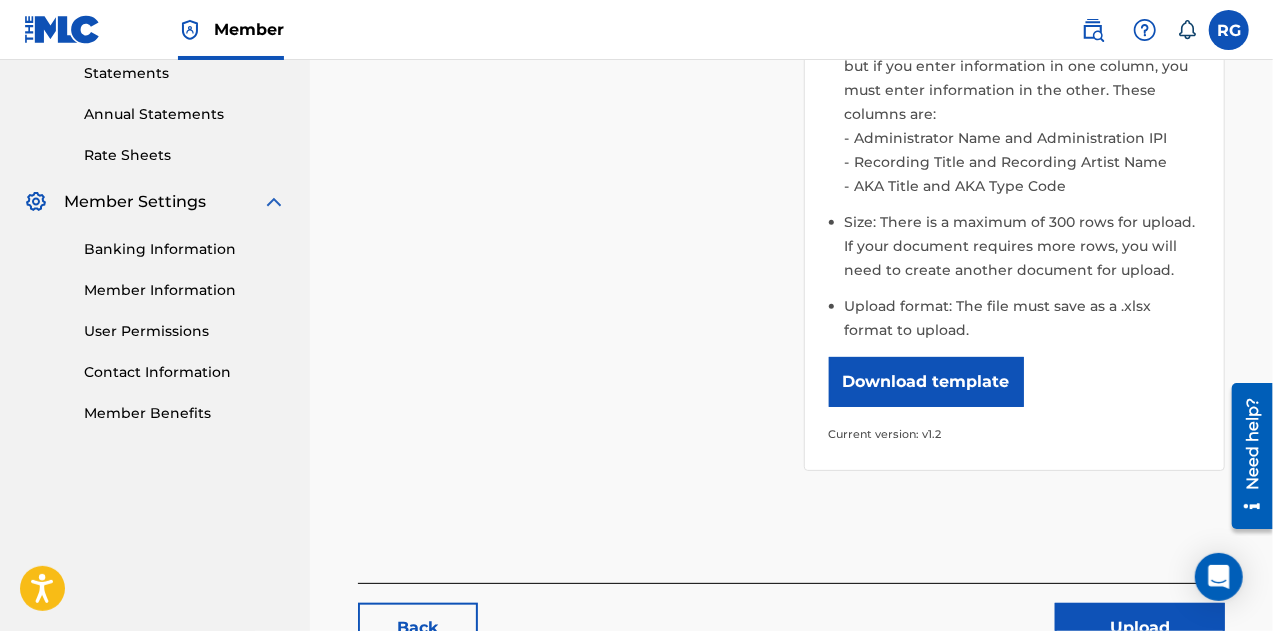 click on "Upload" at bounding box center (1140, 628) 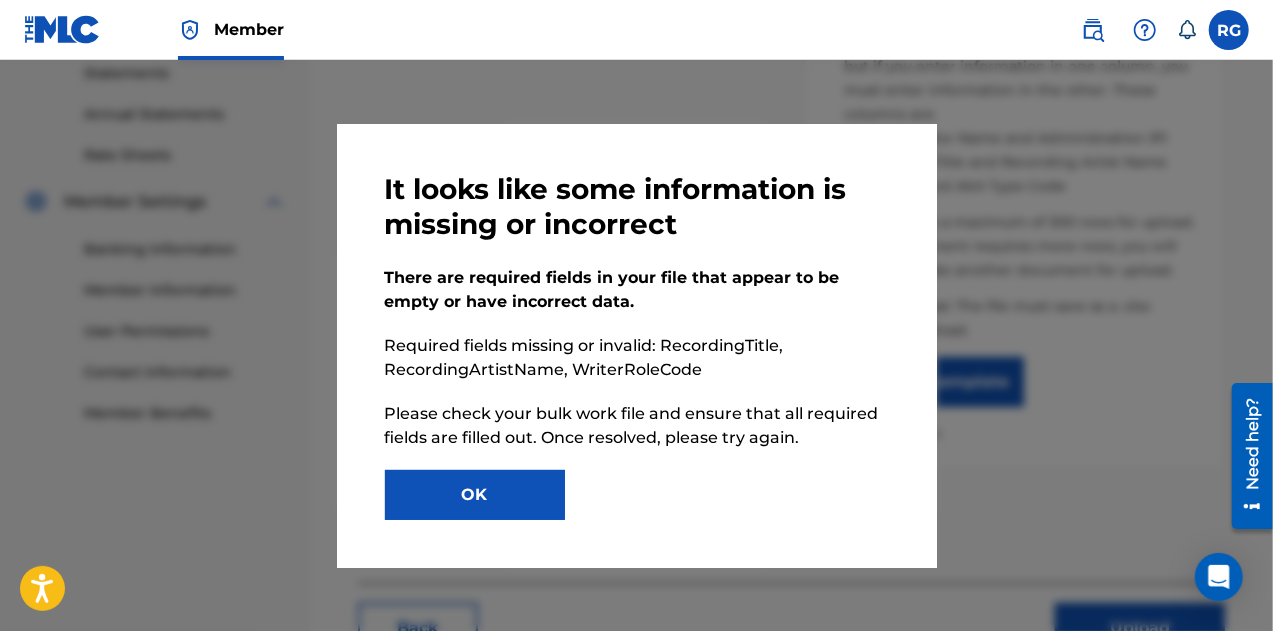 click on "It looks like some information is missing or incorrect There are required fields in your file that appear to be empty or have incorrect data. Required fields missing or invalid: RecordingTitle, RecordingArtistName, WriterRoleCode Please check your bulk work file and ensure that all required fields are filled out. Once resolved, please try again." at bounding box center (637, 311) 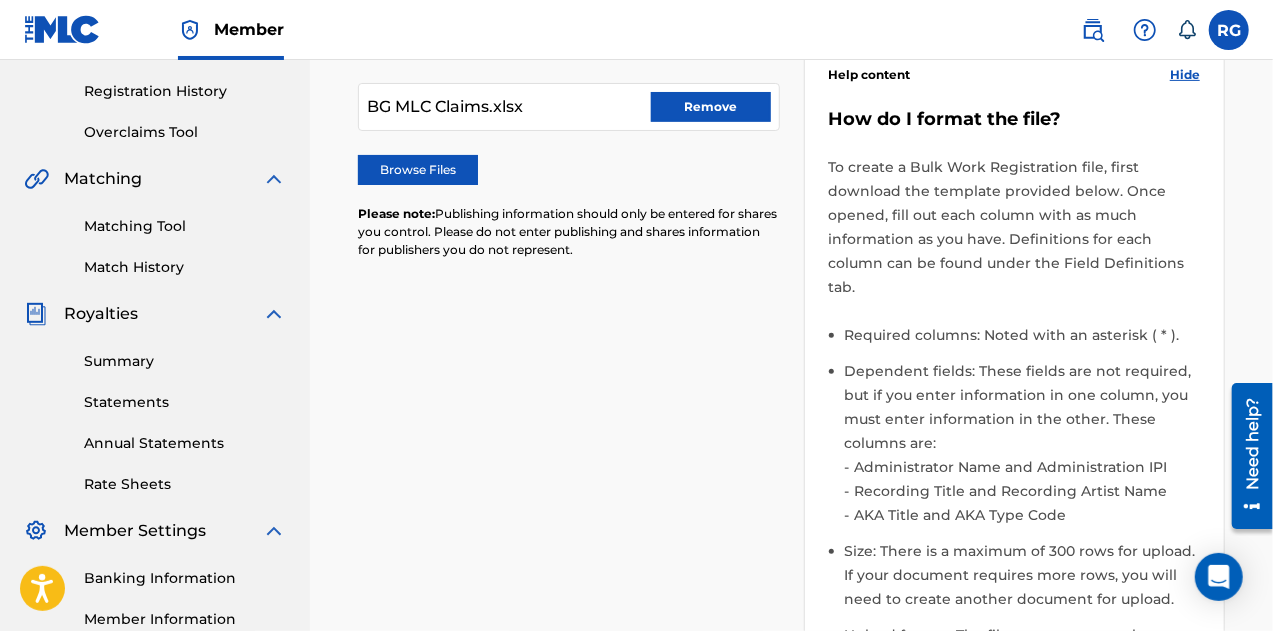 scroll, scrollTop: 185, scrollLeft: 0, axis: vertical 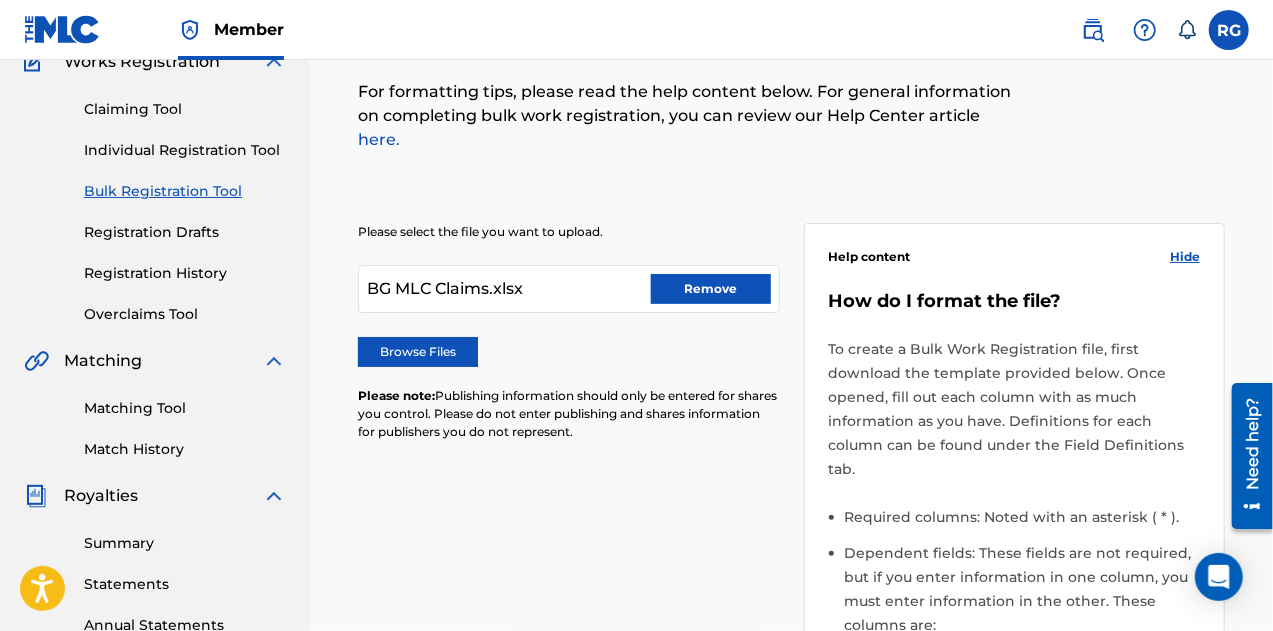 click on "Remove" at bounding box center (711, 289) 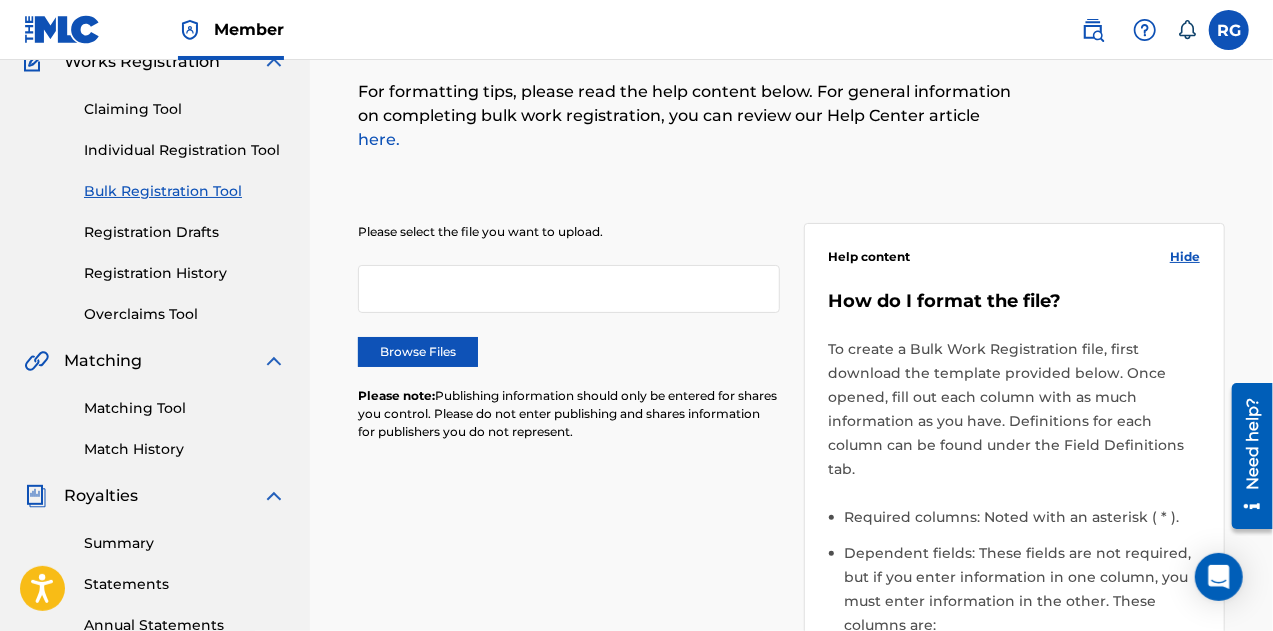 click on "Browse Files" at bounding box center (418, 352) 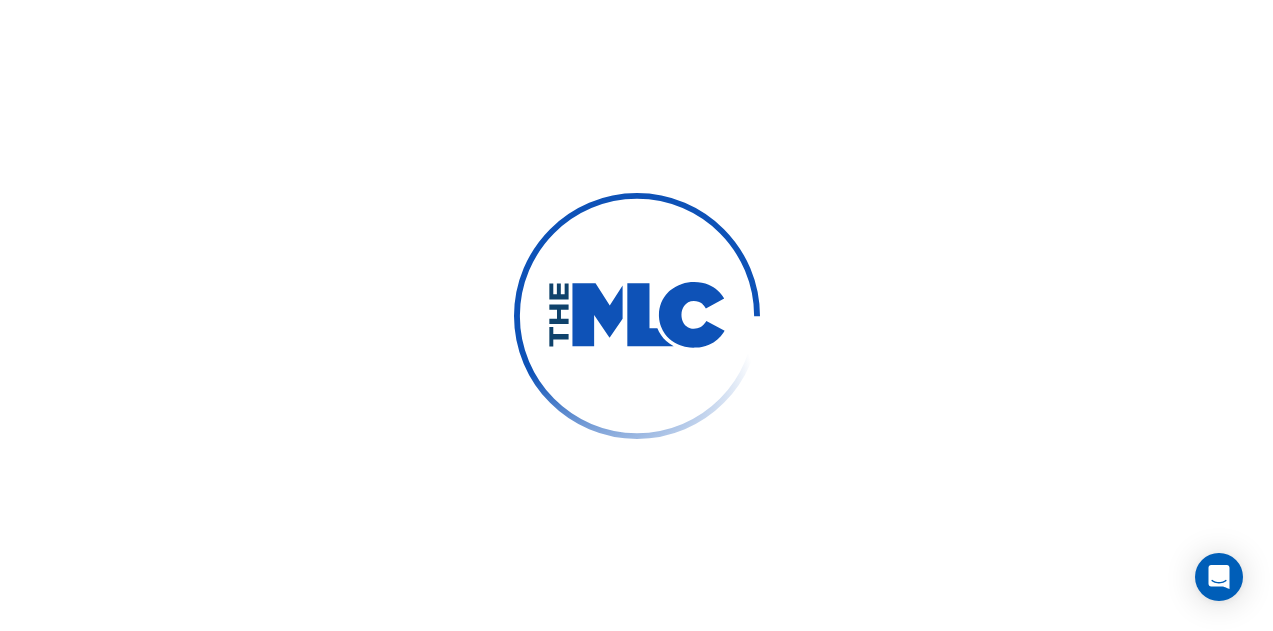 scroll, scrollTop: 0, scrollLeft: 0, axis: both 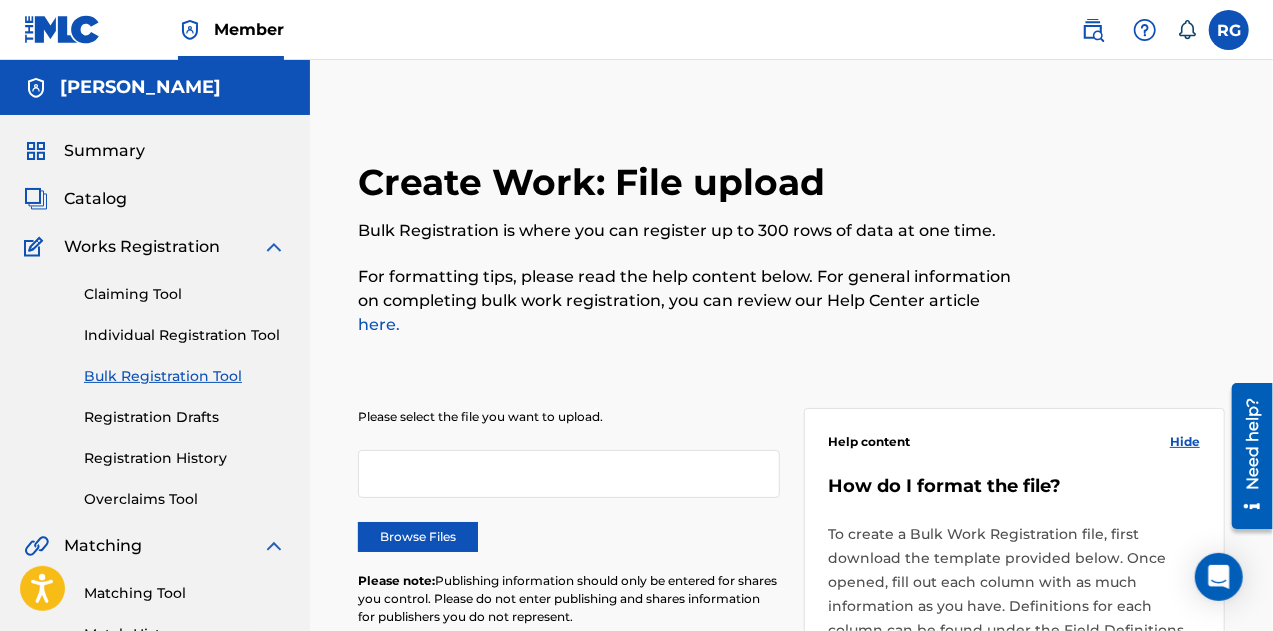 click on "Browse Files" at bounding box center (418, 537) 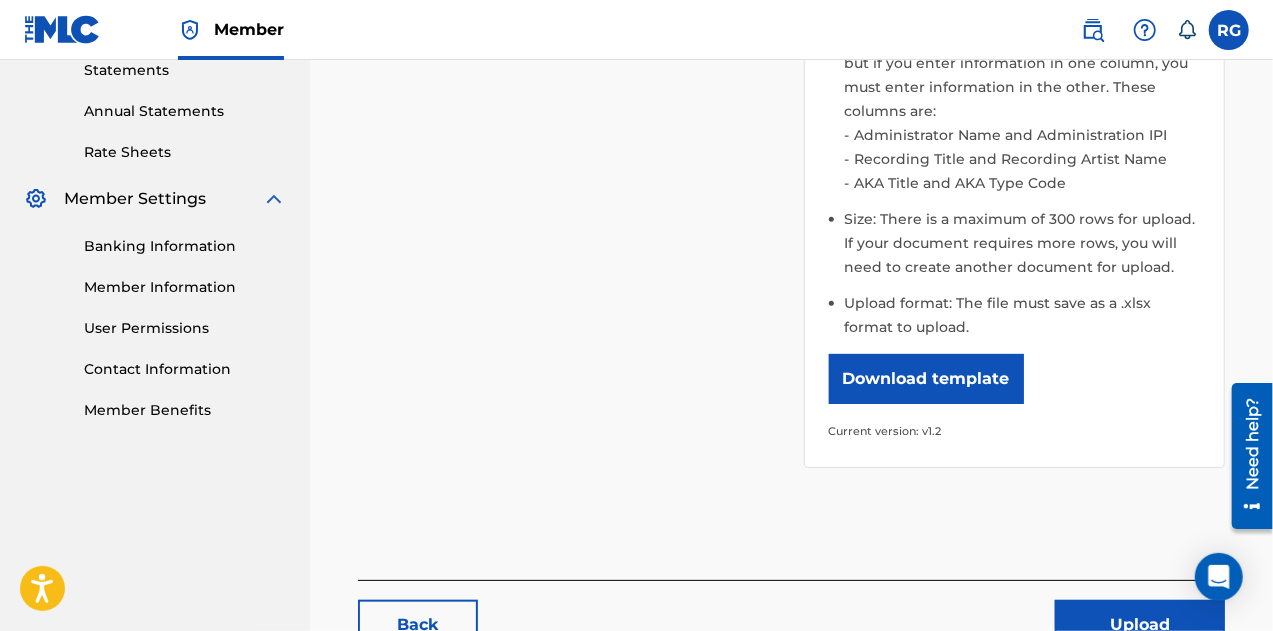 scroll, scrollTop: 808, scrollLeft: 0, axis: vertical 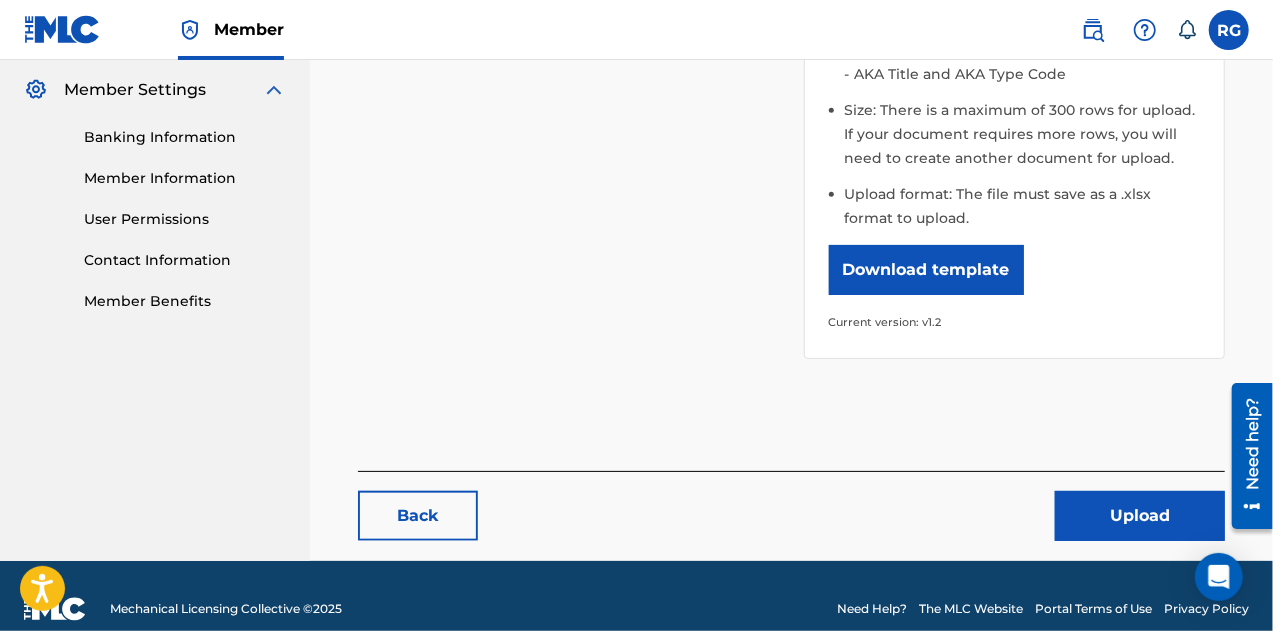 click on "Upload" at bounding box center [1140, 516] 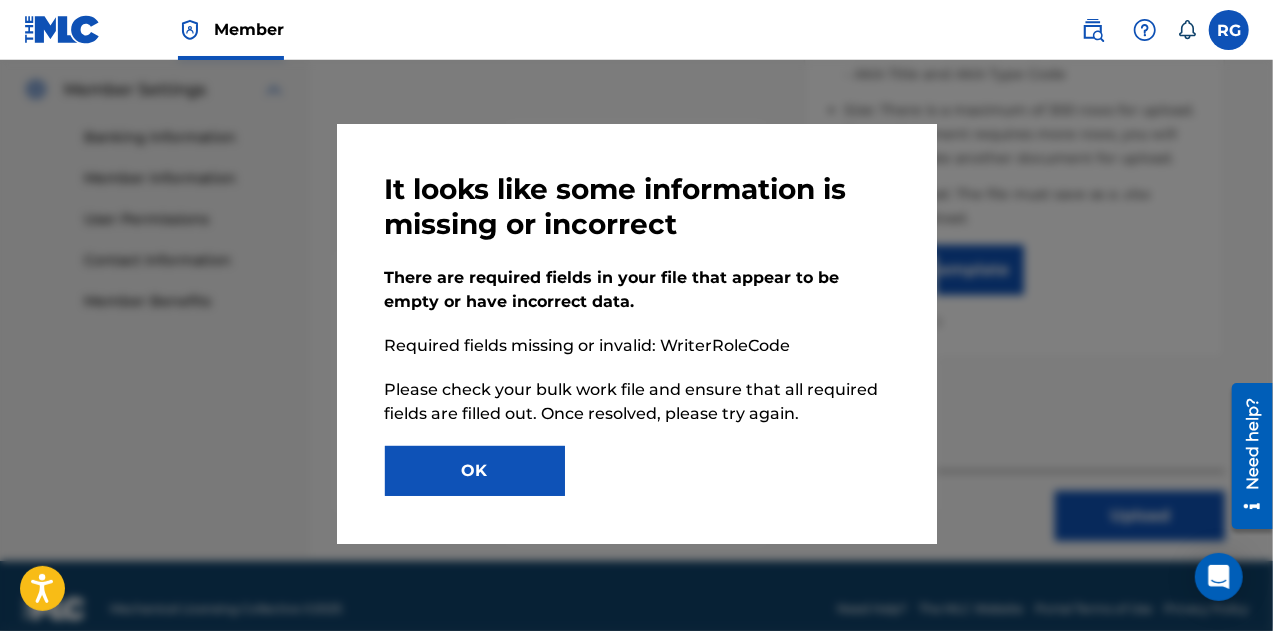 click on "OK" at bounding box center (475, 471) 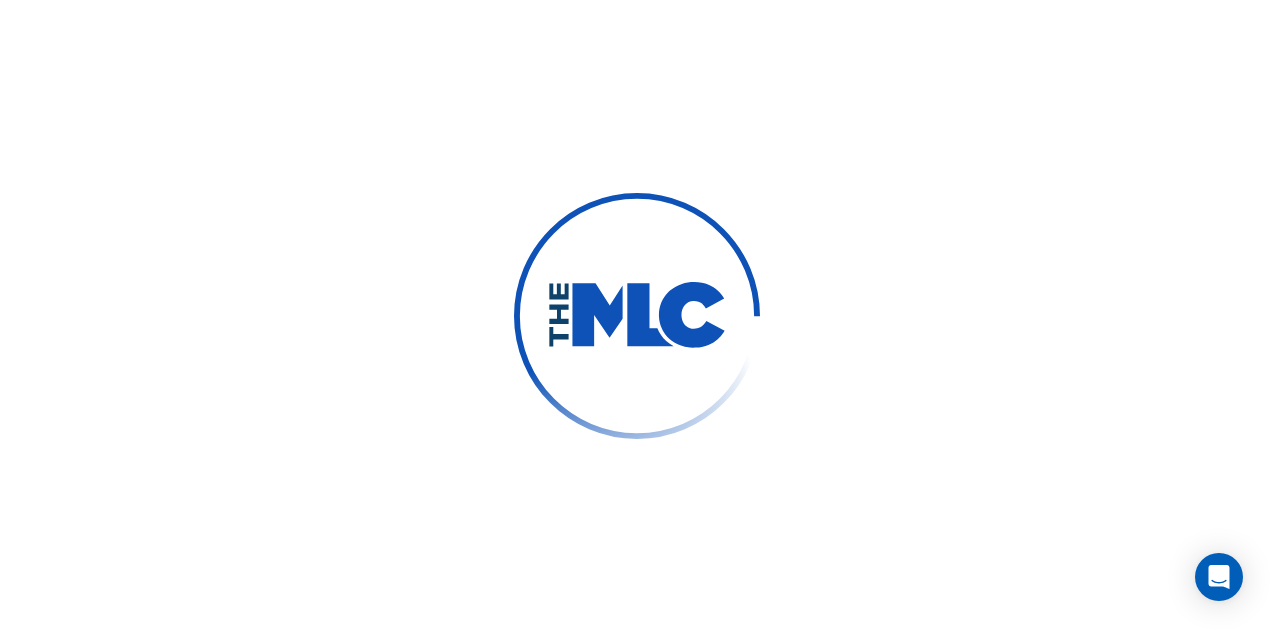 scroll, scrollTop: 0, scrollLeft: 0, axis: both 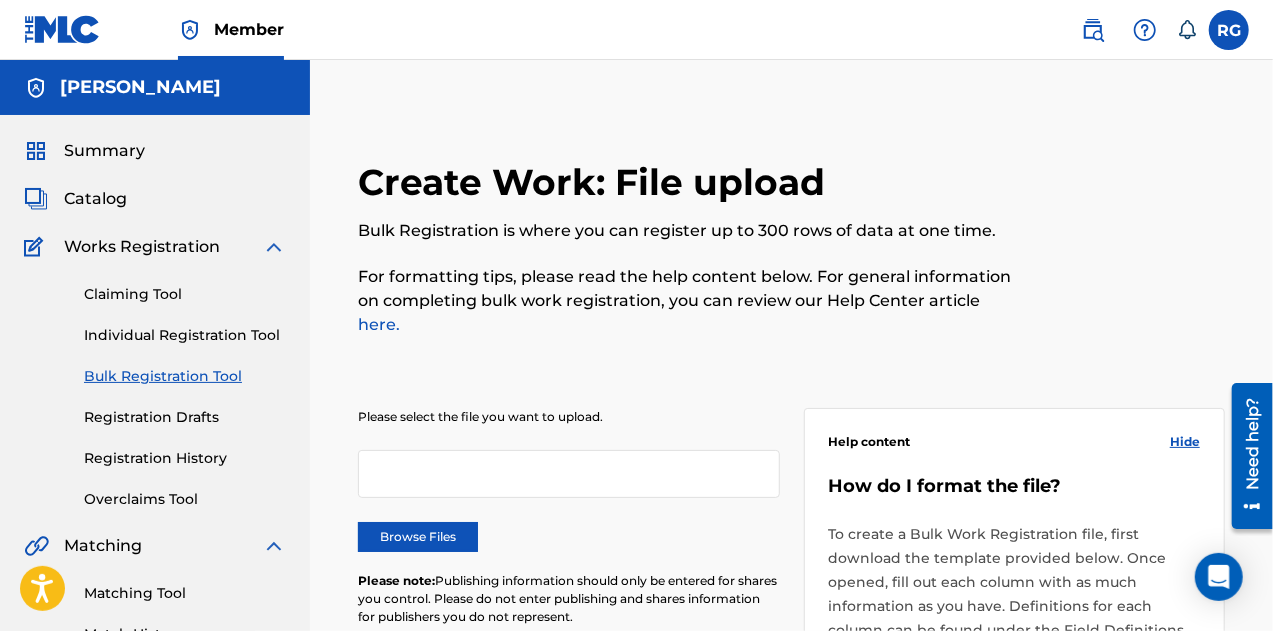 click on "Browse Files" at bounding box center (418, 537) 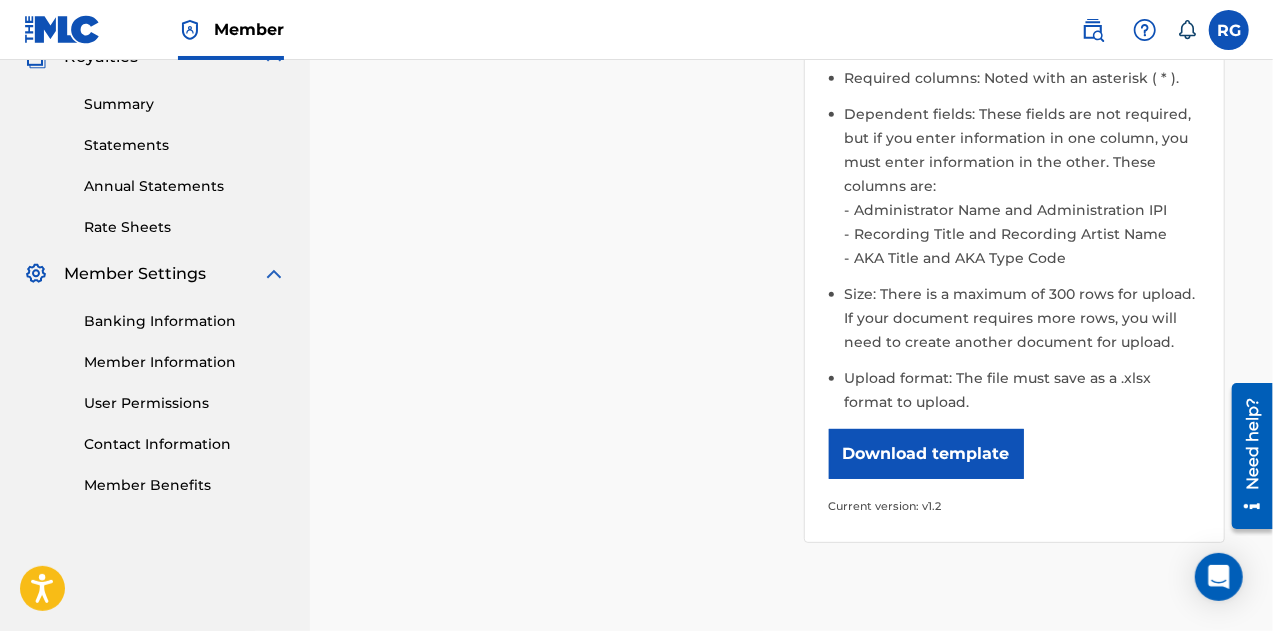 scroll, scrollTop: 690, scrollLeft: 0, axis: vertical 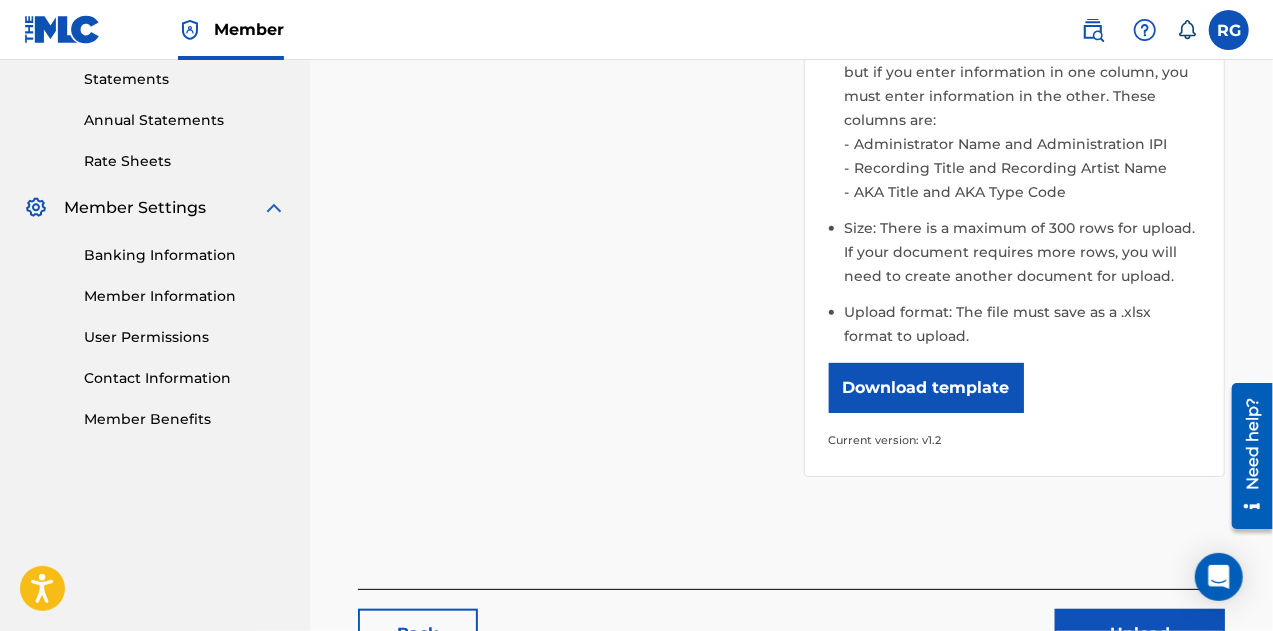 click on "Upload" at bounding box center [1140, 634] 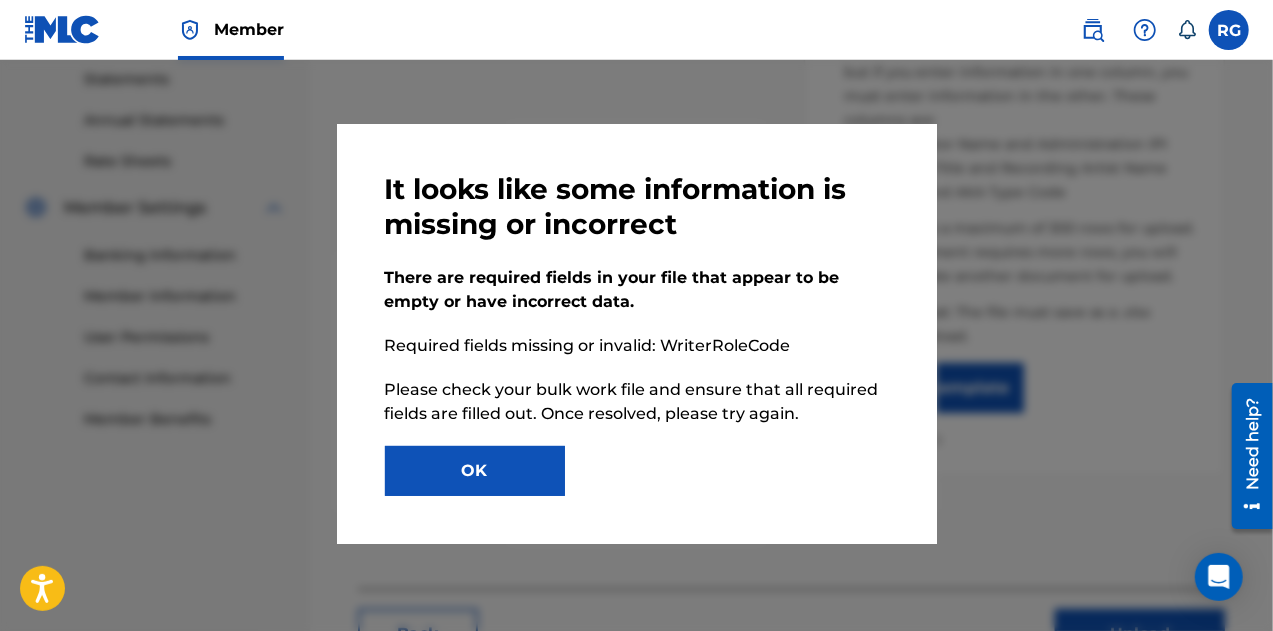 click on "OK" at bounding box center (475, 471) 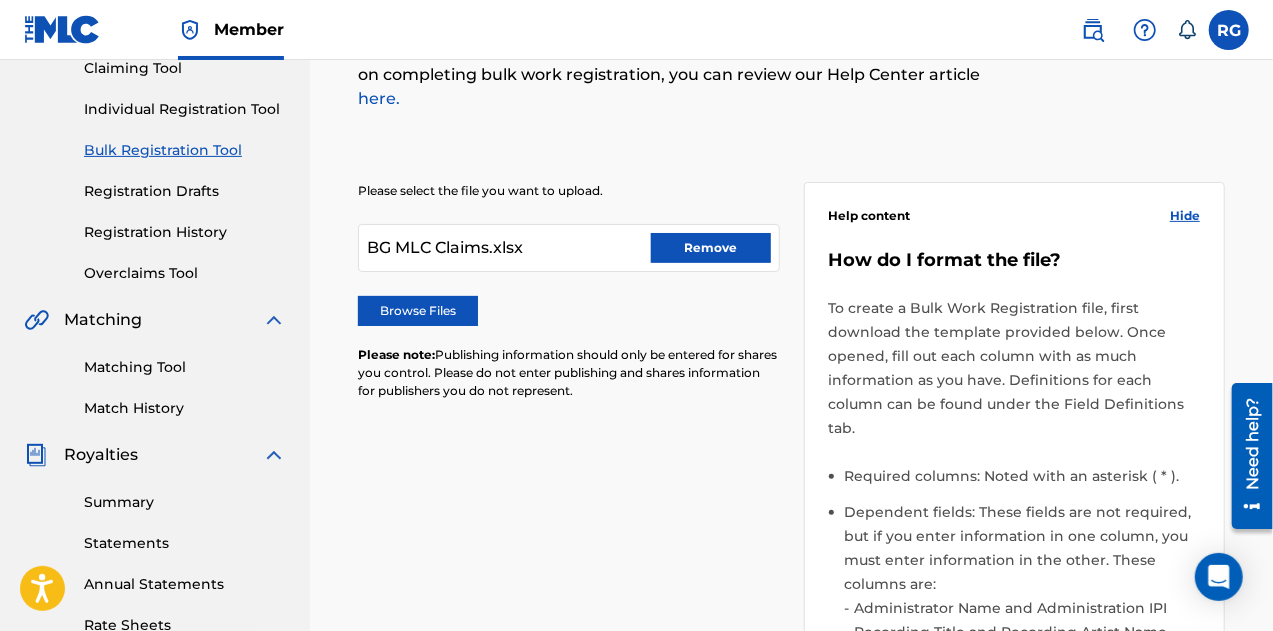 scroll, scrollTop: 177, scrollLeft: 0, axis: vertical 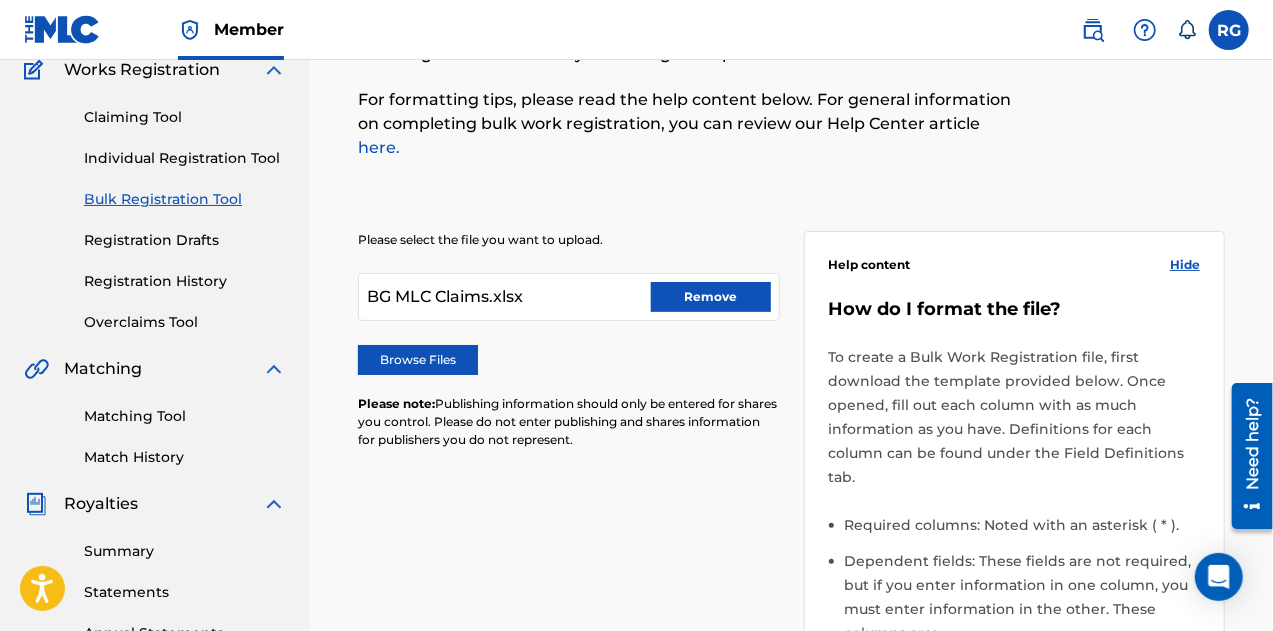 click on "Remove" at bounding box center [711, 297] 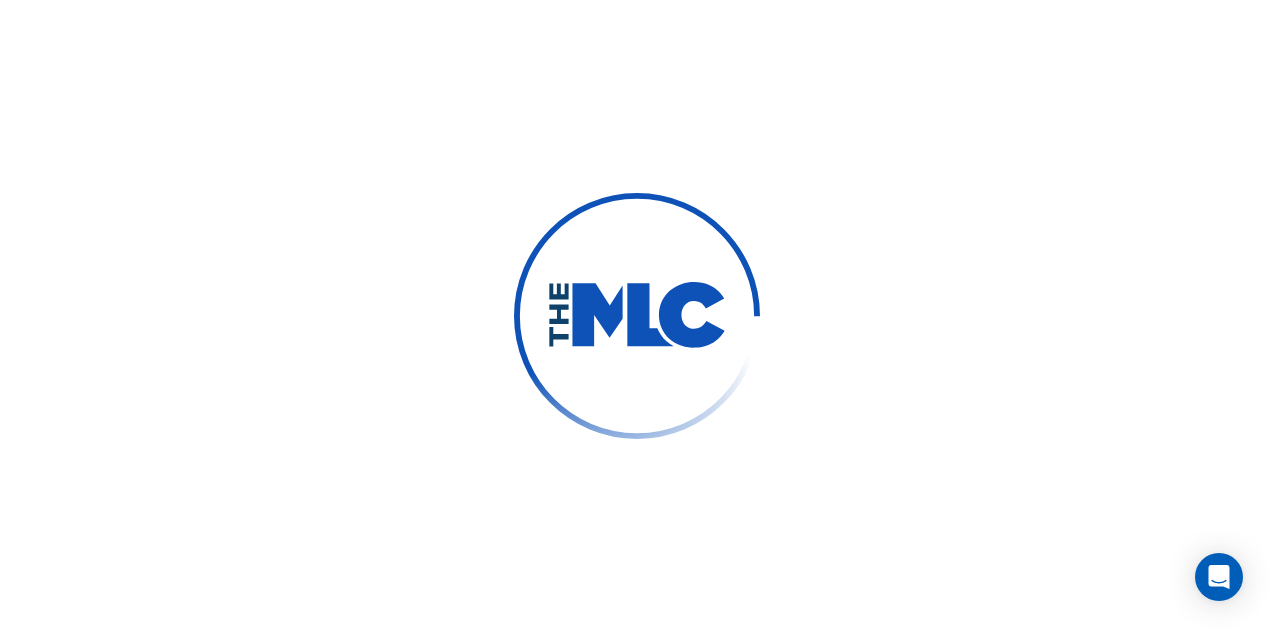 scroll, scrollTop: 0, scrollLeft: 0, axis: both 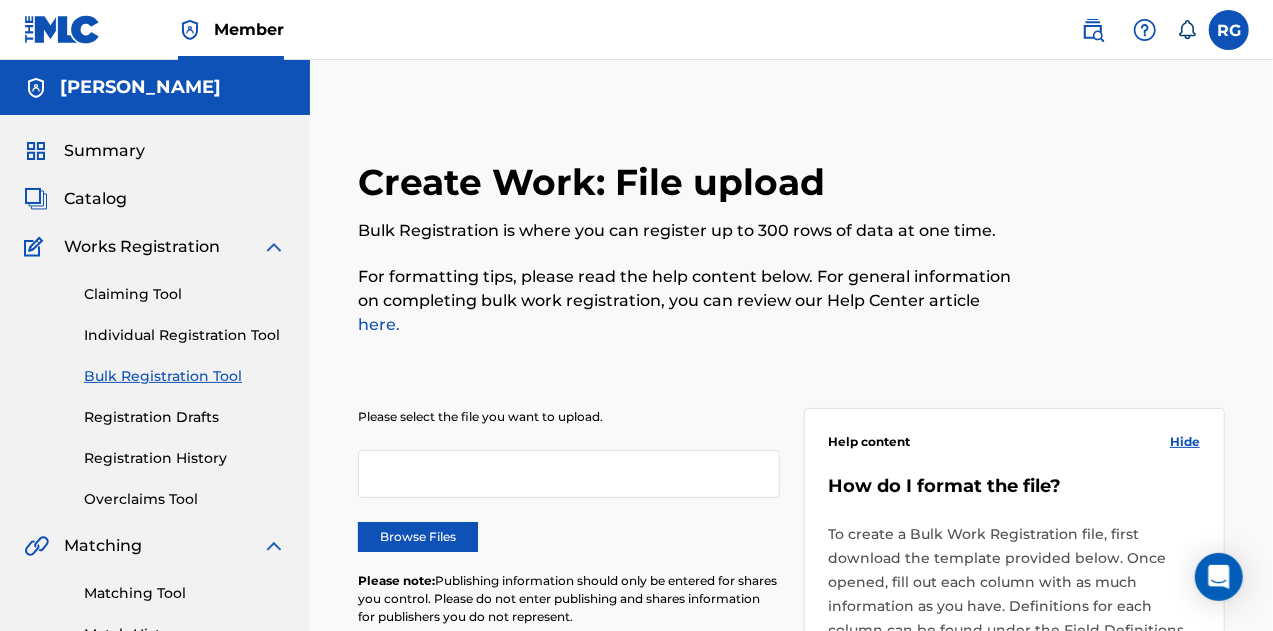 click on "Browse Files" at bounding box center (418, 537) 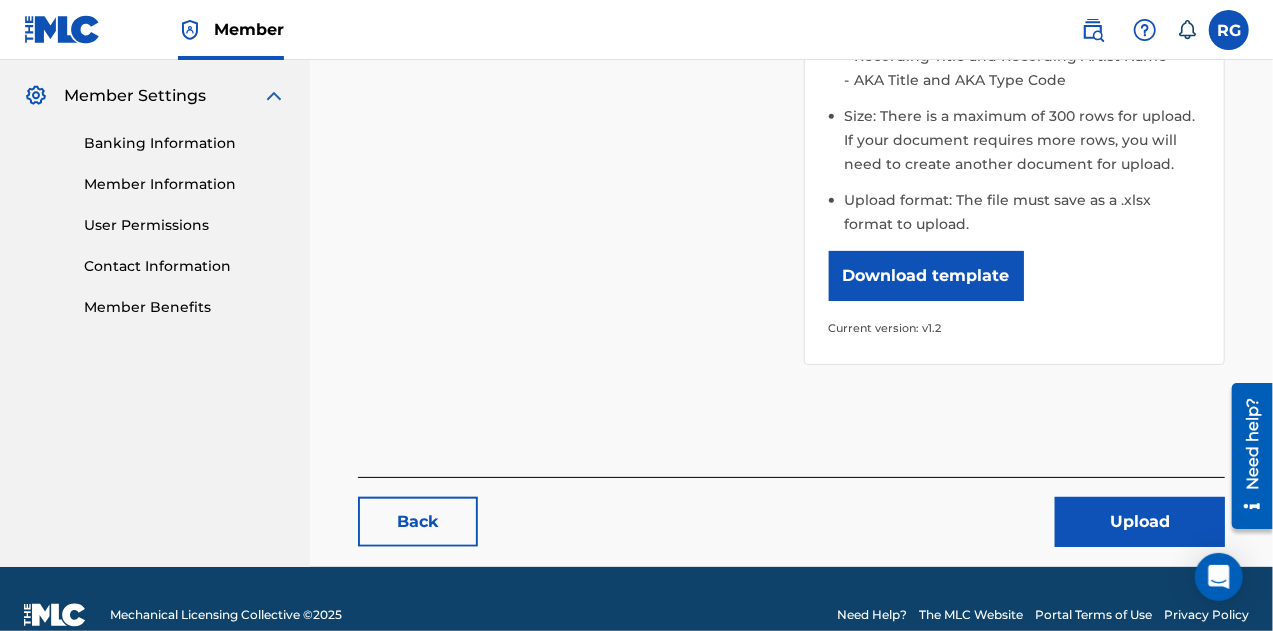 click on "Upload" at bounding box center (1140, 522) 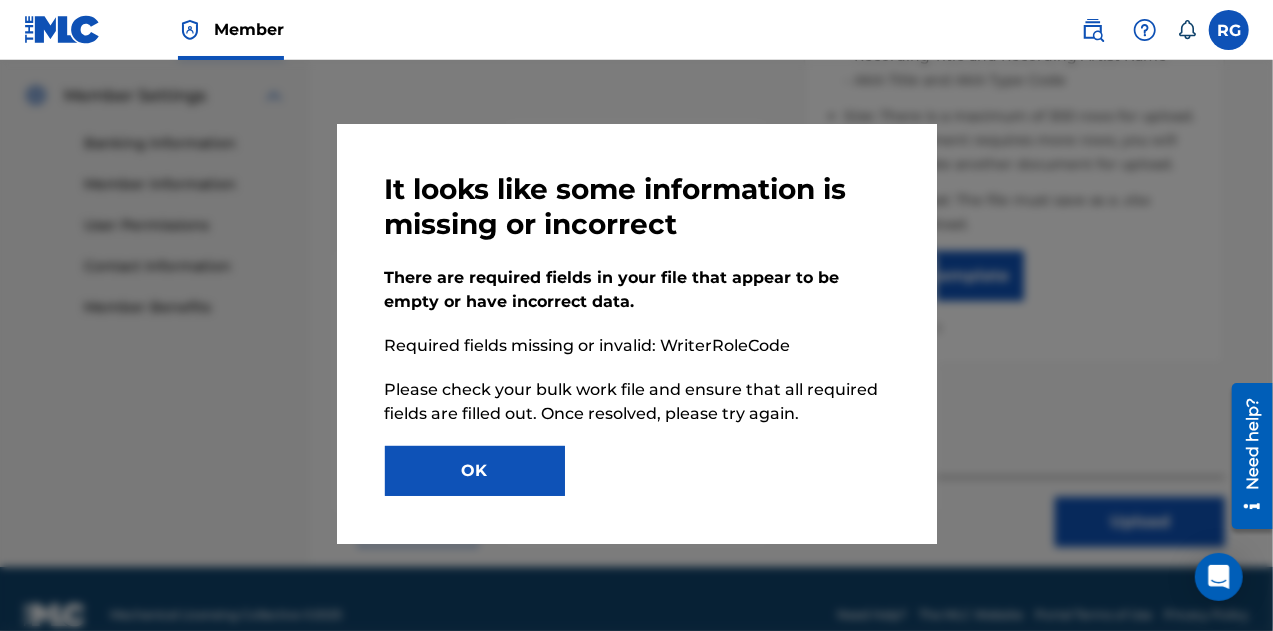 click at bounding box center (636, 375) 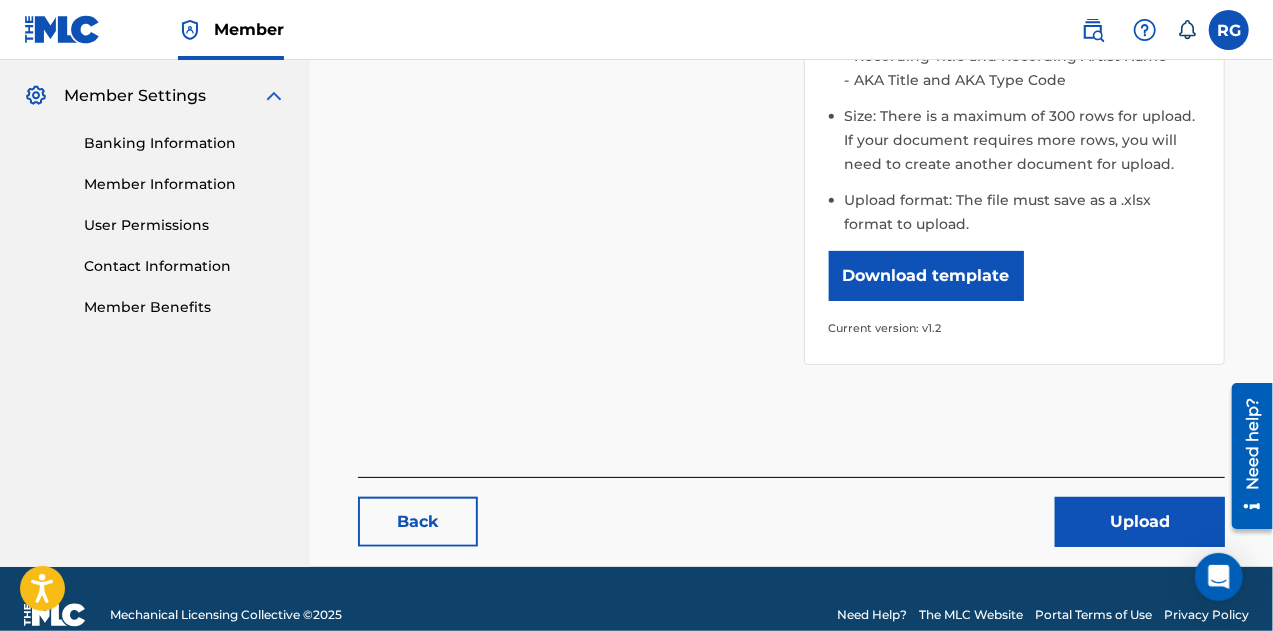 click on "Download template" at bounding box center [926, 276] 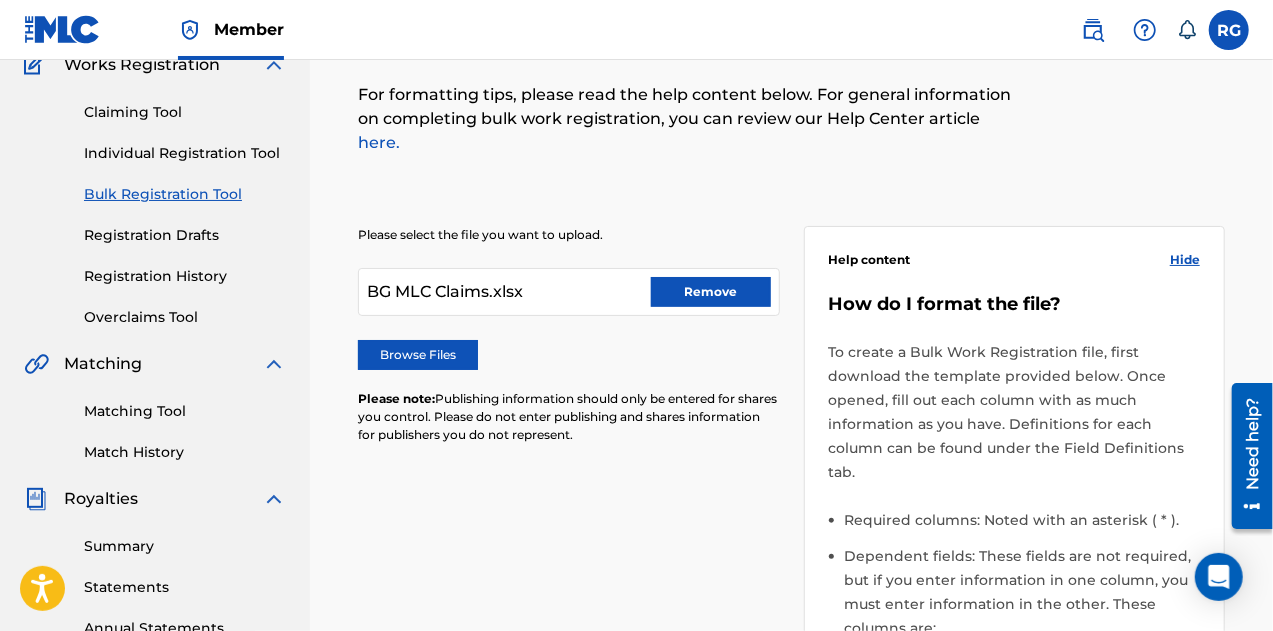 scroll, scrollTop: 162, scrollLeft: 0, axis: vertical 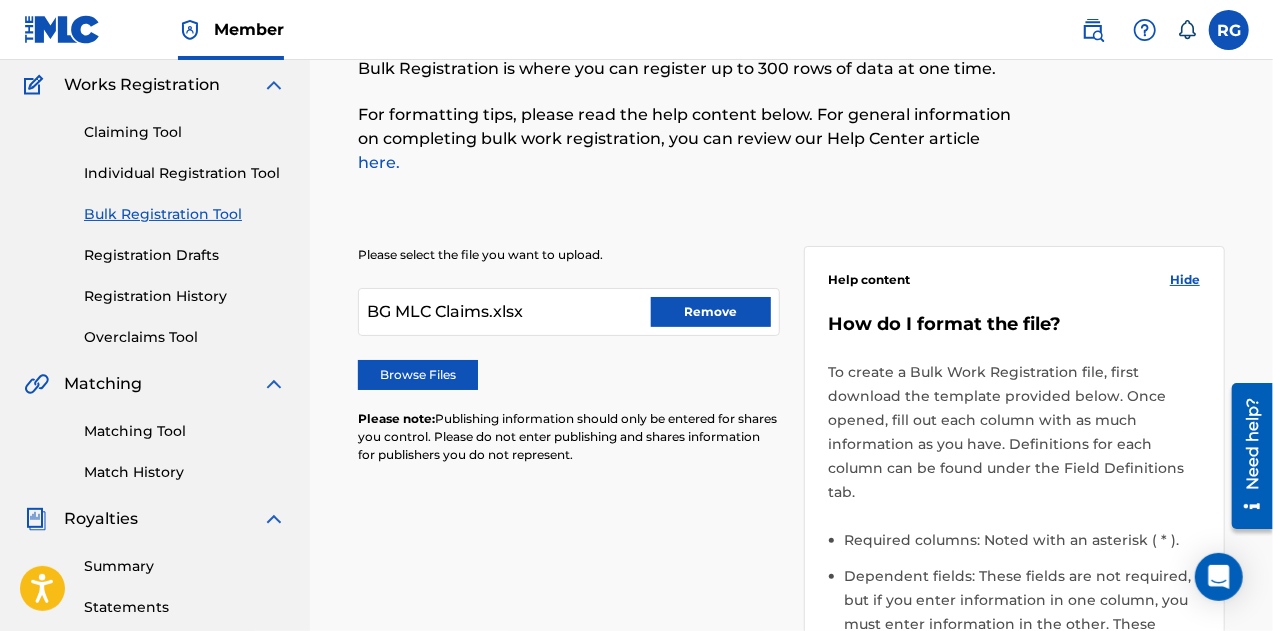 click on "Remove" at bounding box center [711, 312] 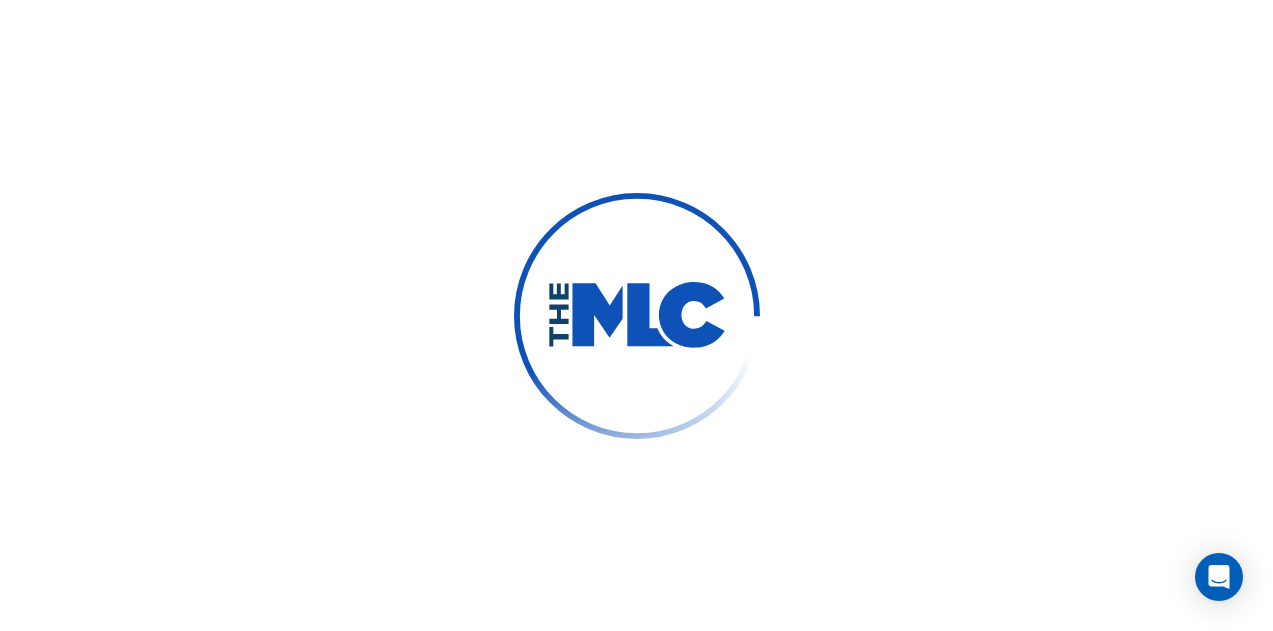 scroll, scrollTop: 0, scrollLeft: 0, axis: both 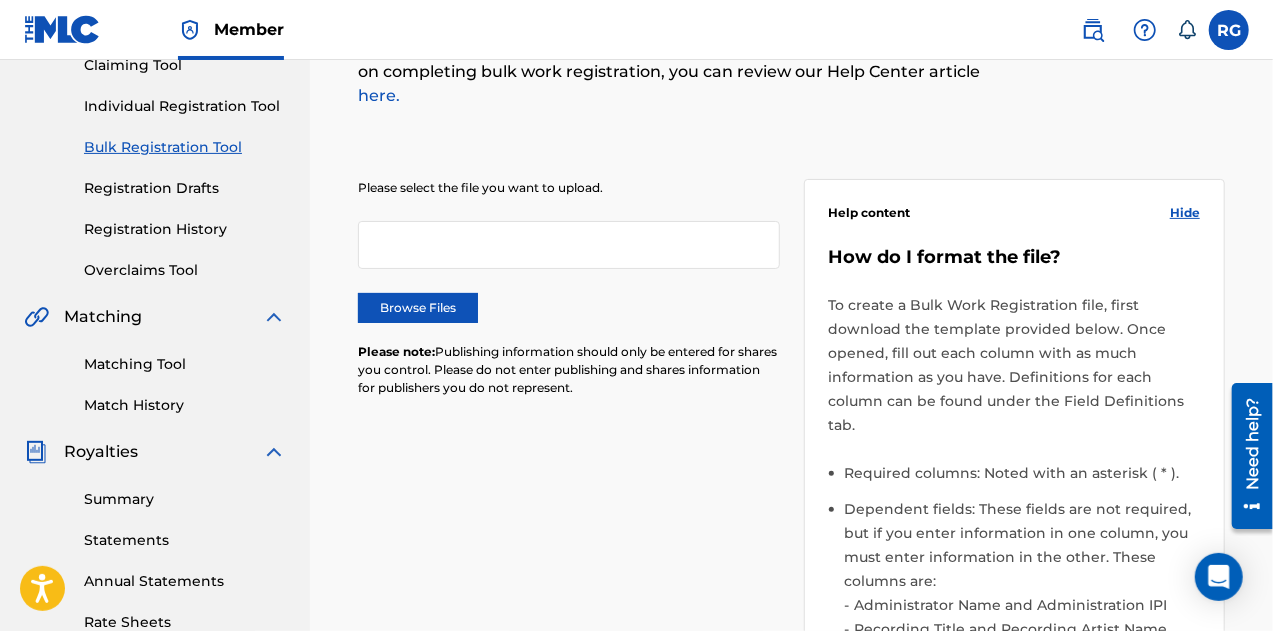 click on "Browse Files" at bounding box center [418, 308] 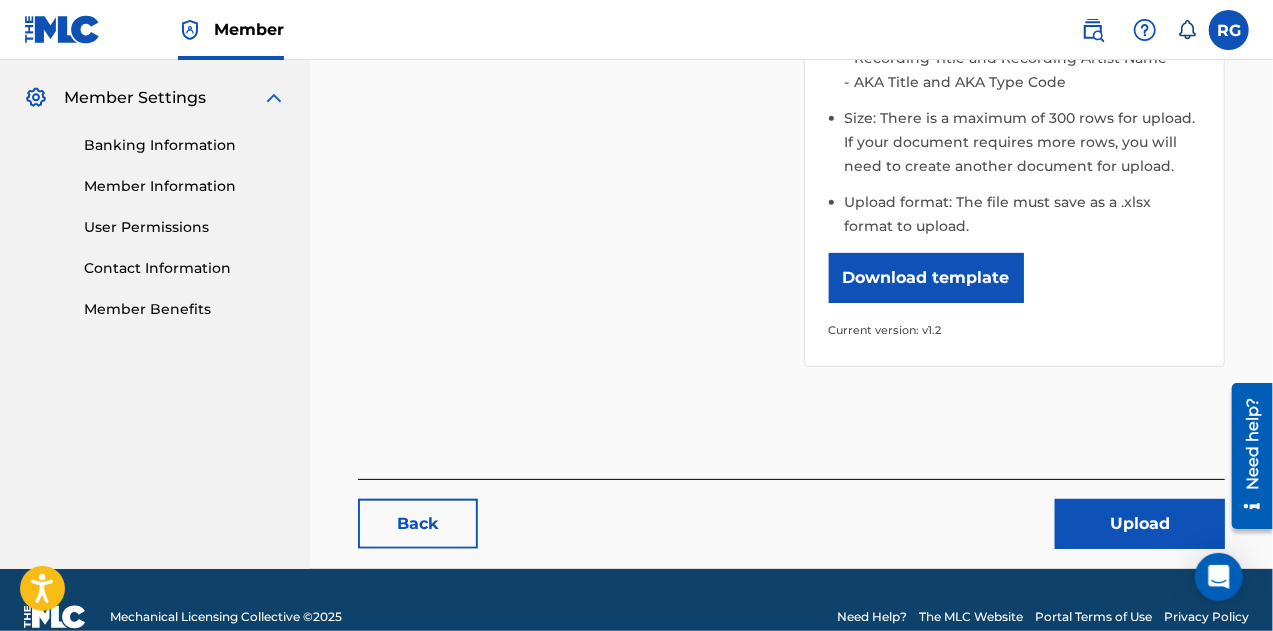 scroll, scrollTop: 808, scrollLeft: 0, axis: vertical 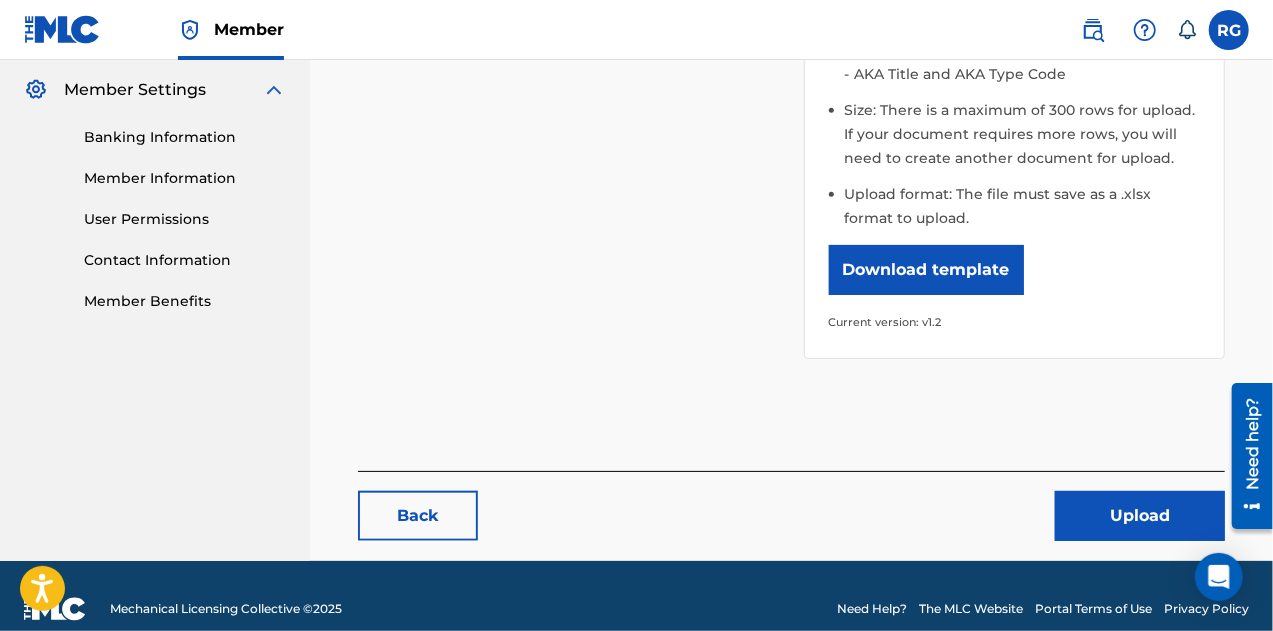 click on "Upload" at bounding box center (1140, 516) 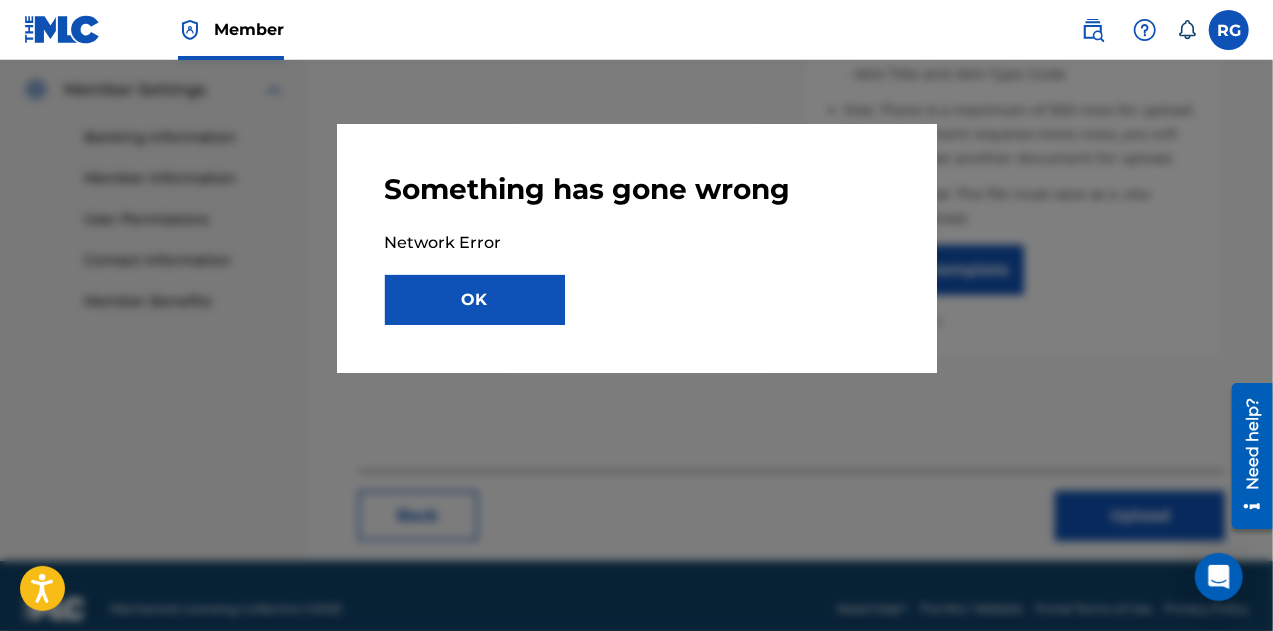 click on "OK" at bounding box center (475, 300) 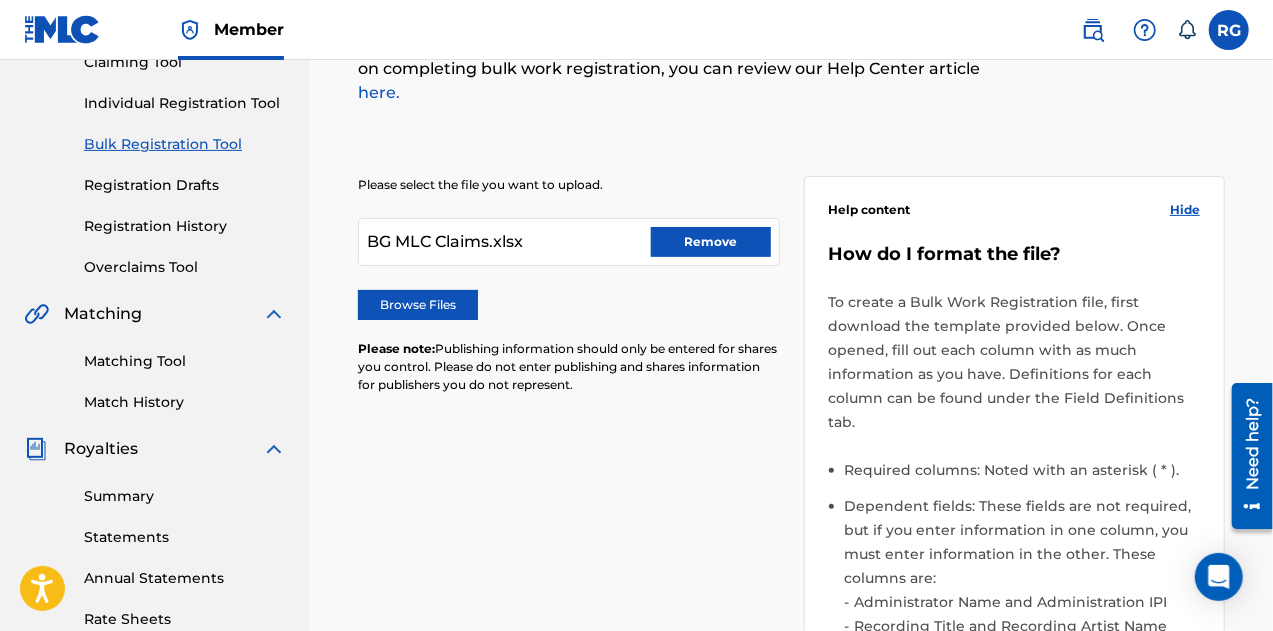 scroll, scrollTop: 220, scrollLeft: 0, axis: vertical 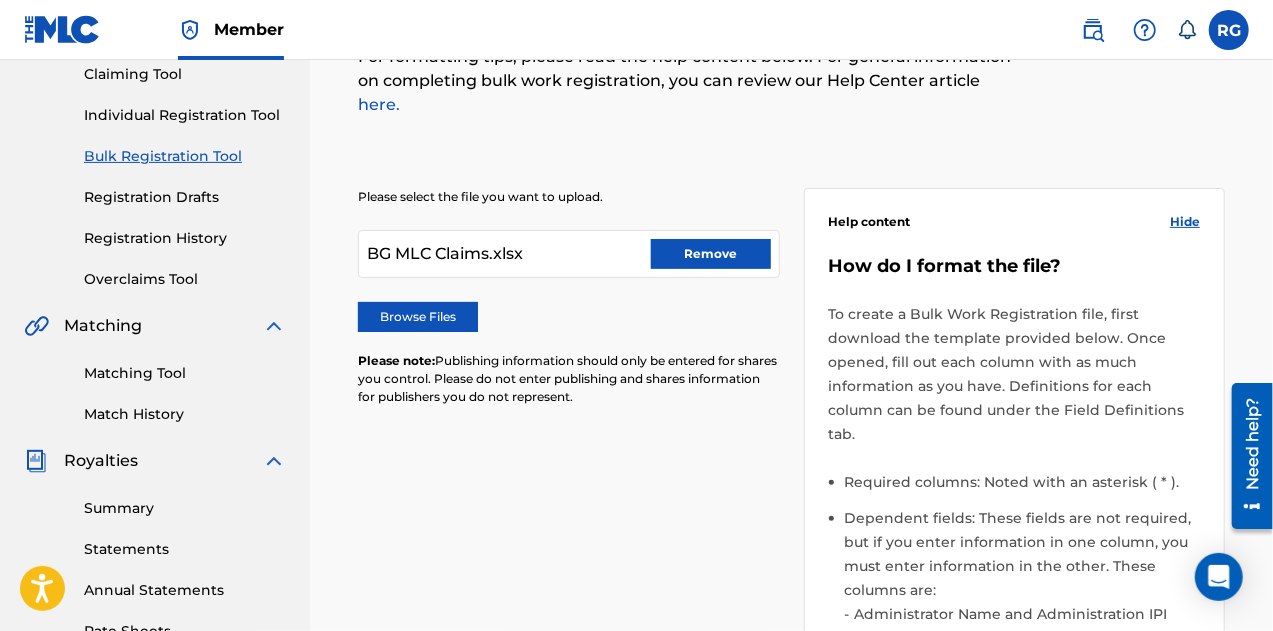 click on "Please select the file you want to upload. BG MLC Claims.xlsx Remove Browse Files Please note:  Publishing information should only be entered for shares you control. Please do not enter publishing and shares information for publishers you do not represent. Help content Hide   How do I format the file? To create a Bulk Work Registration file, first download the template provided below. Once opened, fill out each column with as much information as you have. Definitions for each column can be found under the Field Definitions tab. Required columns: Noted with an asterisk ( * ). Dependent fields: These fields are not required, but if you enter information in one column, you must enter information in the other. These columns are: Administrator Name and Administration IPI Recording Title and Recording Artist Name AKA Title and AKA Type Code Size: There is a maximum of 300 rows for upload. If your document requires more rows, you will need to create another document for upload. Download template" at bounding box center [791, 555] 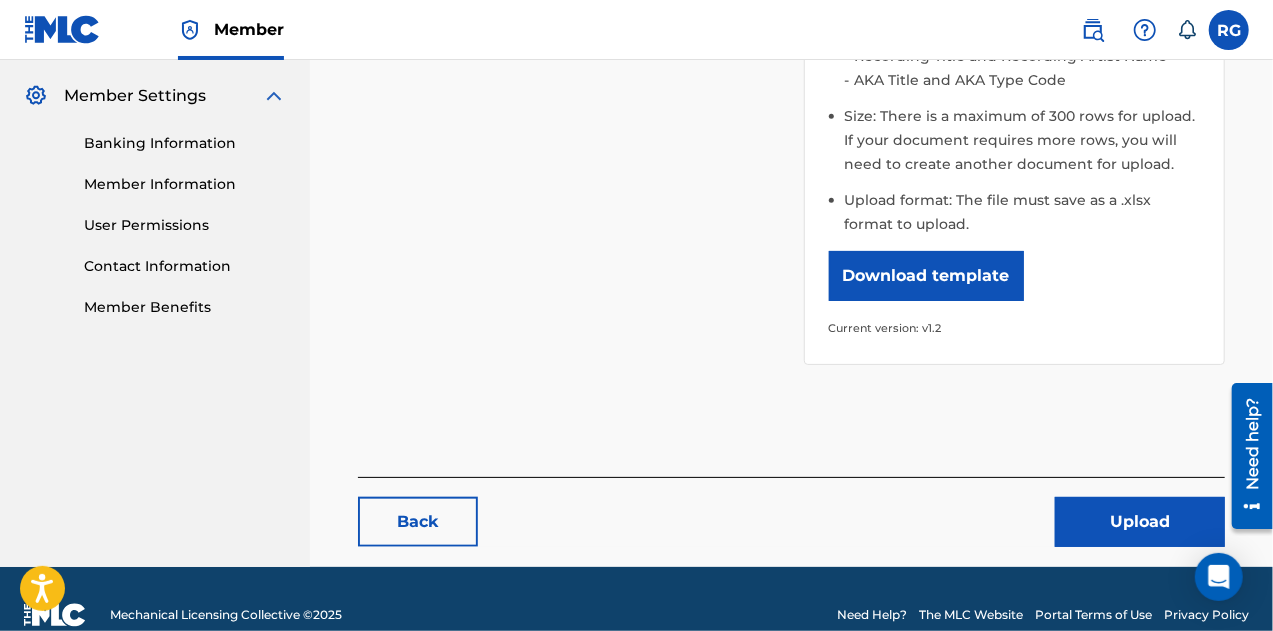 scroll, scrollTop: 804, scrollLeft: 0, axis: vertical 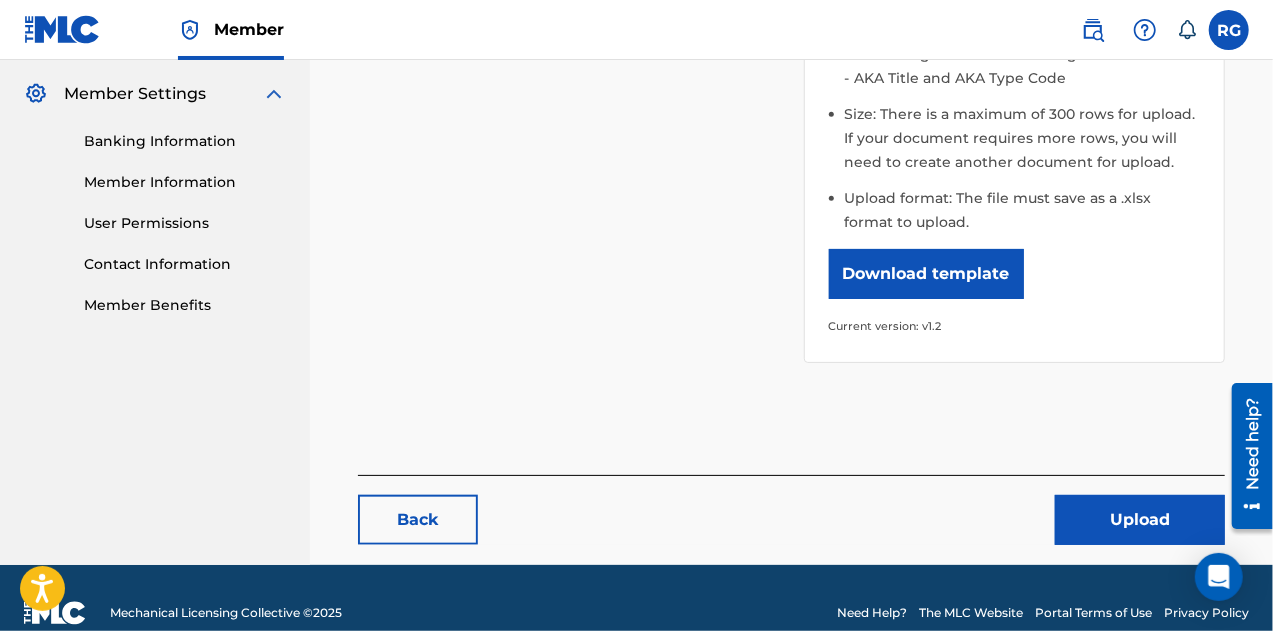click on "Upload" at bounding box center (1140, 520) 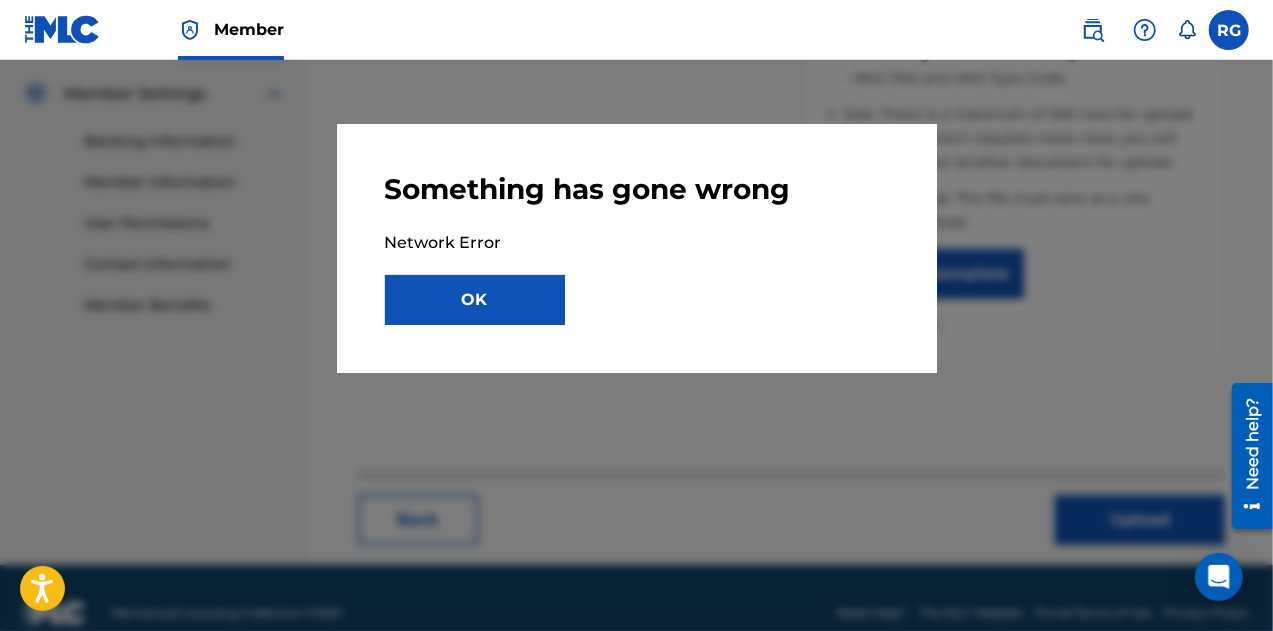 click on "OK" at bounding box center [475, 300] 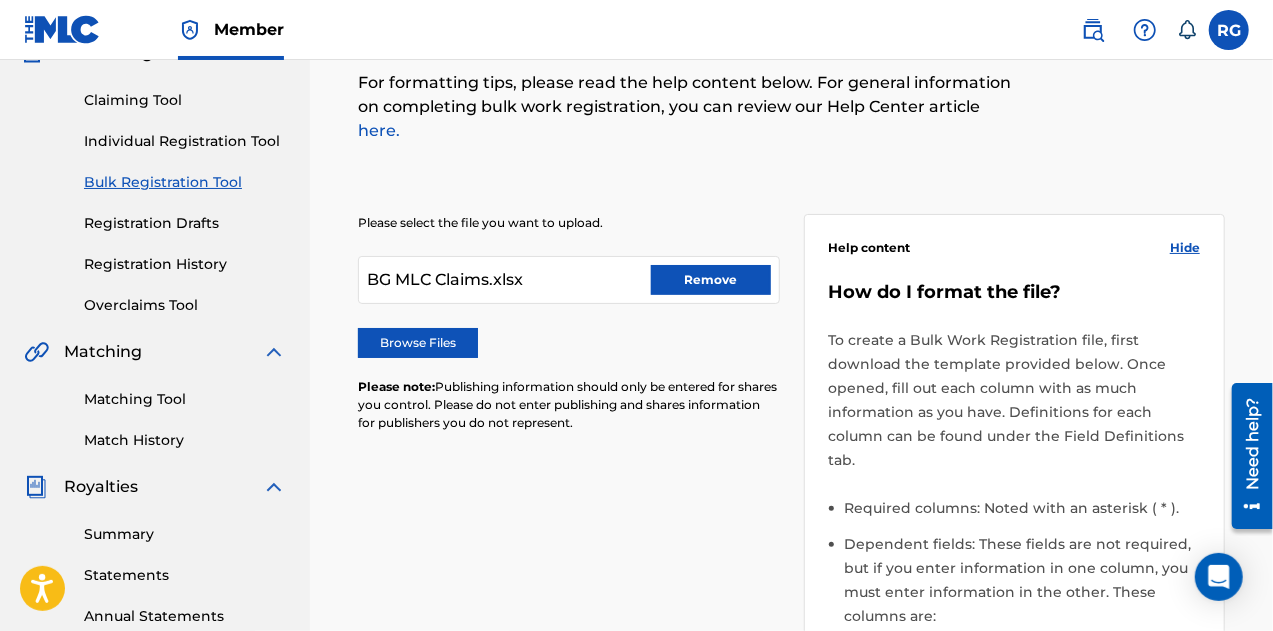 scroll, scrollTop: 192, scrollLeft: 0, axis: vertical 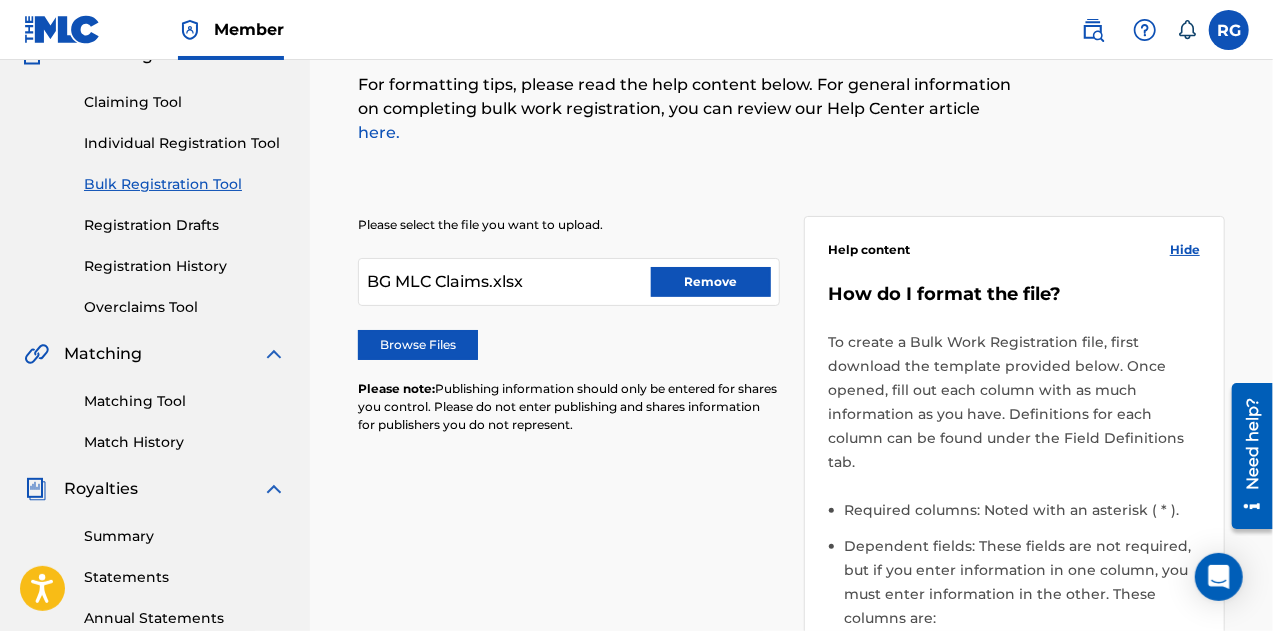 click on "Remove" at bounding box center [711, 282] 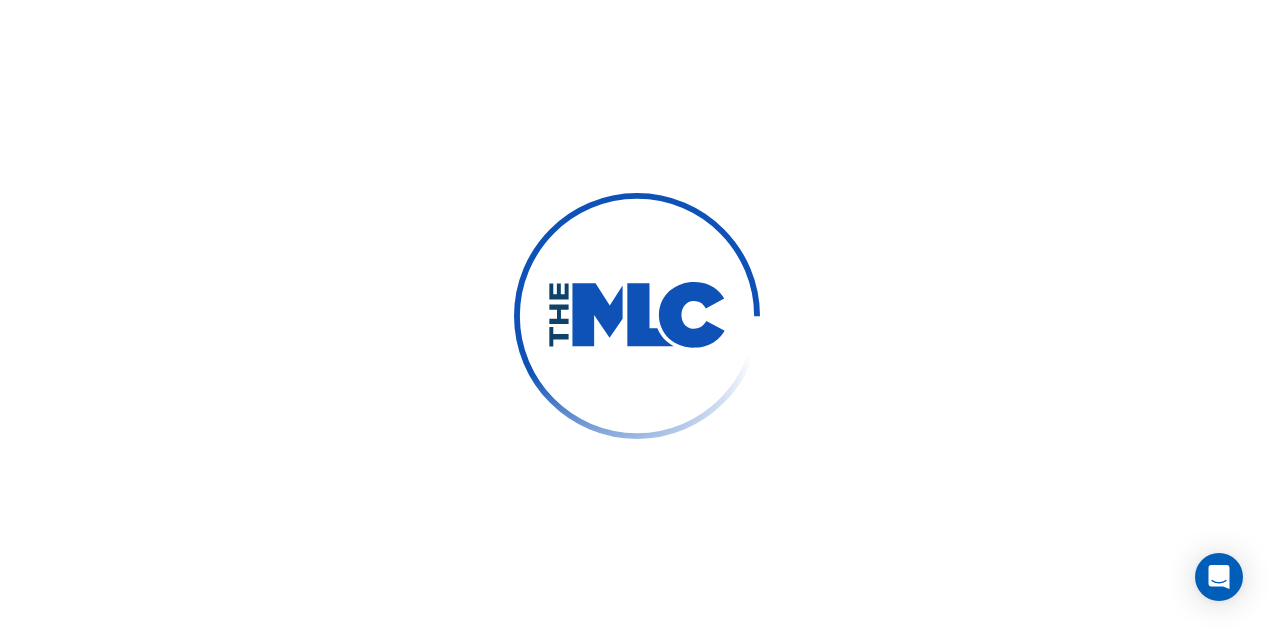 scroll, scrollTop: 0, scrollLeft: 0, axis: both 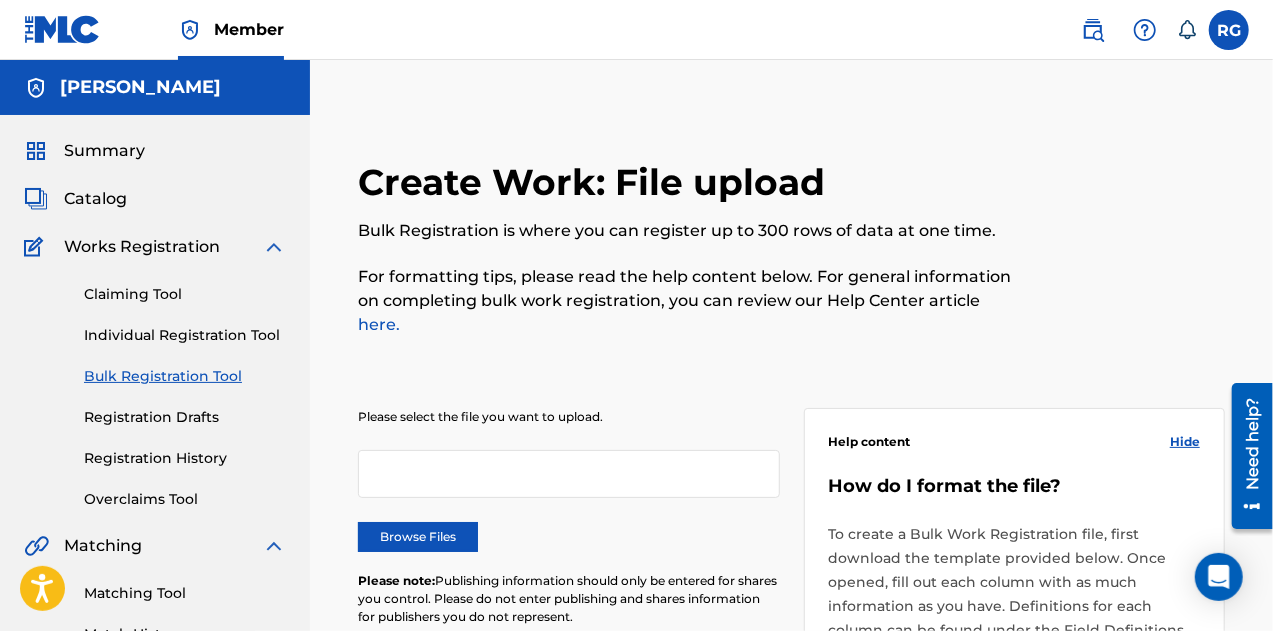 click on "Browse Files" at bounding box center [418, 537] 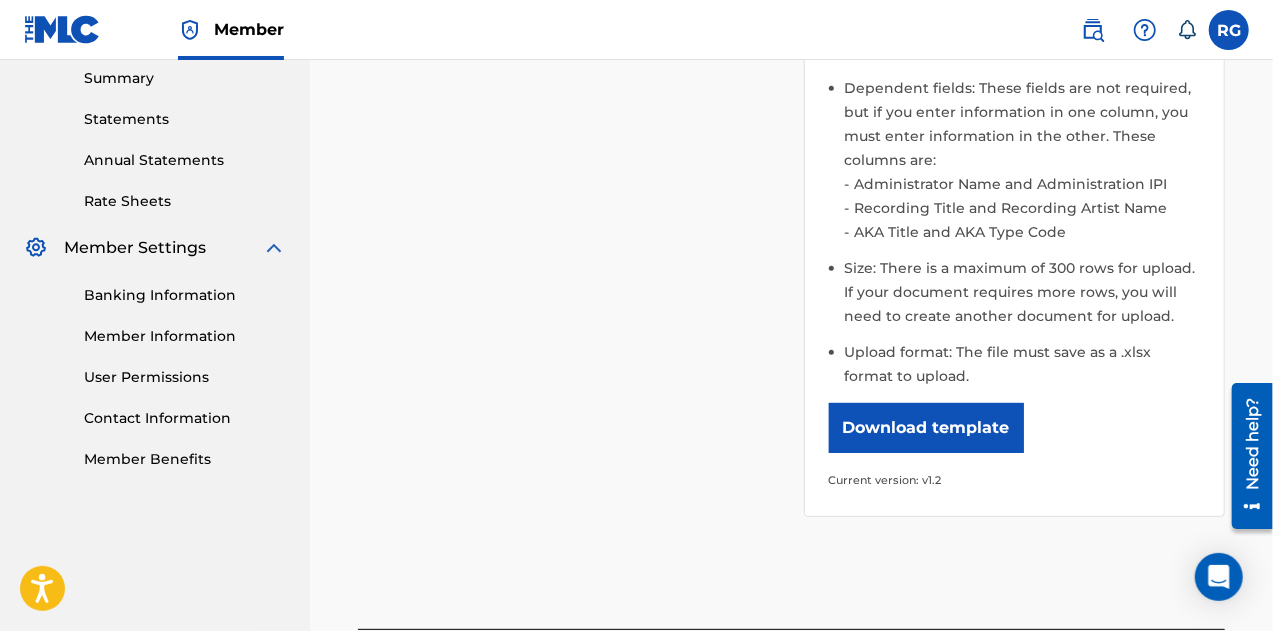 scroll, scrollTop: 808, scrollLeft: 0, axis: vertical 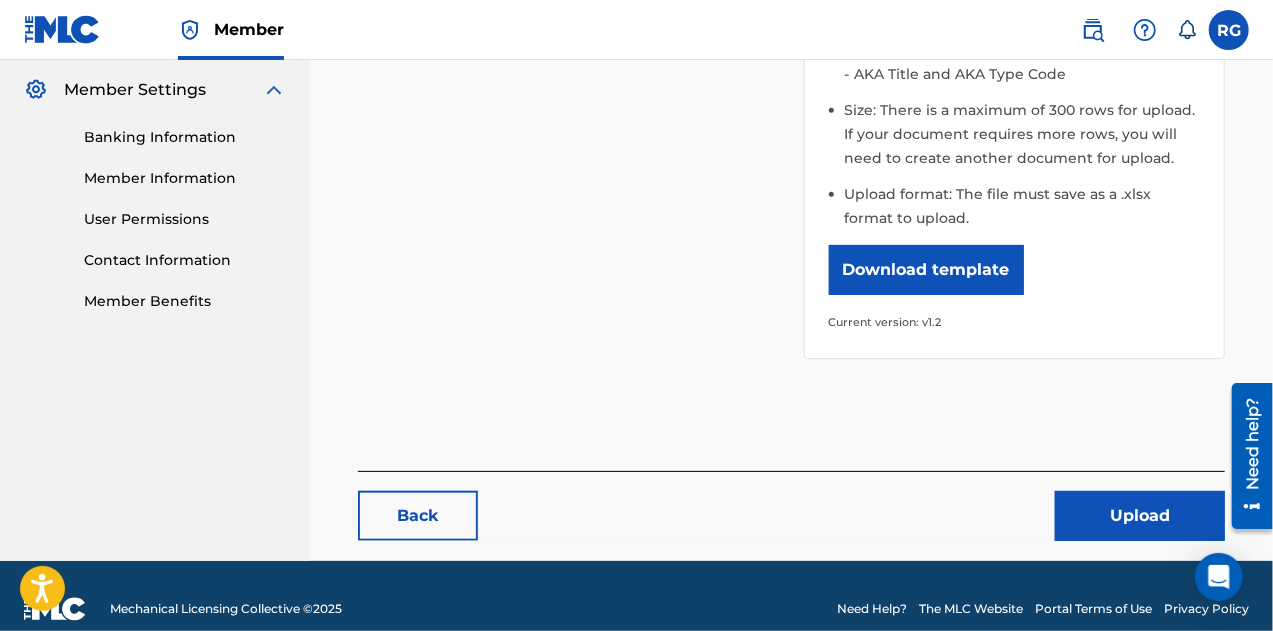 click on "Upload" at bounding box center (1140, 516) 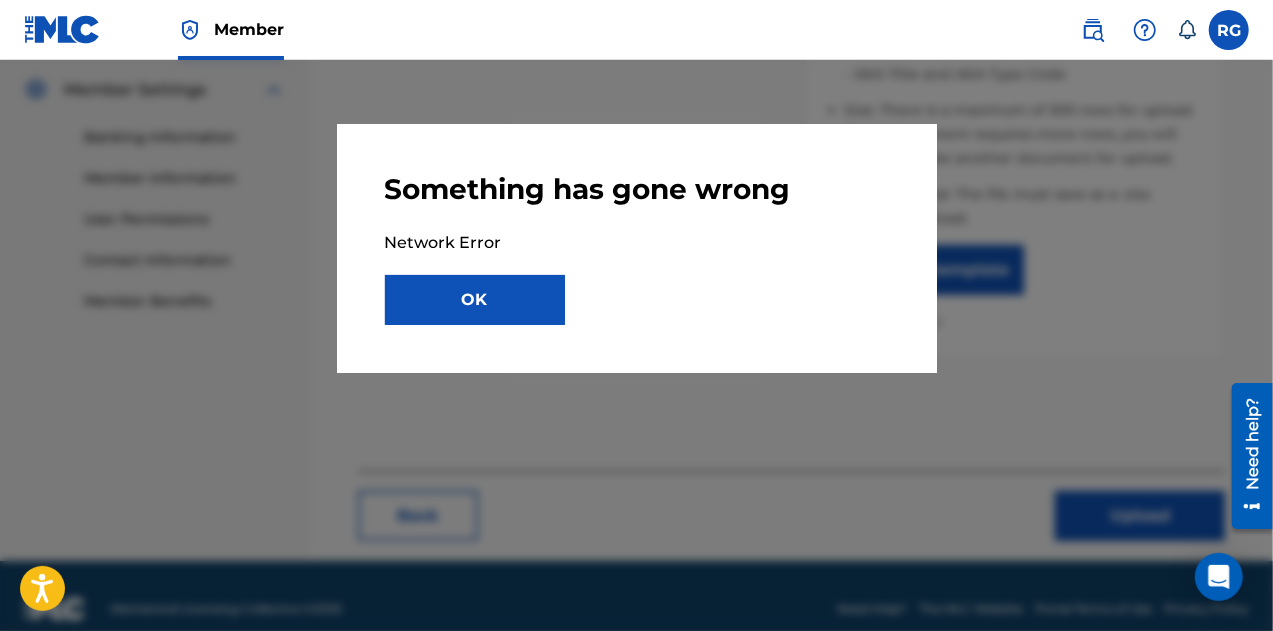 click on "OK" at bounding box center [475, 300] 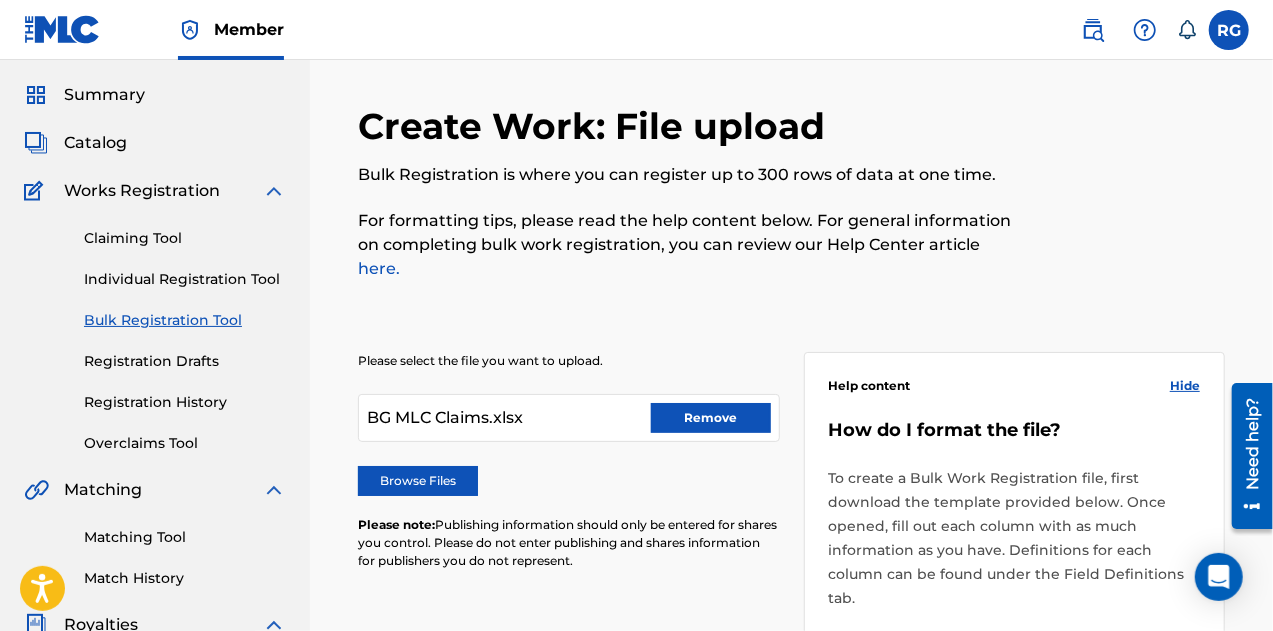 scroll, scrollTop: 56, scrollLeft: 0, axis: vertical 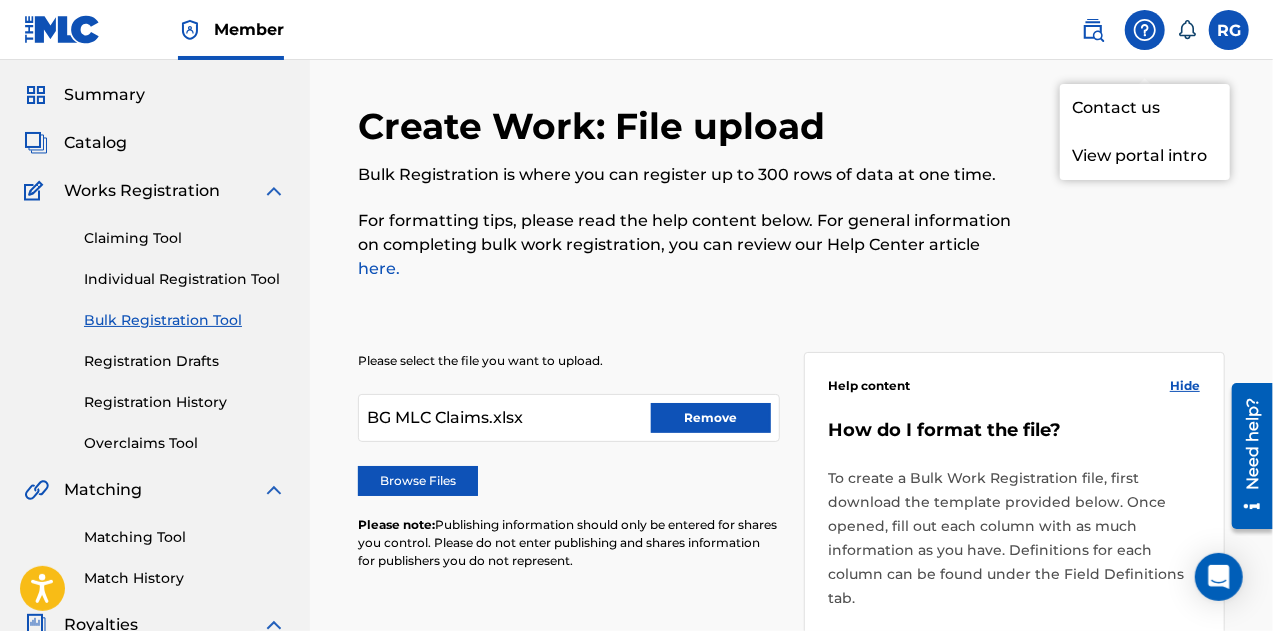 click on "Contact us" at bounding box center (1145, 108) 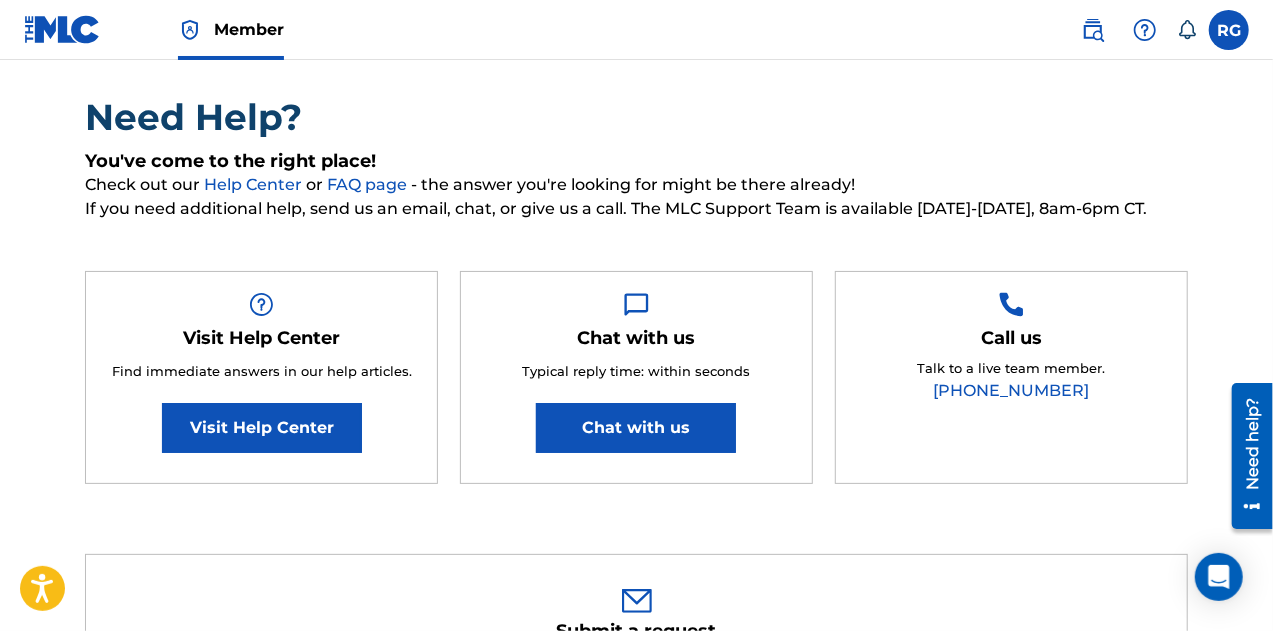 scroll, scrollTop: 136, scrollLeft: 0, axis: vertical 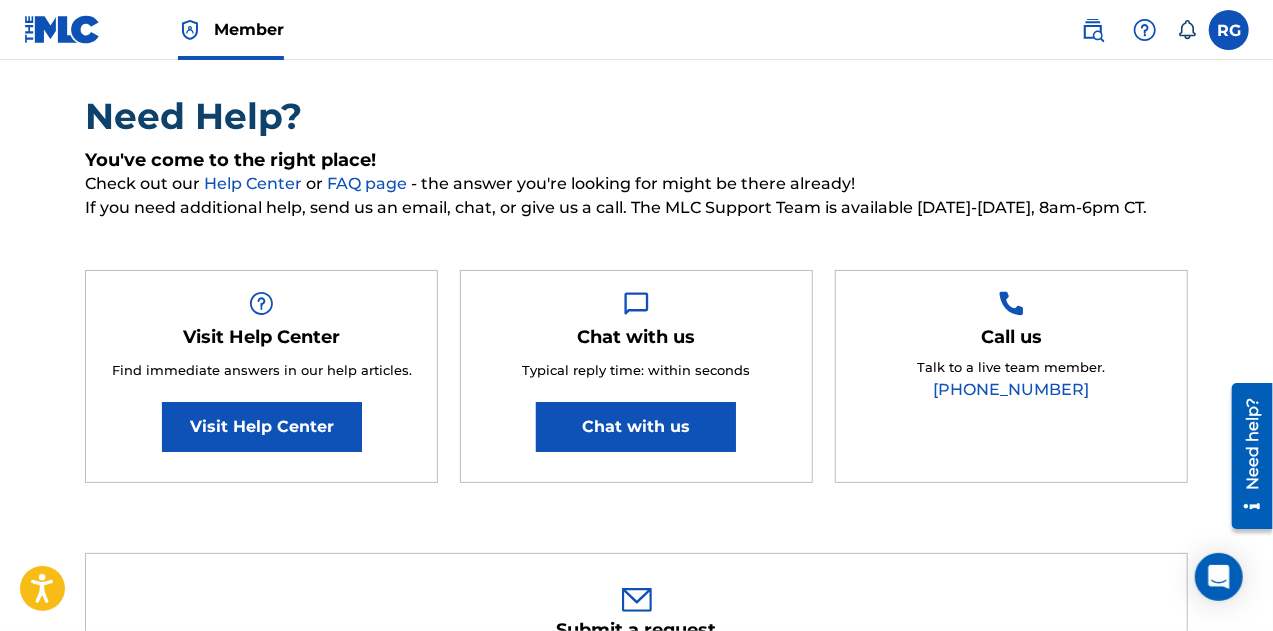 click on "Chat with us" at bounding box center (636, 427) 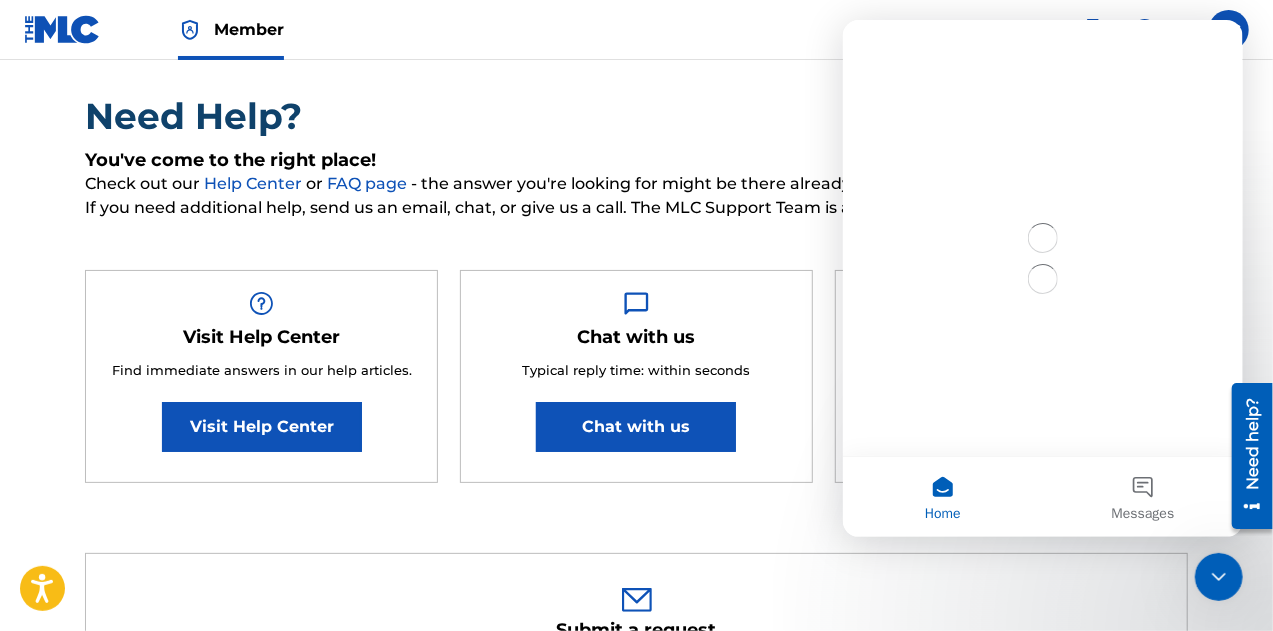 scroll, scrollTop: 0, scrollLeft: 0, axis: both 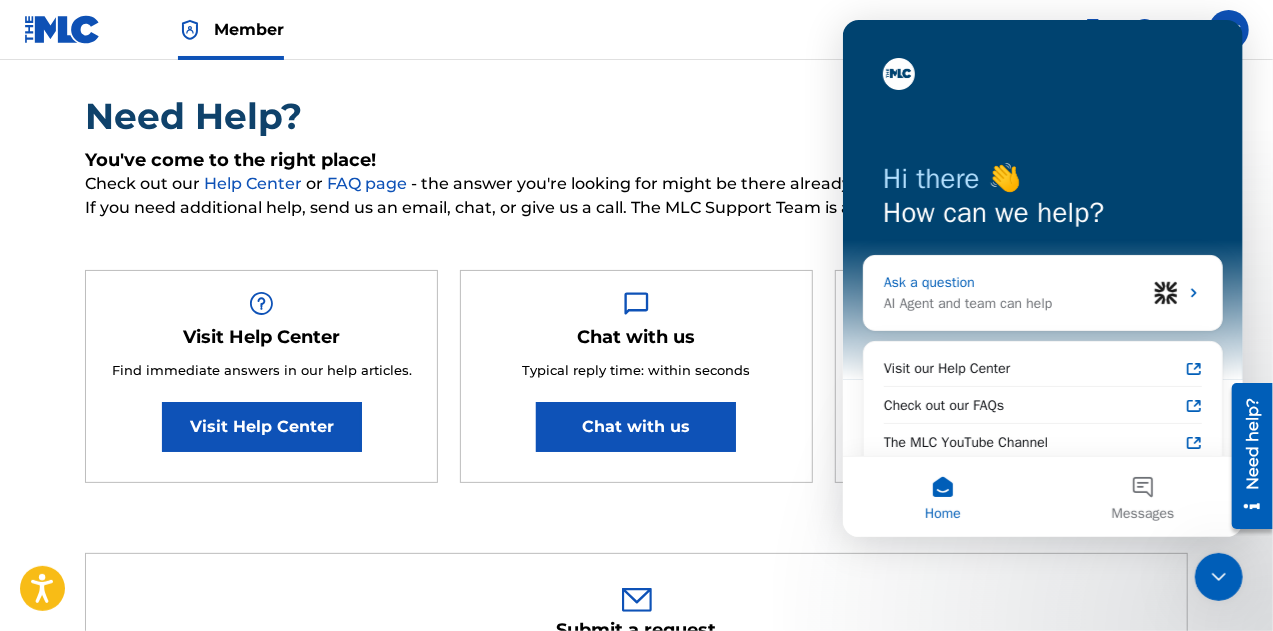 click on "Ask a question" at bounding box center [1014, 282] 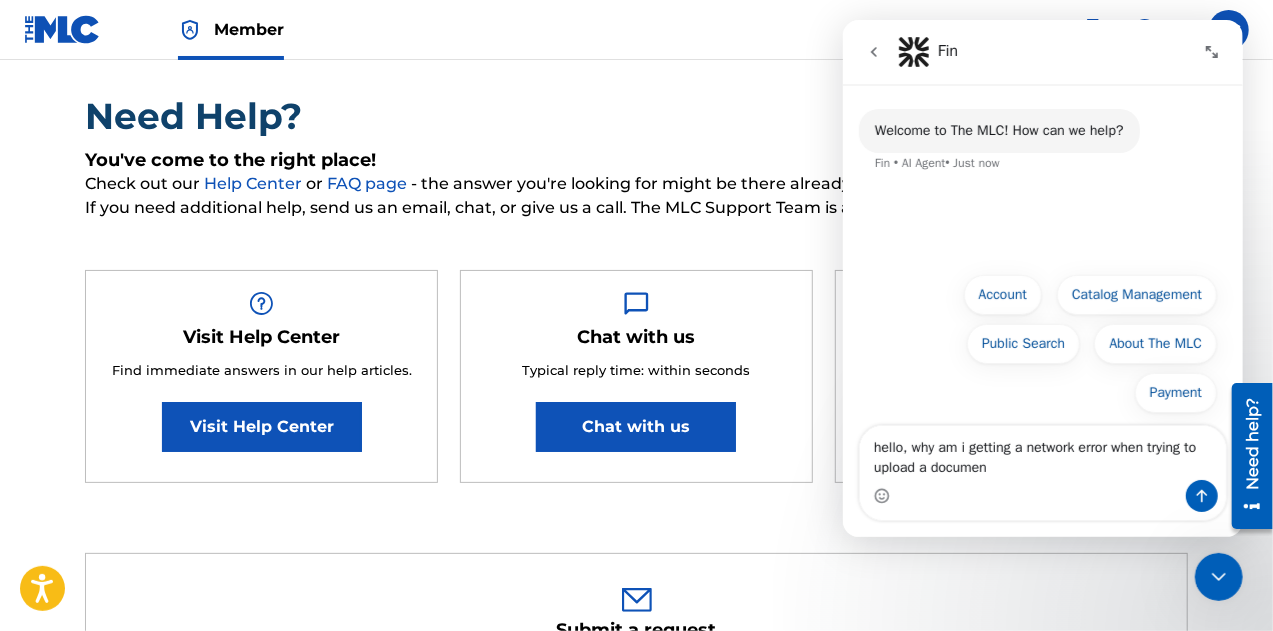 type on "hello, why am i getting a network error when trying to upload a document" 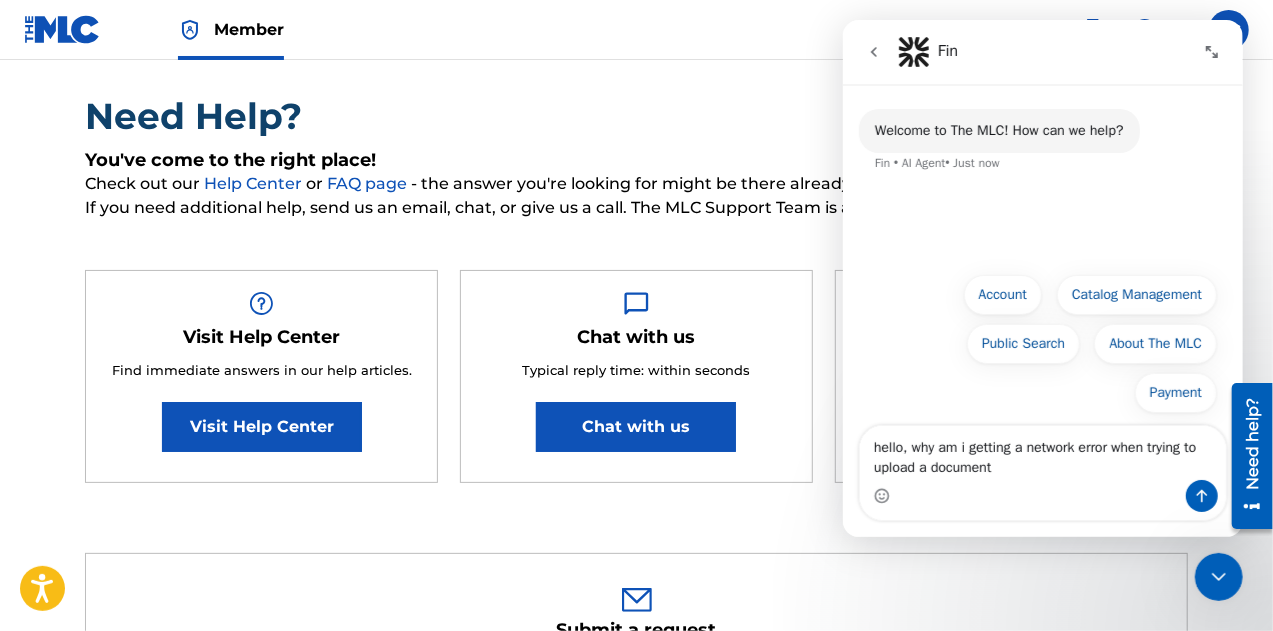 type 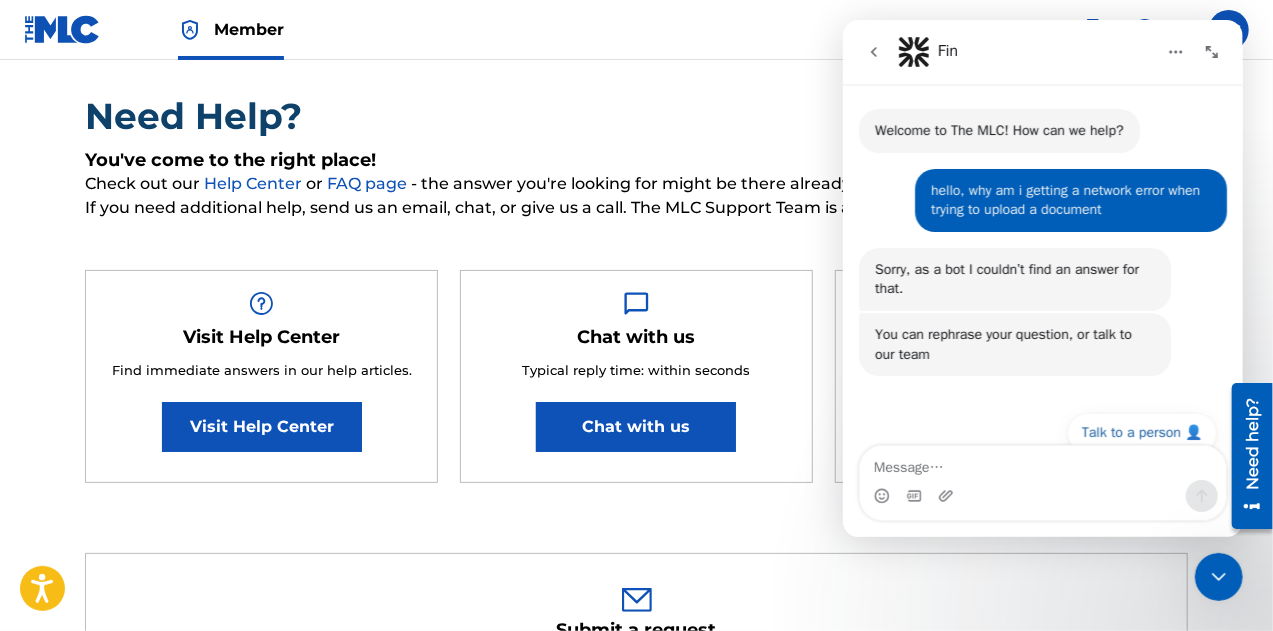 scroll, scrollTop: 22, scrollLeft: 0, axis: vertical 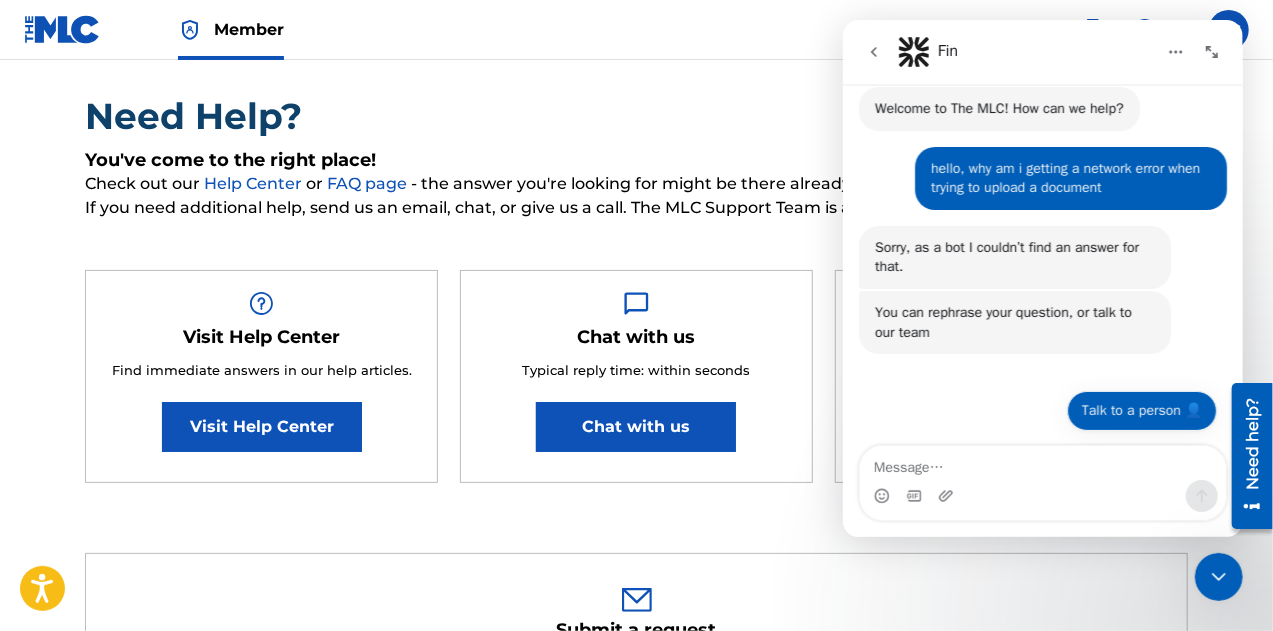 click on "Talk to a person 👤" at bounding box center [1141, 411] 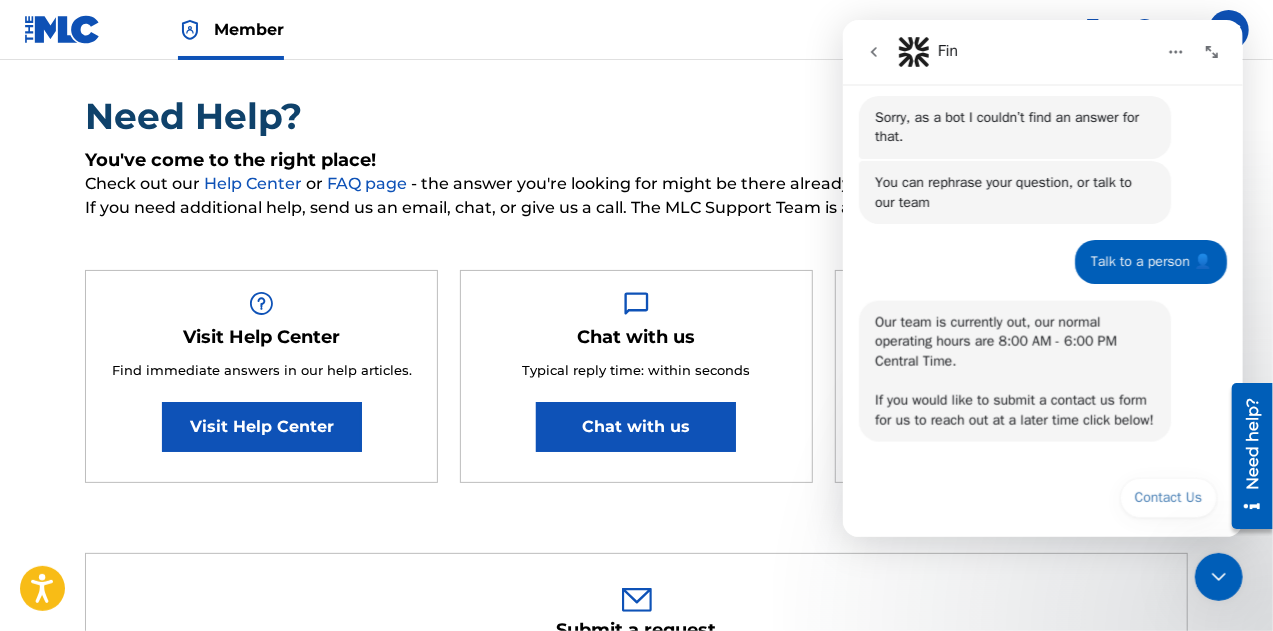 scroll, scrollTop: 167, scrollLeft: 0, axis: vertical 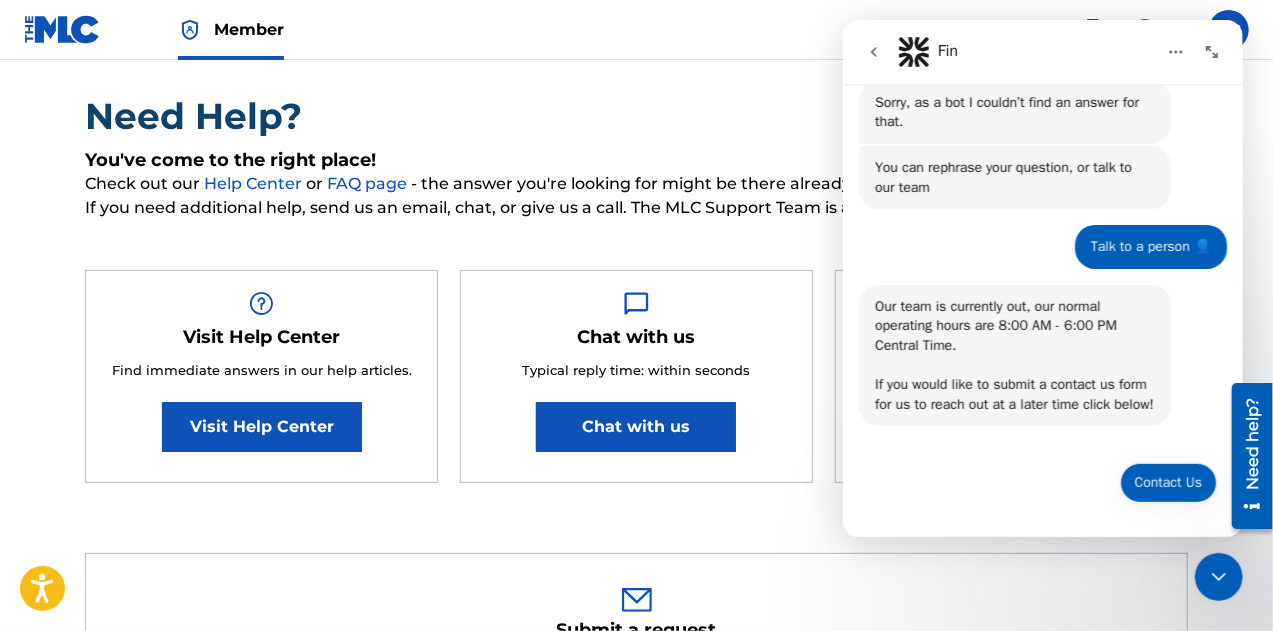 click on "Contact Us" at bounding box center (1167, 483) 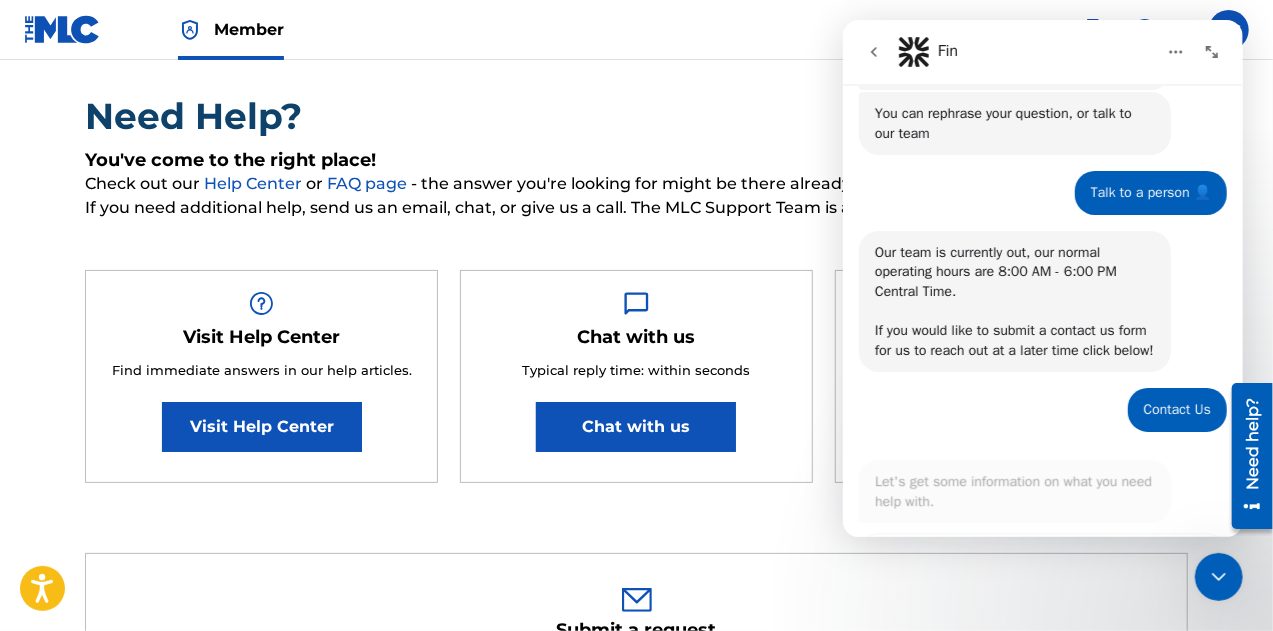 scroll, scrollTop: 374, scrollLeft: 0, axis: vertical 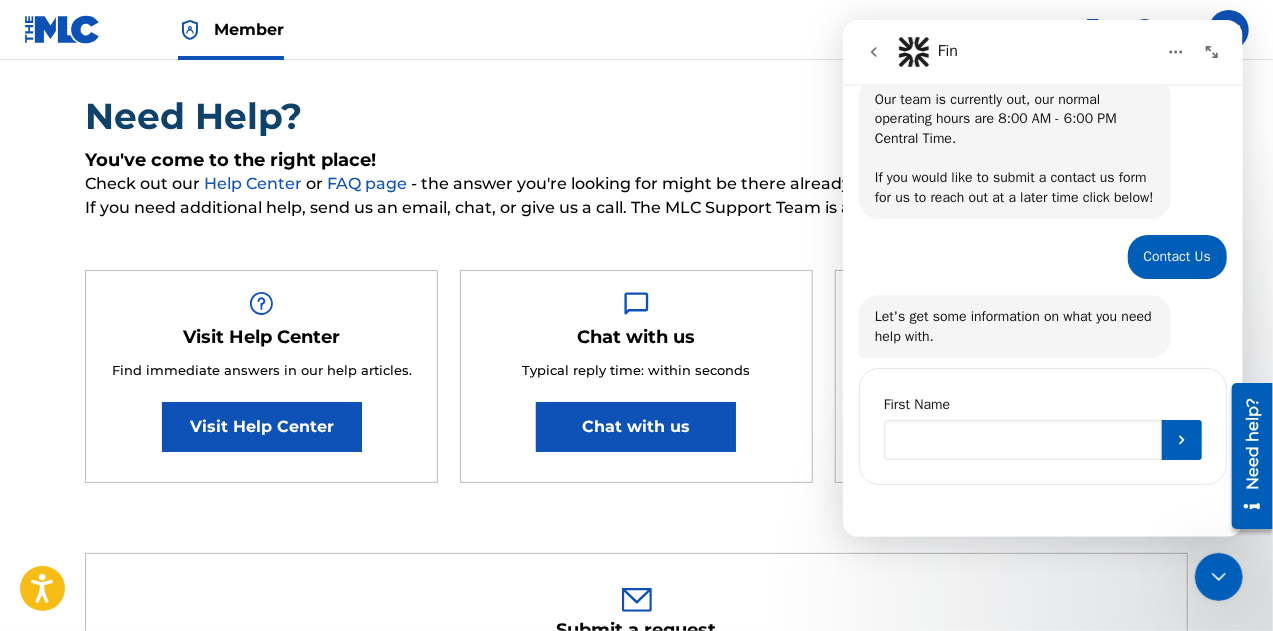 click at bounding box center [1022, 440] 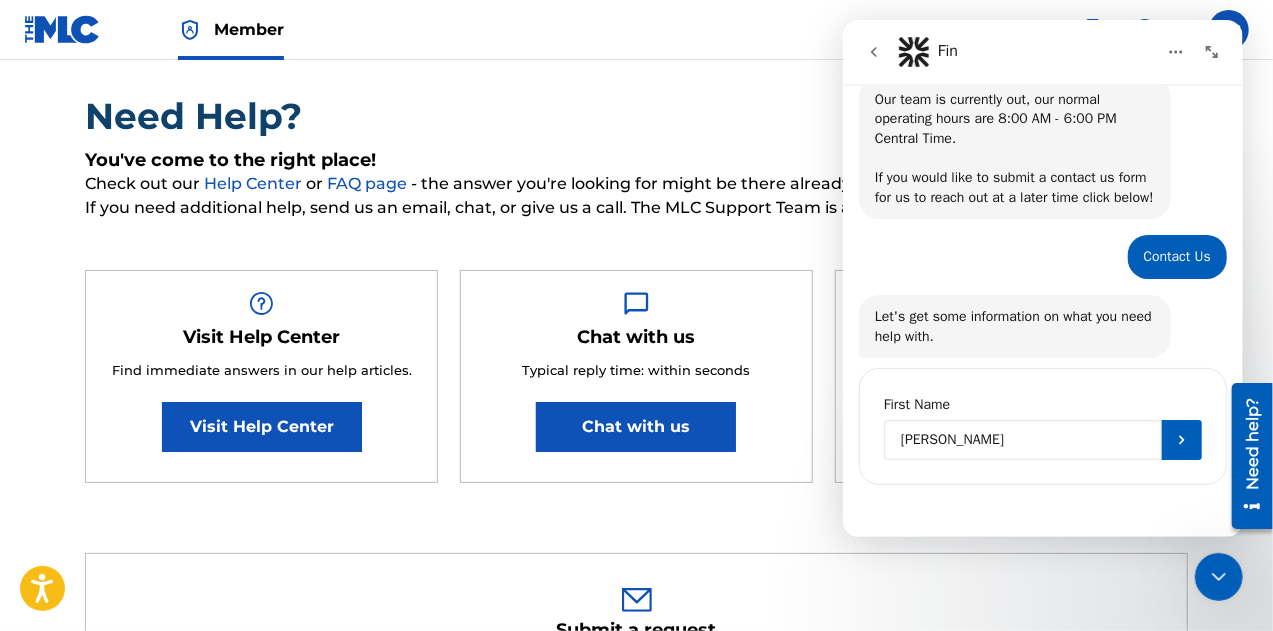 click on "RObert" at bounding box center (1022, 440) 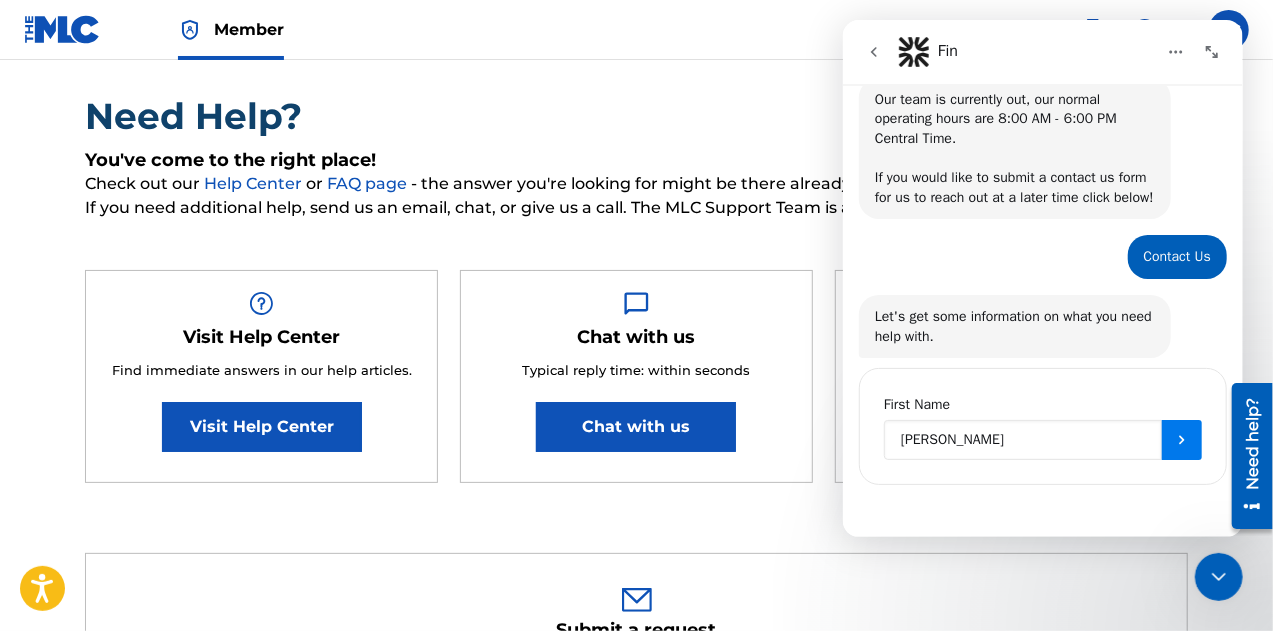 type on "[PERSON_NAME]" 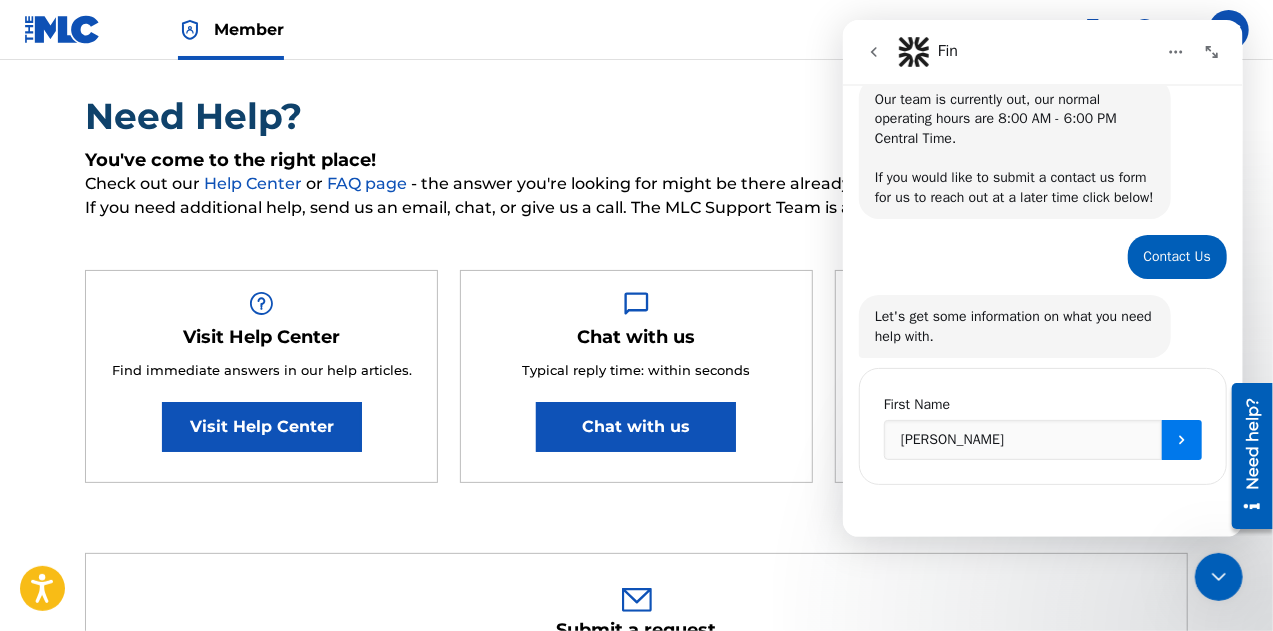 click 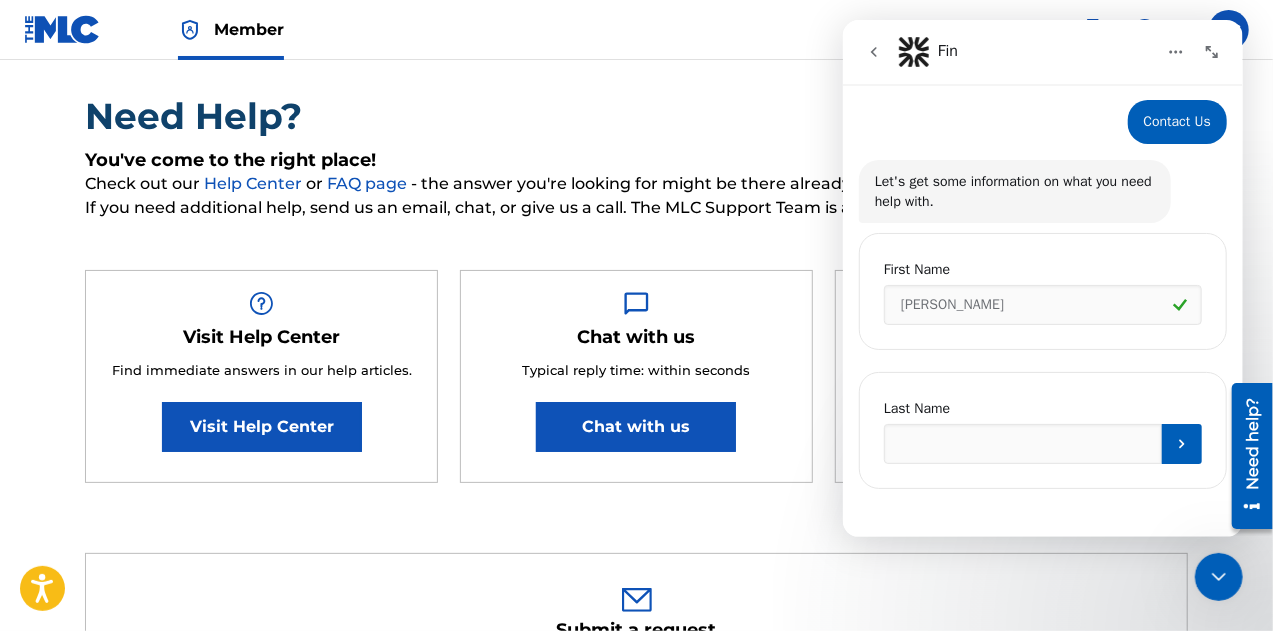 scroll, scrollTop: 512, scrollLeft: 0, axis: vertical 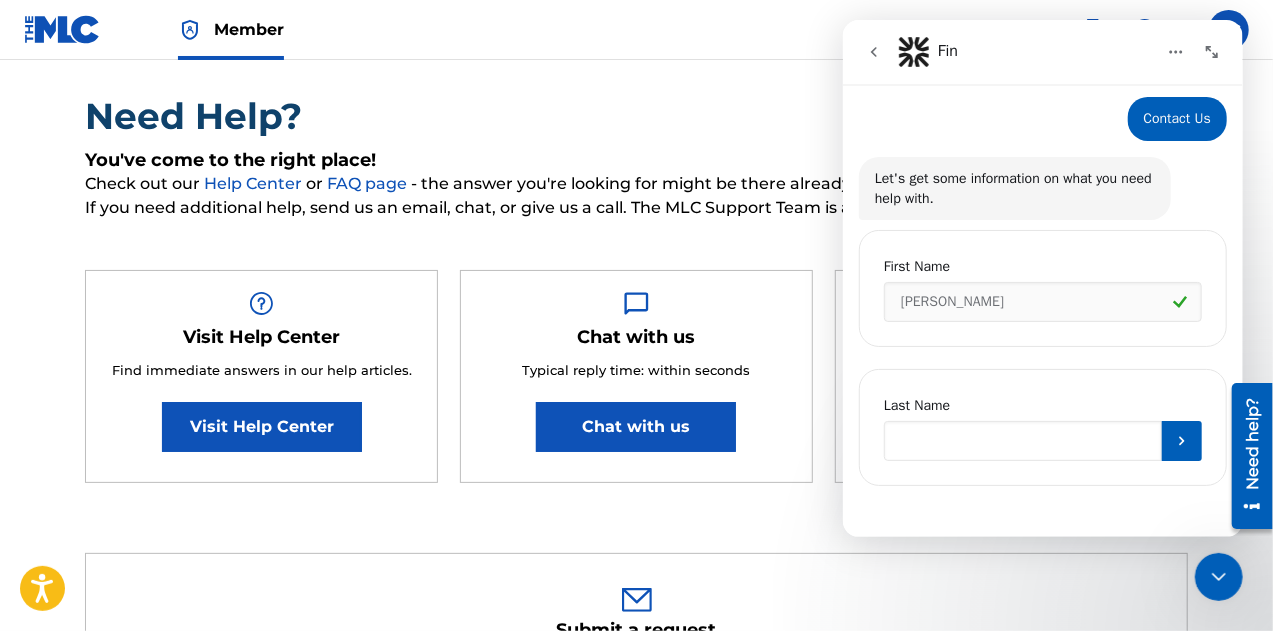 click at bounding box center [1022, 441] 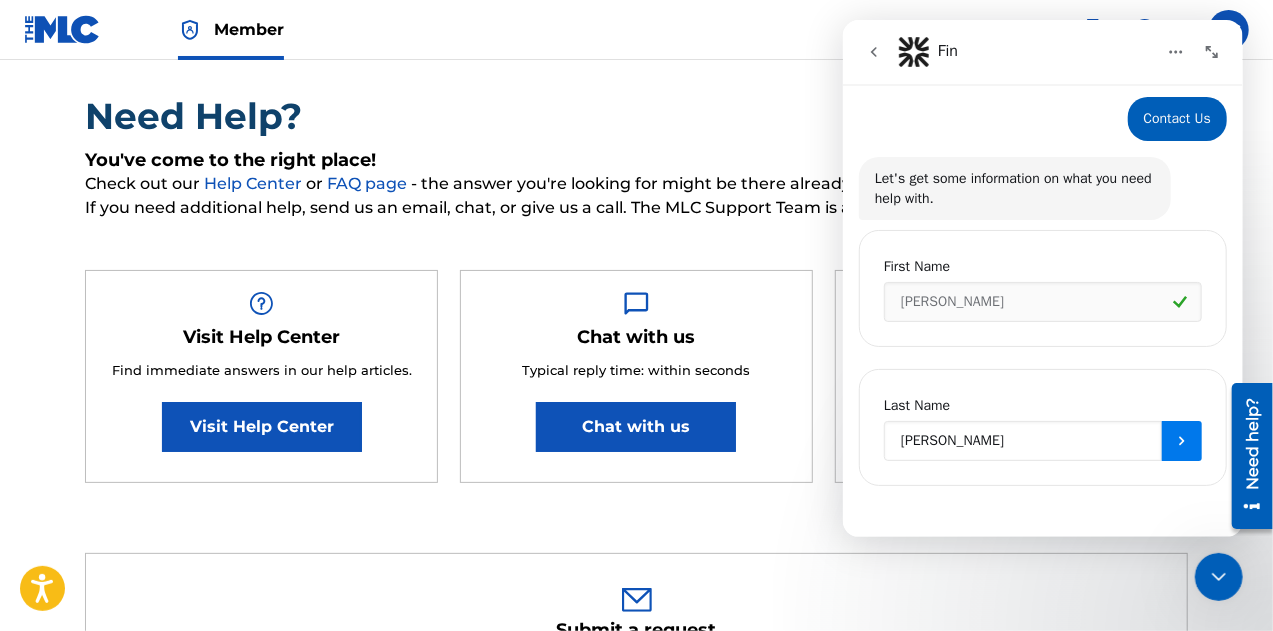 type on "[PERSON_NAME]" 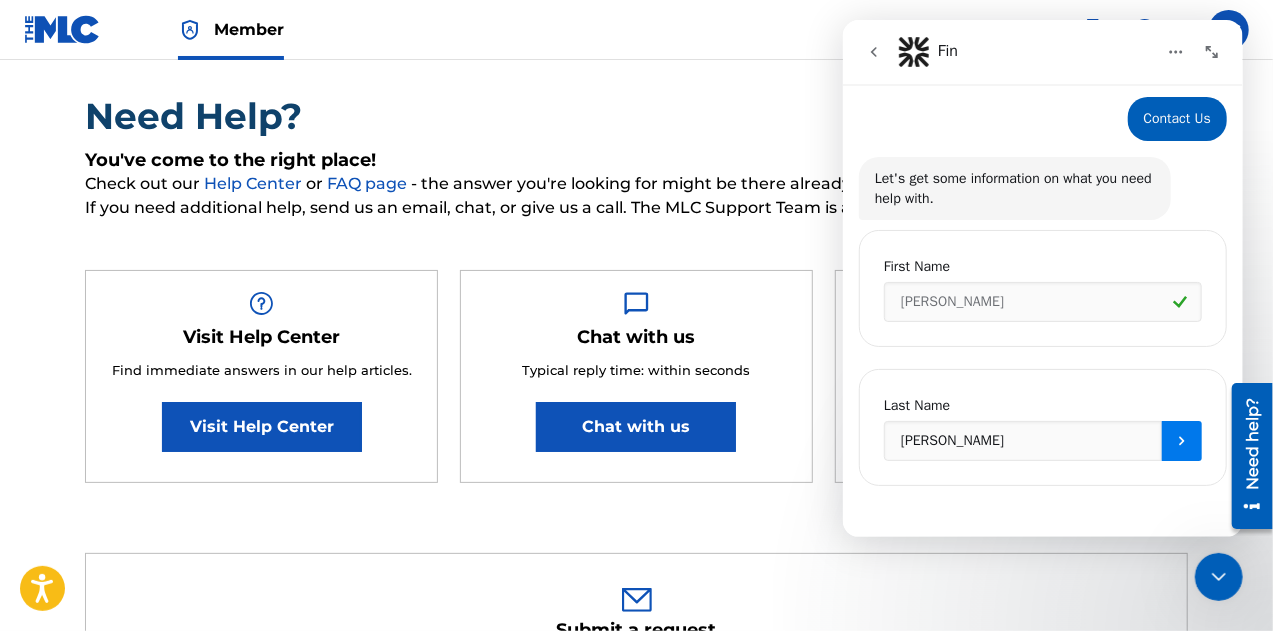click 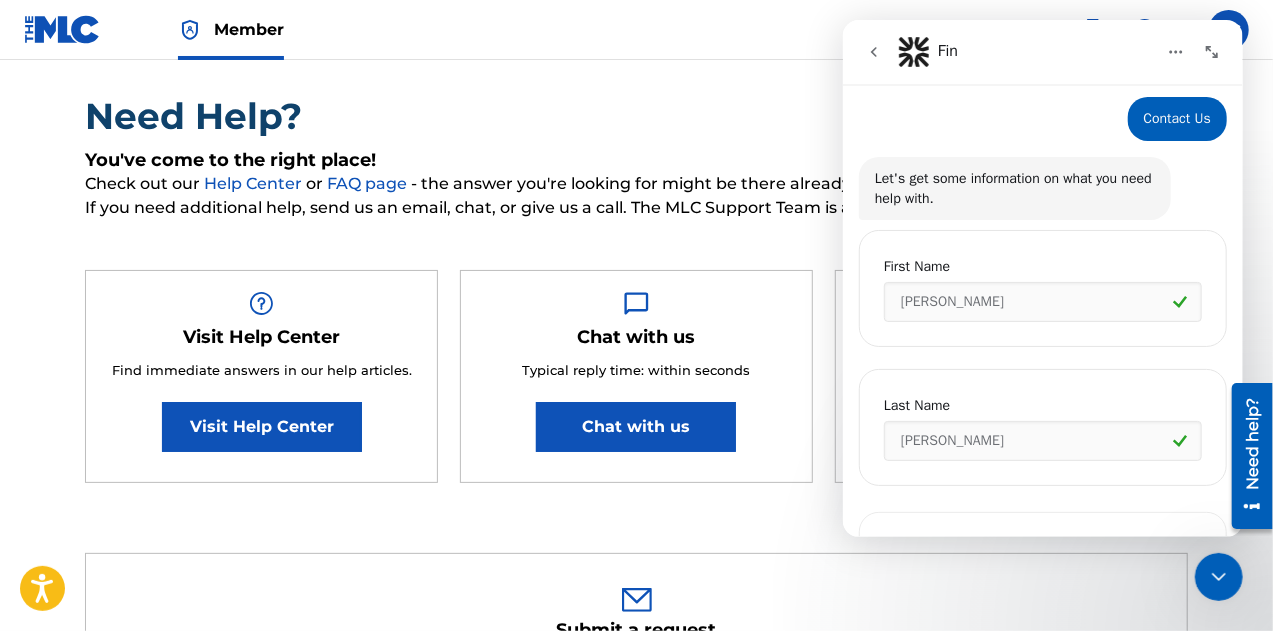 scroll, scrollTop: 650, scrollLeft: 0, axis: vertical 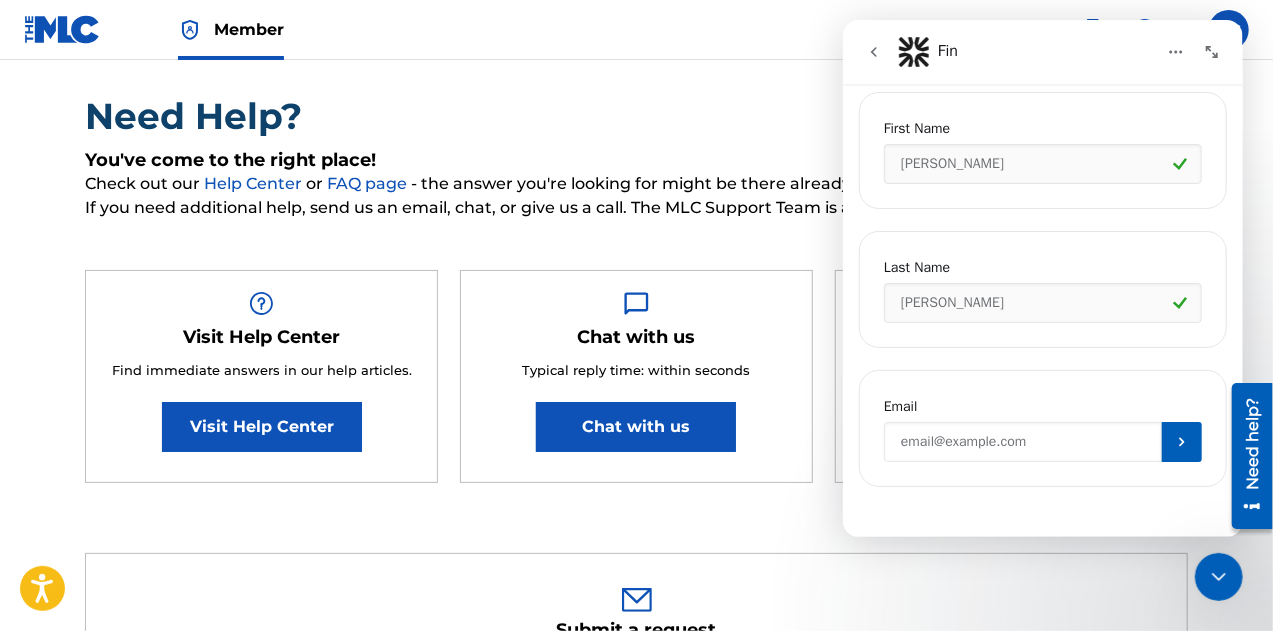 click at bounding box center (1022, 442) 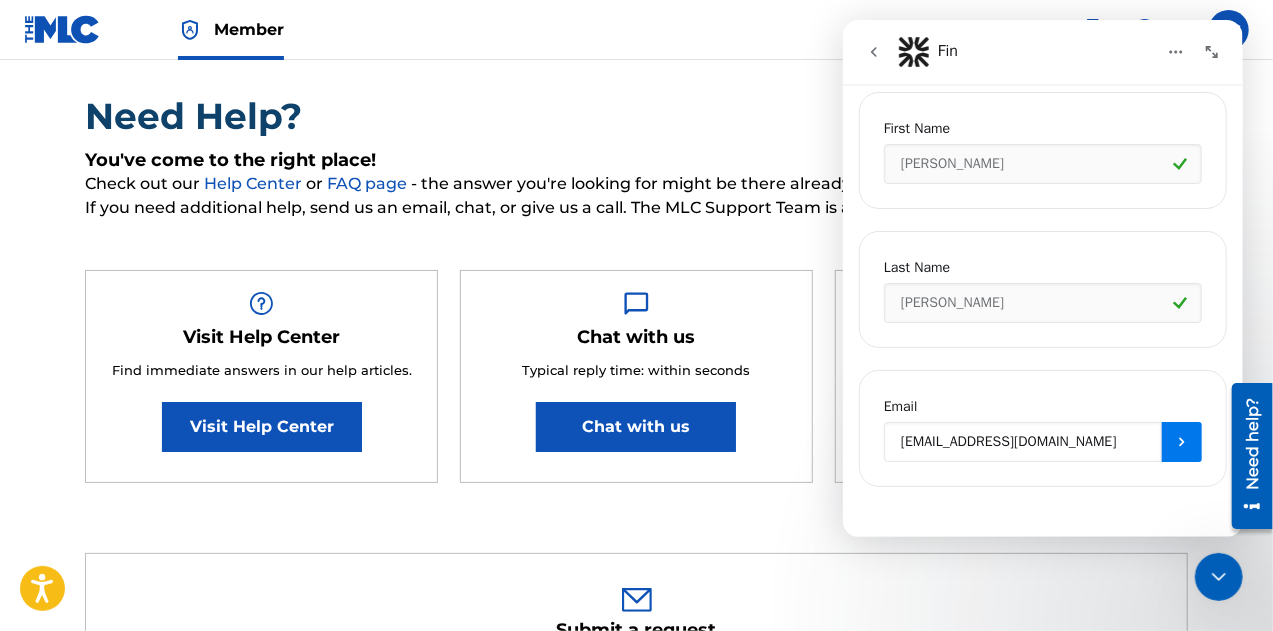 type on "[EMAIL_ADDRESS][DOMAIN_NAME]" 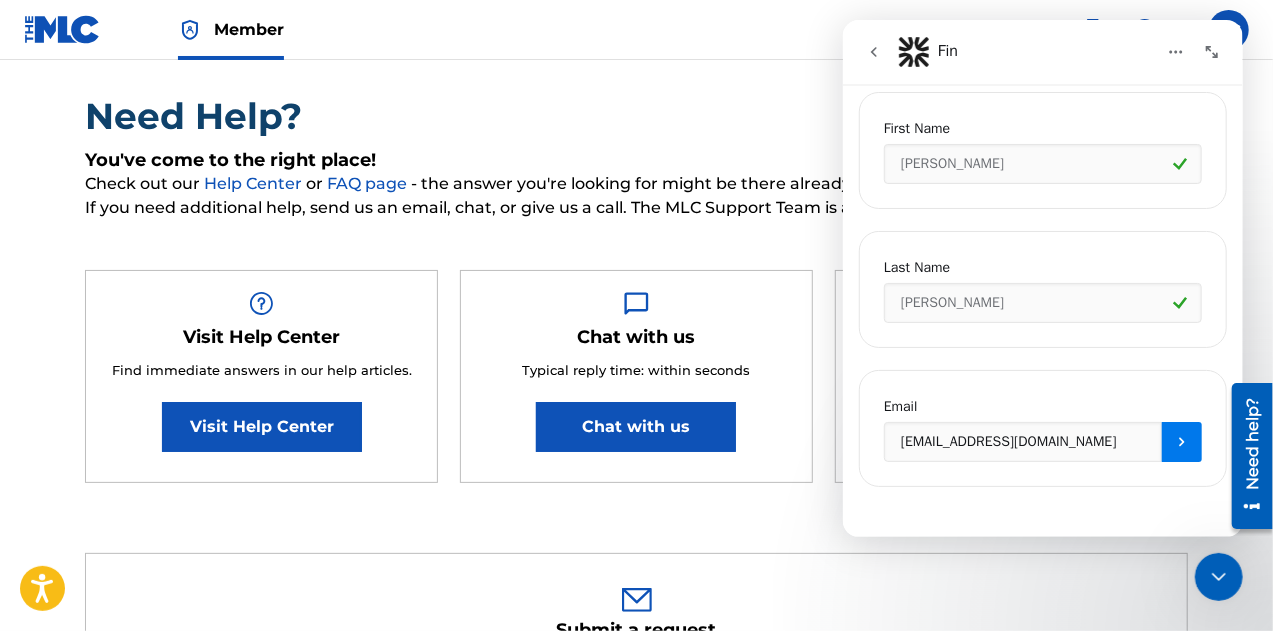 click 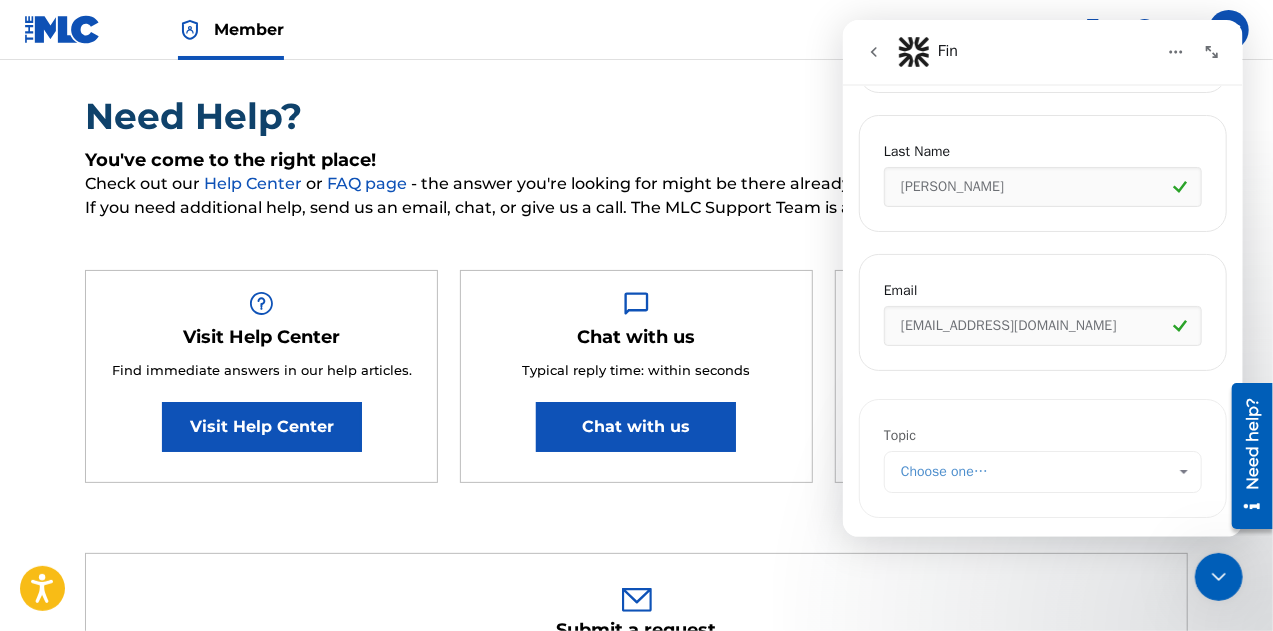 scroll, scrollTop: 790, scrollLeft: 0, axis: vertical 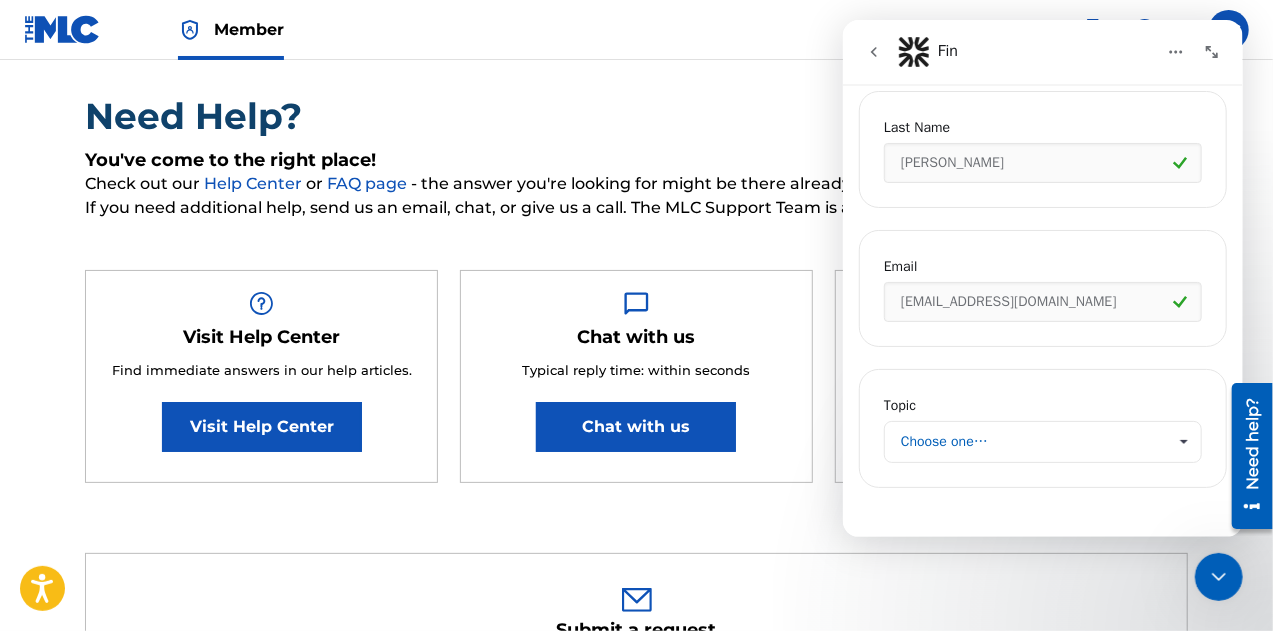click on "Choose one…" at bounding box center [1032, 442] 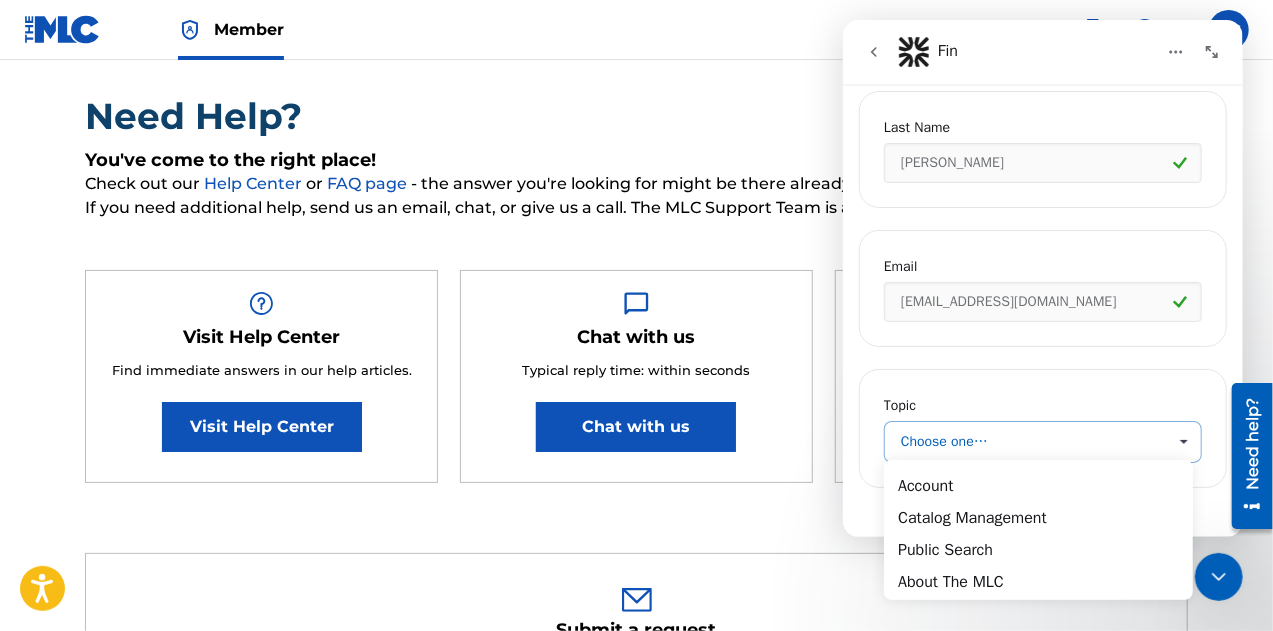 scroll, scrollTop: 0, scrollLeft: 0, axis: both 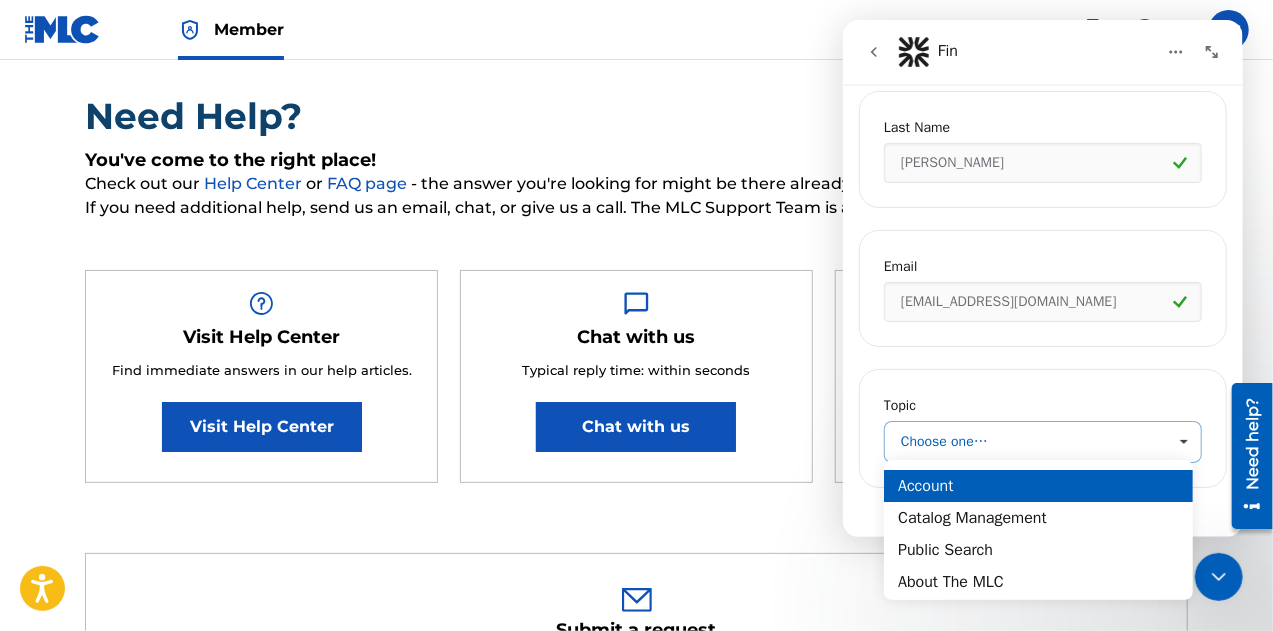 click on "Account" at bounding box center (1037, 485) 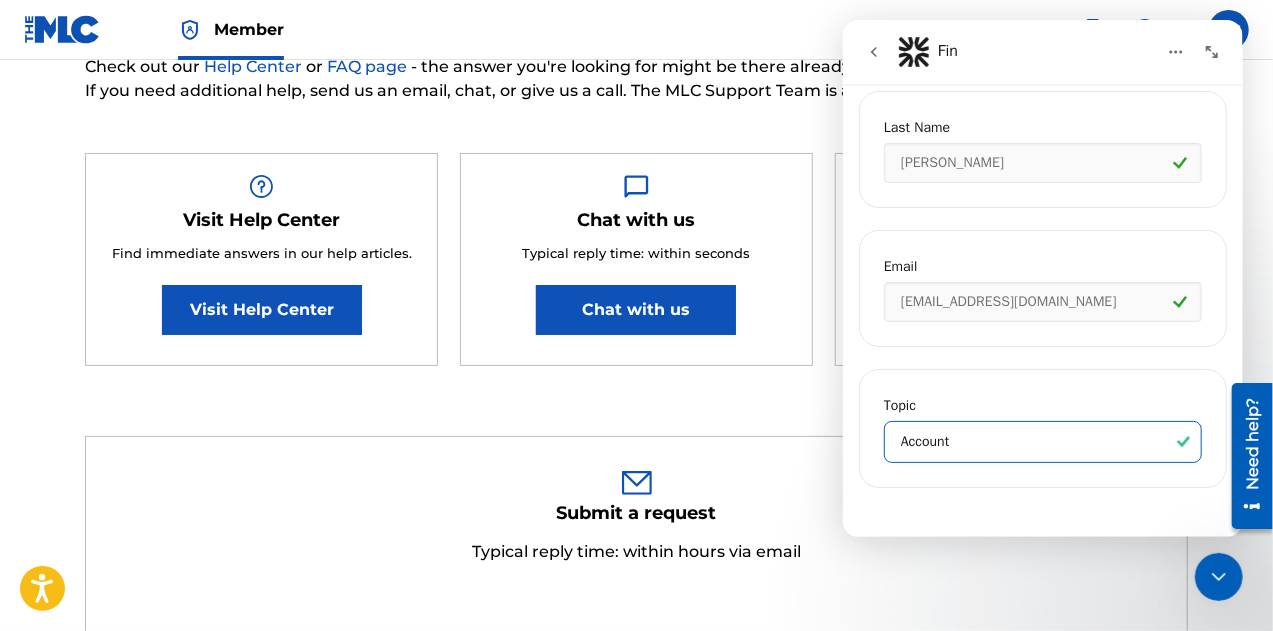 scroll, scrollTop: 254, scrollLeft: 0, axis: vertical 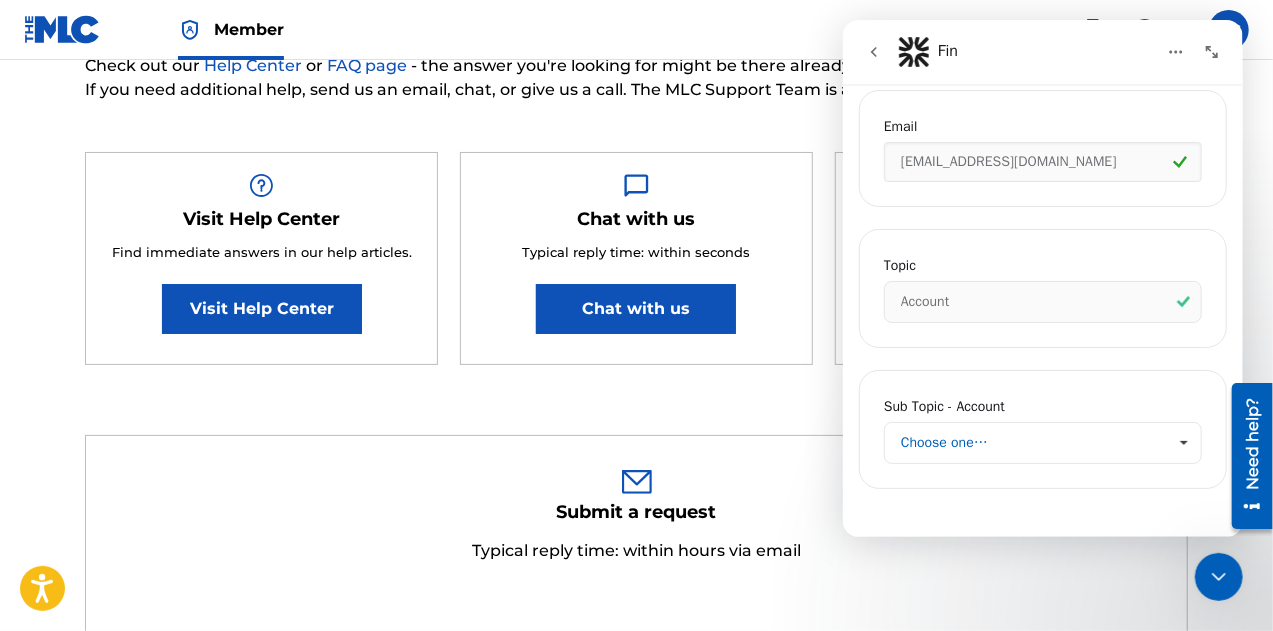 click on "Choose one…" at bounding box center (1032, 443) 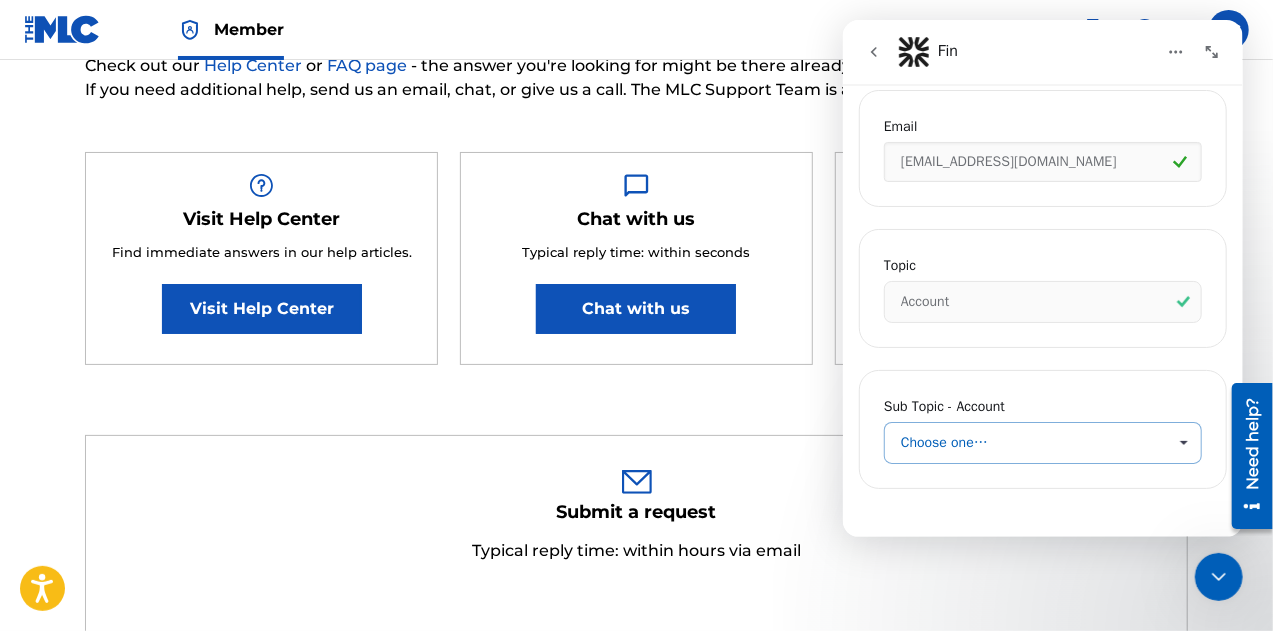 scroll, scrollTop: 0, scrollLeft: 0, axis: both 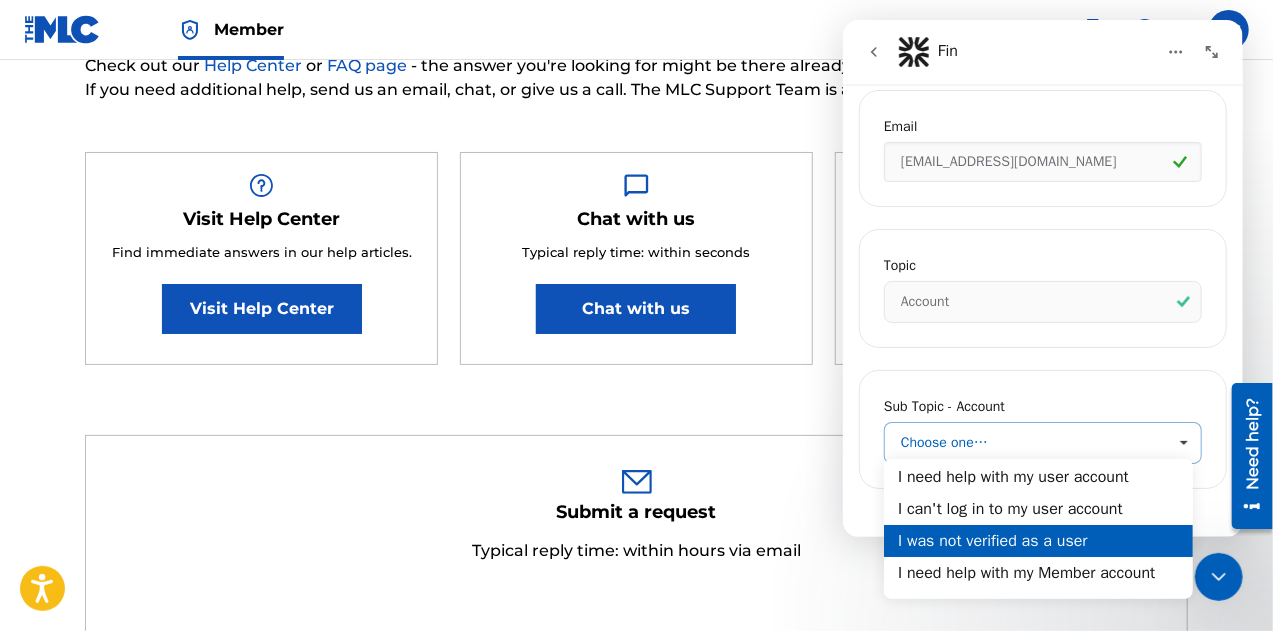 click on "I need help with my Member account" at bounding box center [1037, 573] 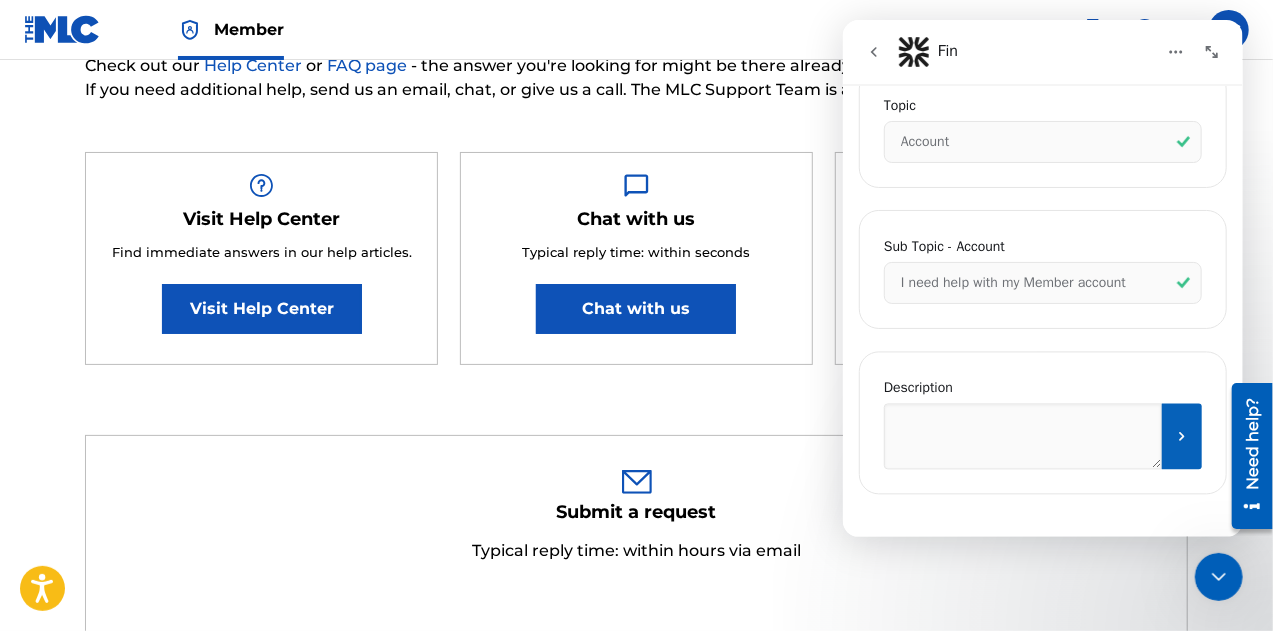 scroll, scrollTop: 1093, scrollLeft: 0, axis: vertical 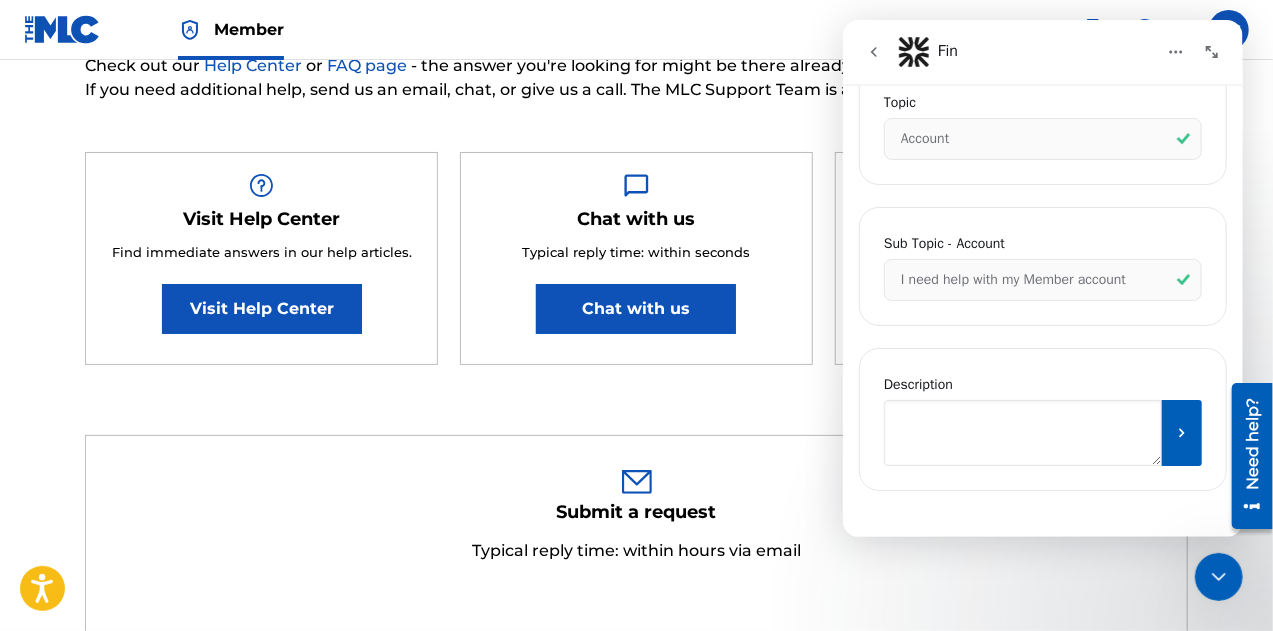 click at bounding box center (1022, 433) 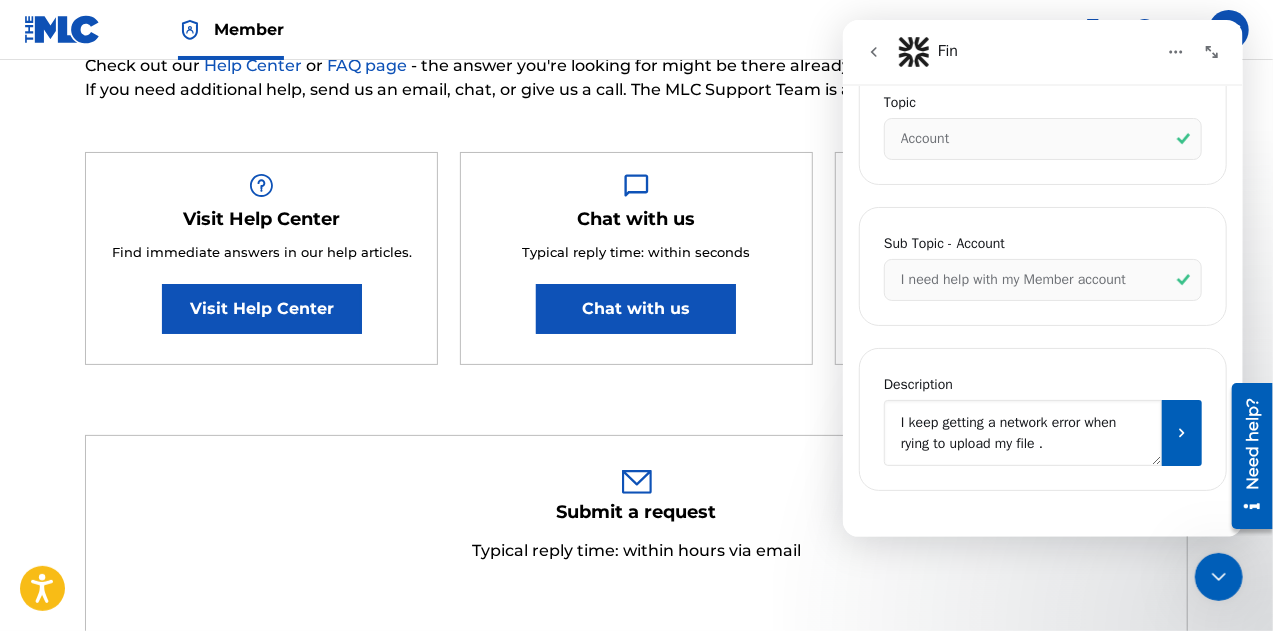 click on "I keep getting a network error when rying to upload my file ." at bounding box center (1022, 433) 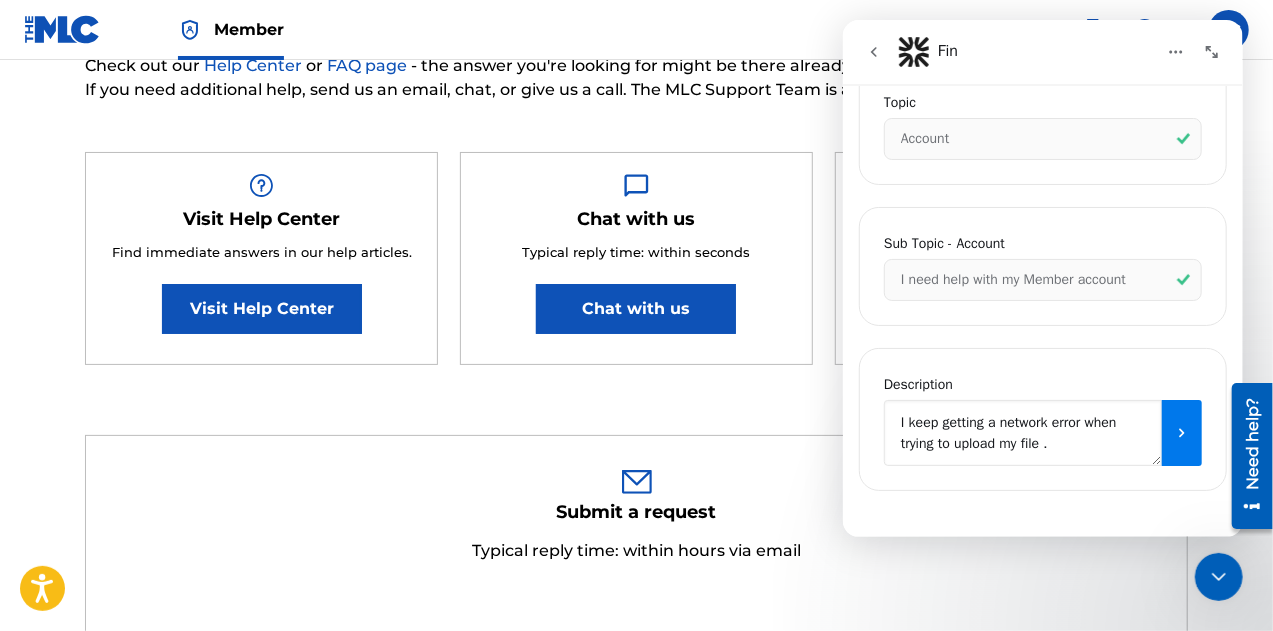 type on "I keep getting a network error when trying to upload my file ." 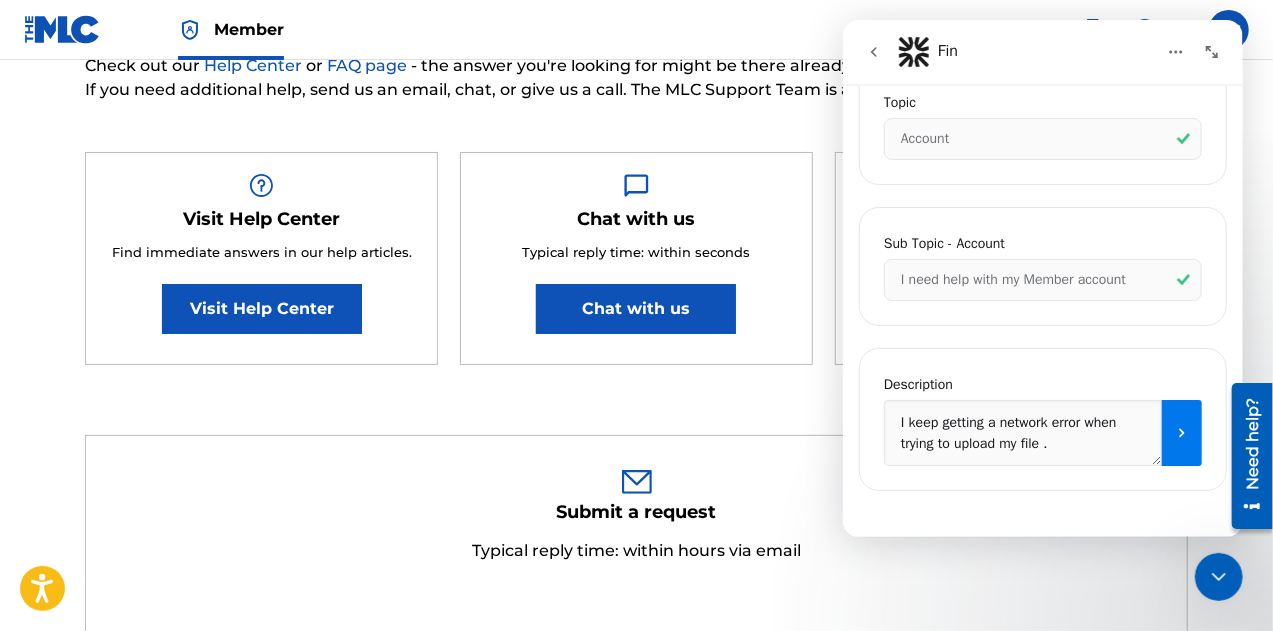 click at bounding box center (1181, 433) 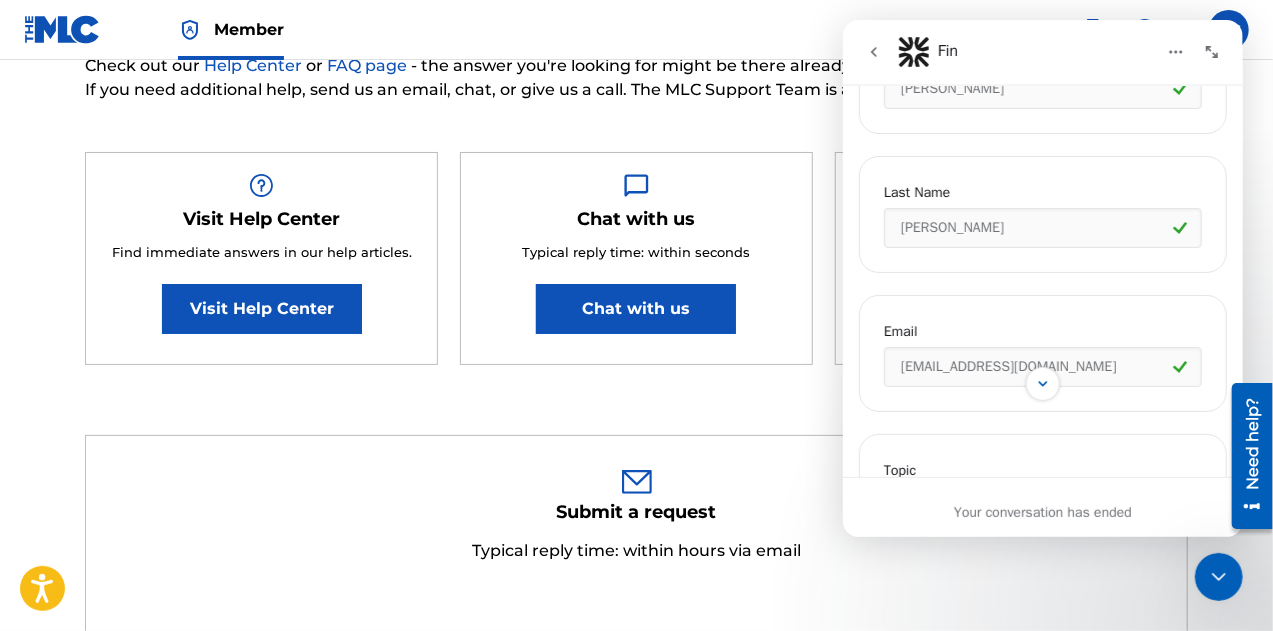 scroll, scrollTop: 720, scrollLeft: 0, axis: vertical 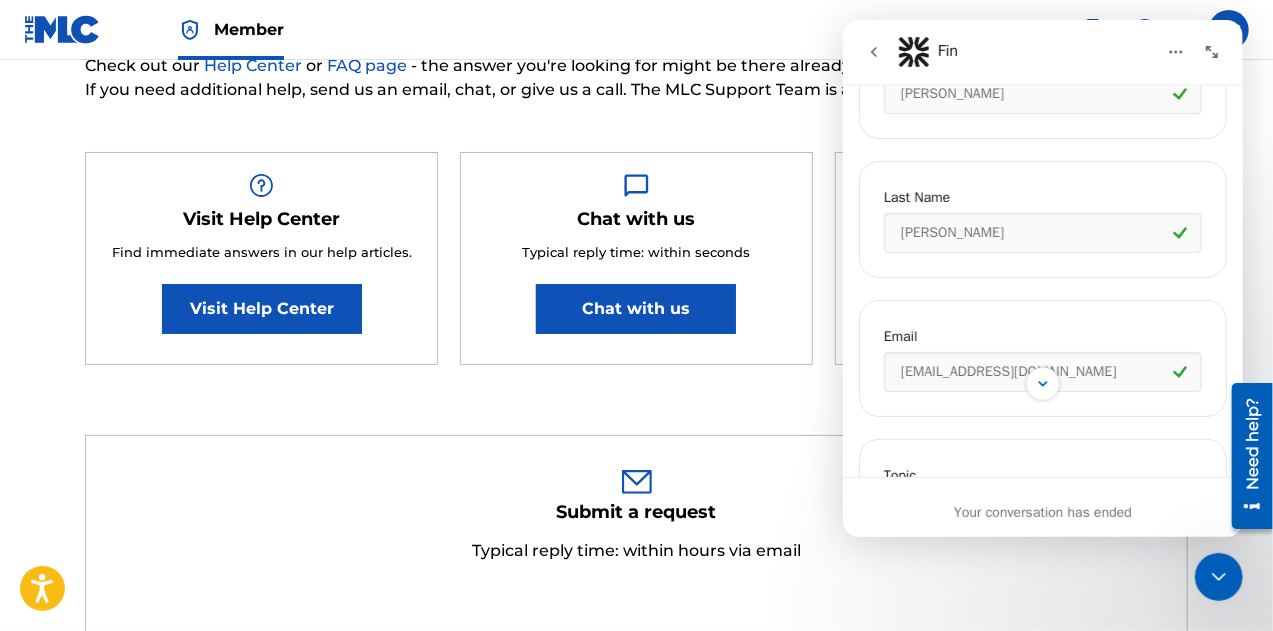 click 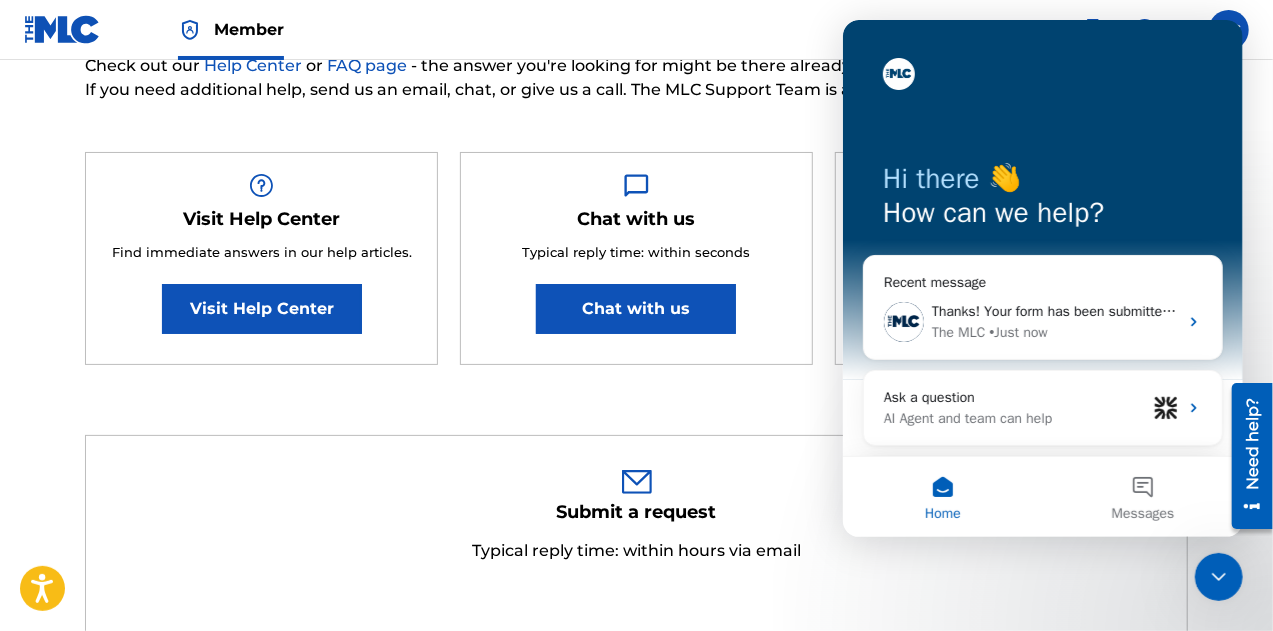 scroll, scrollTop: 0, scrollLeft: 0, axis: both 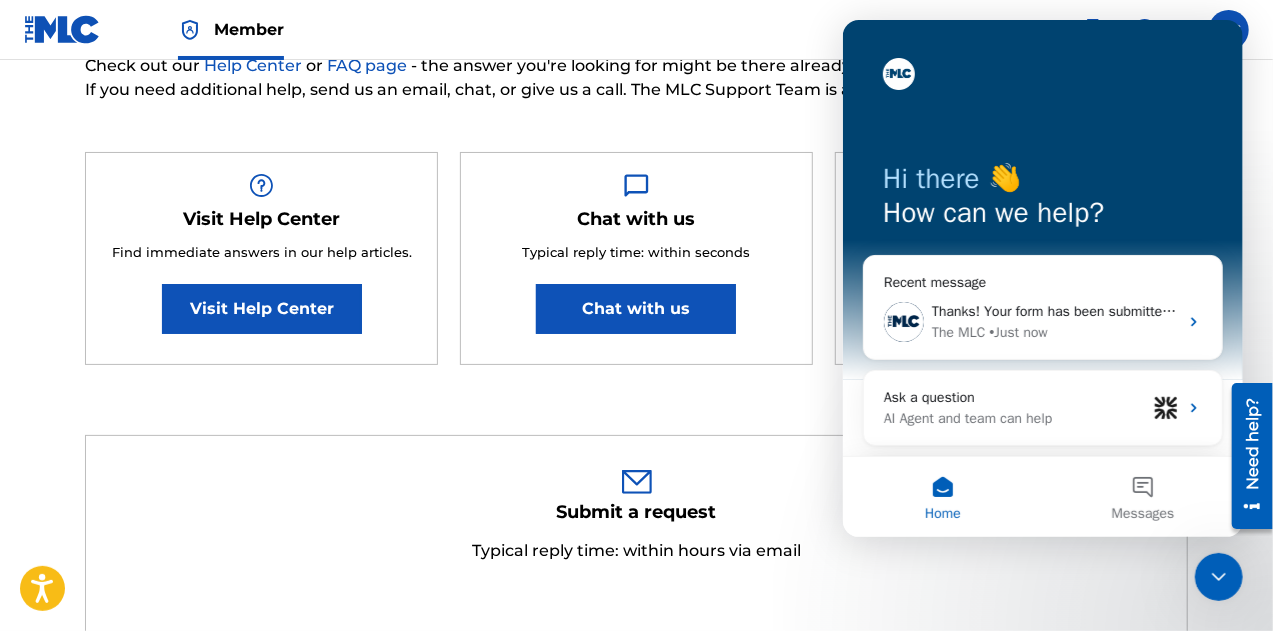 click on "Need Help? You've come to the right place! Check out our   Help Center   or   FAQ page   - the answer you're looking for might be there already! If you need additional help, send us an email, chat, or give us a call. The MLC Support Team is available Monday-Friday, 8am-6pm CT. Visit Help Center Find immediate answers in our help articles. Visit Help Center Chat with us Typical reply time: within seconds Chat with us Call us Talk to a live team member. (615) 488-3653" at bounding box center [636, 180] 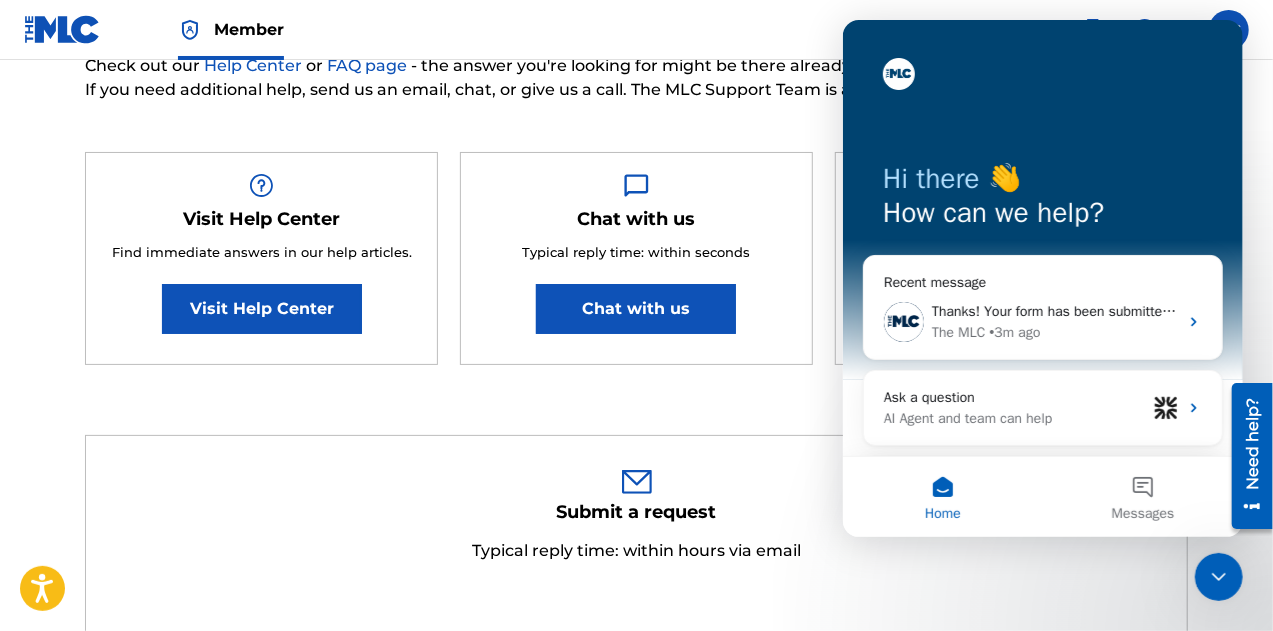 scroll, scrollTop: 0, scrollLeft: 0, axis: both 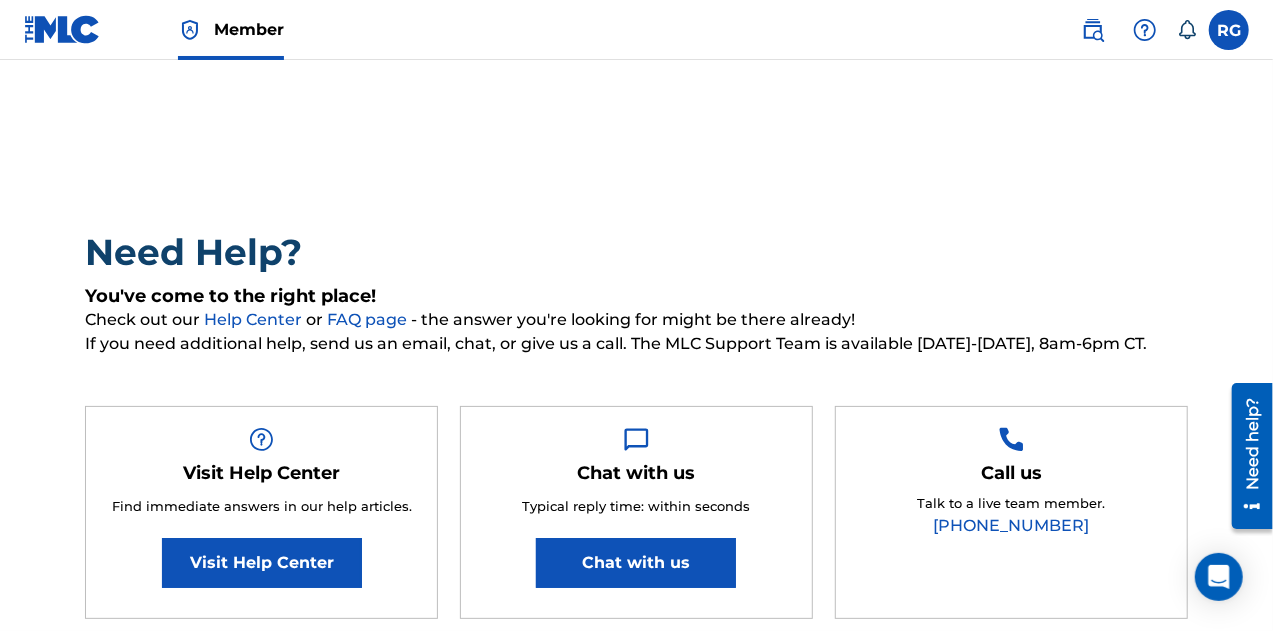 click on "Member" at bounding box center (249, 29) 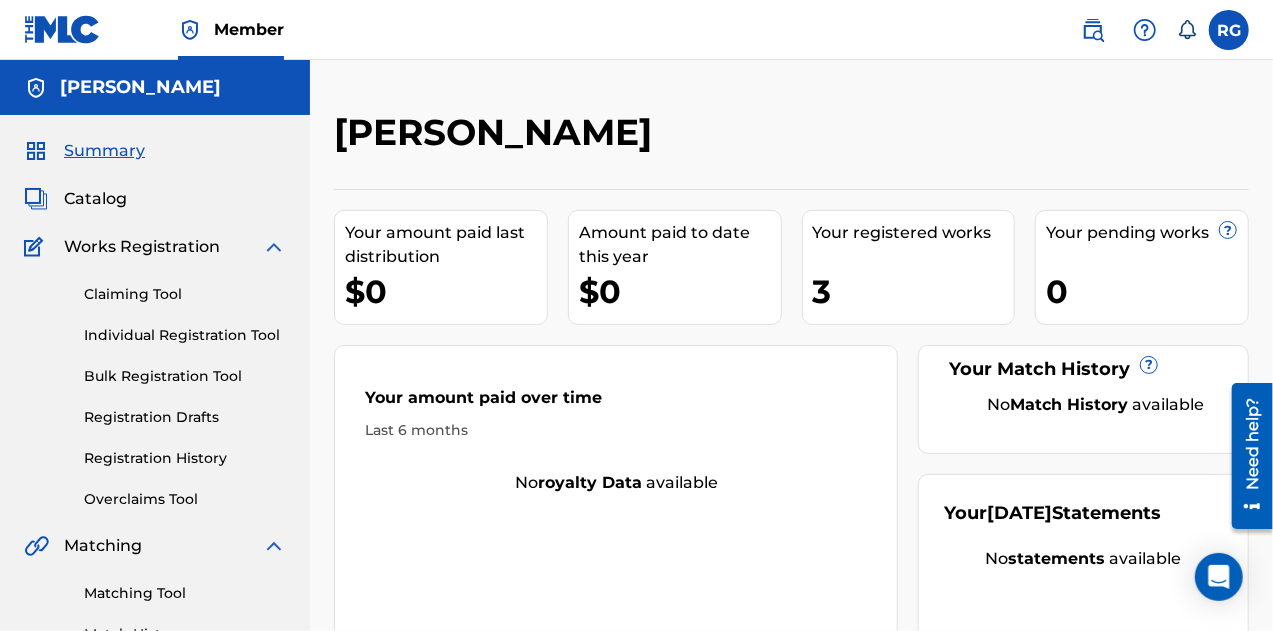 click on "Bulk Registration Tool" at bounding box center (185, 376) 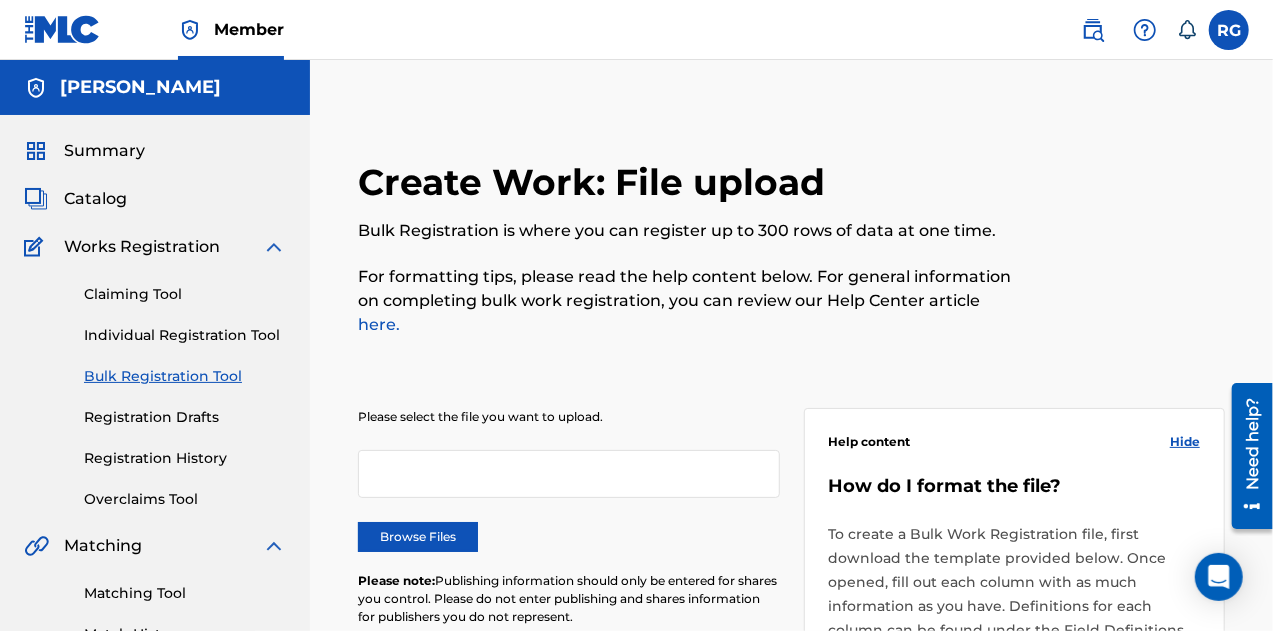 click on "Browse Files" at bounding box center (418, 537) 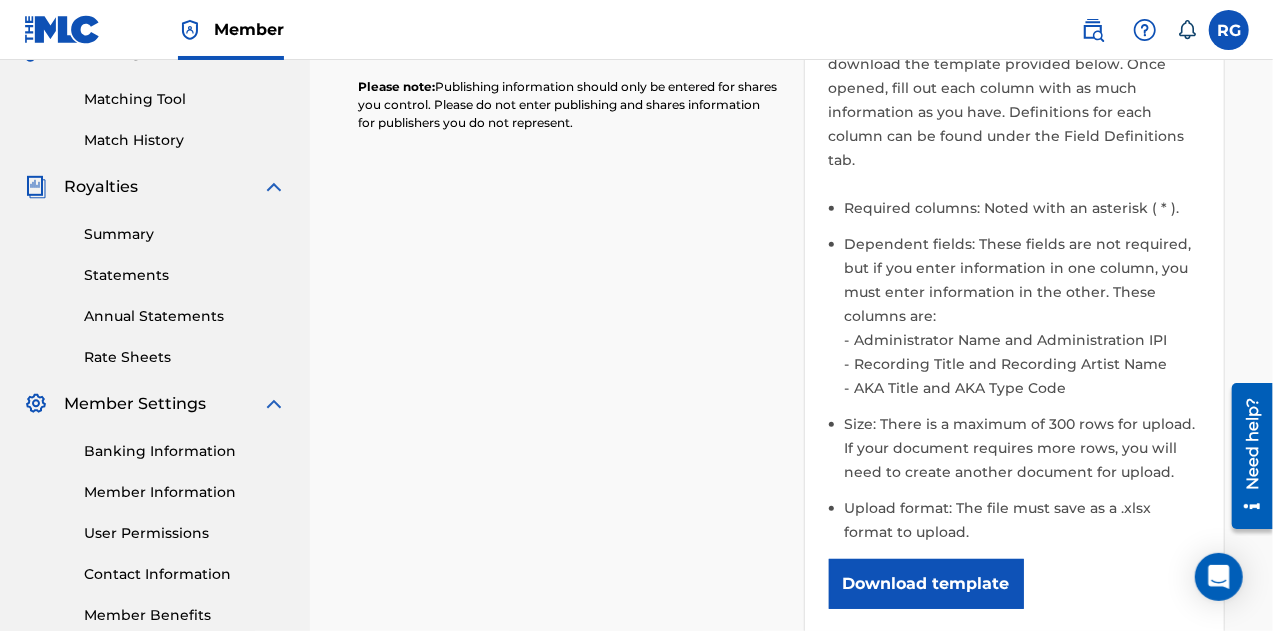 scroll, scrollTop: 808, scrollLeft: 0, axis: vertical 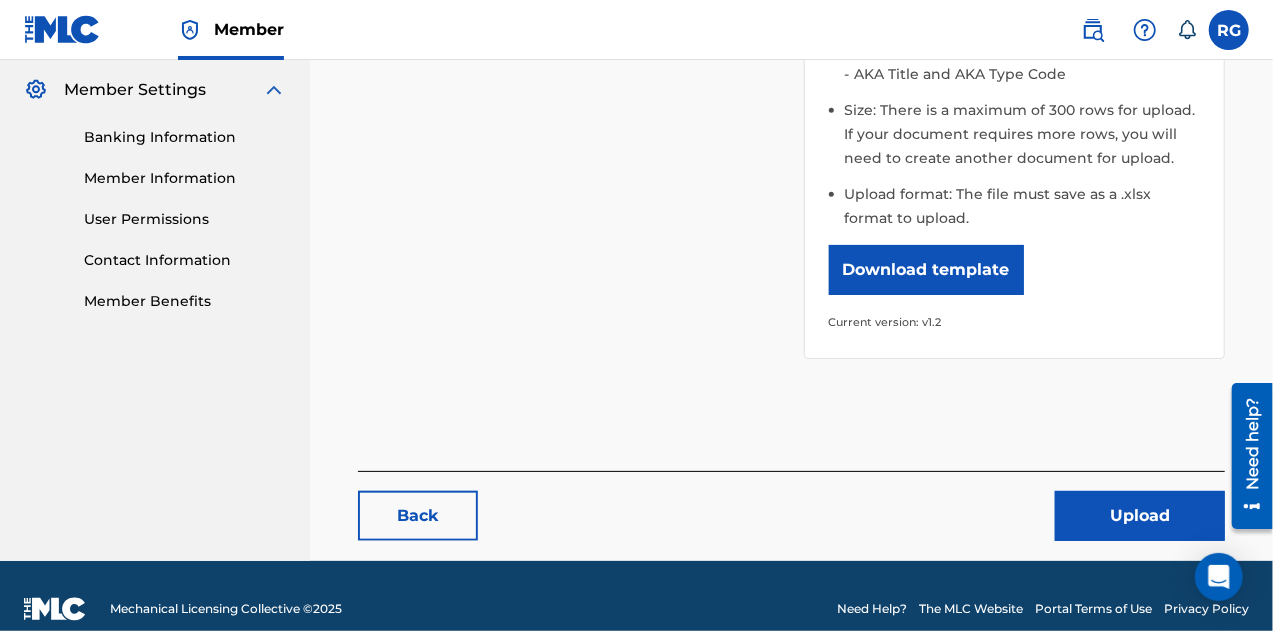 click on "Upload" at bounding box center (1140, 516) 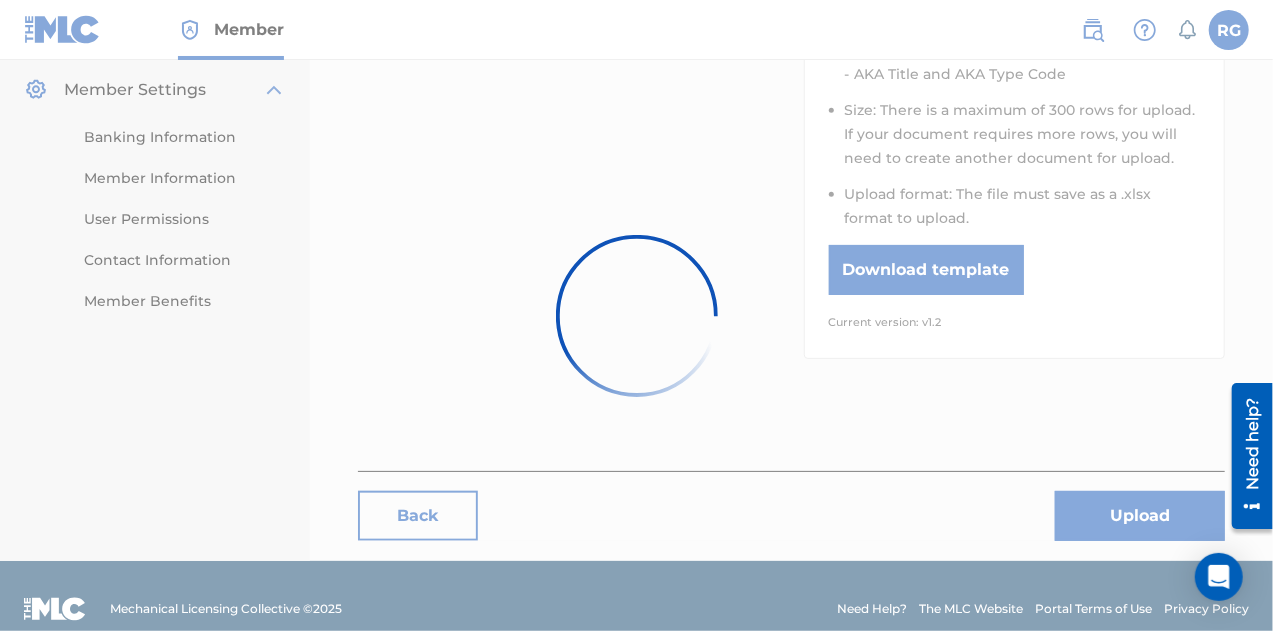 scroll, scrollTop: 0, scrollLeft: 0, axis: both 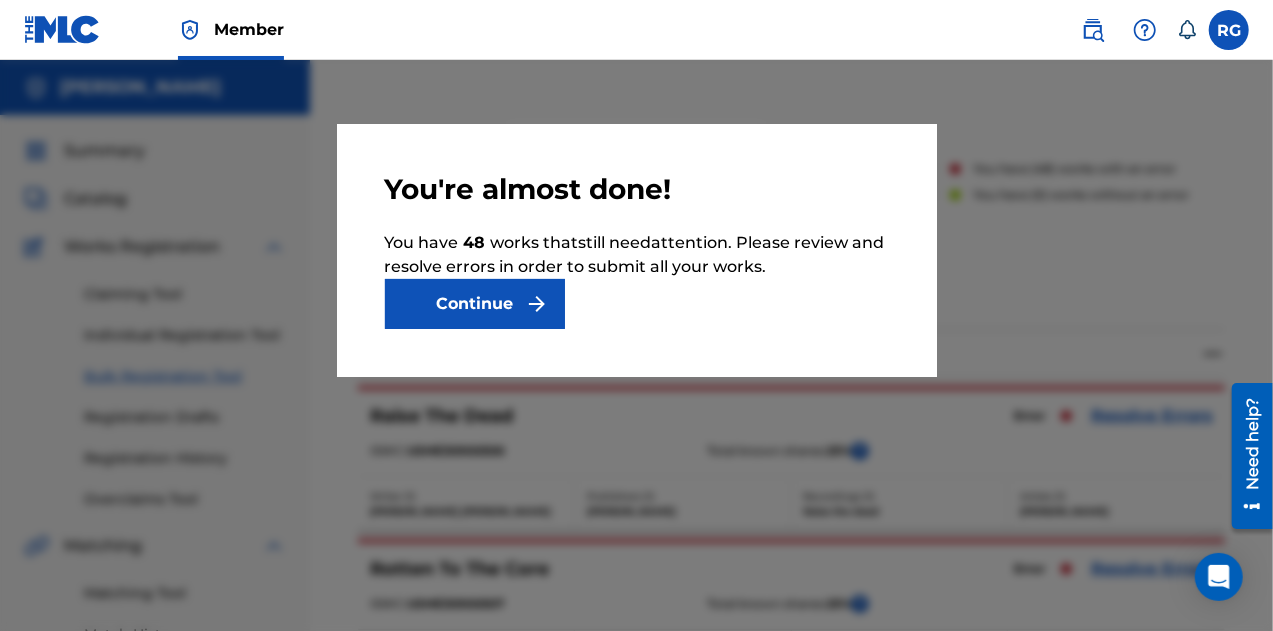click on "Continue" at bounding box center [475, 304] 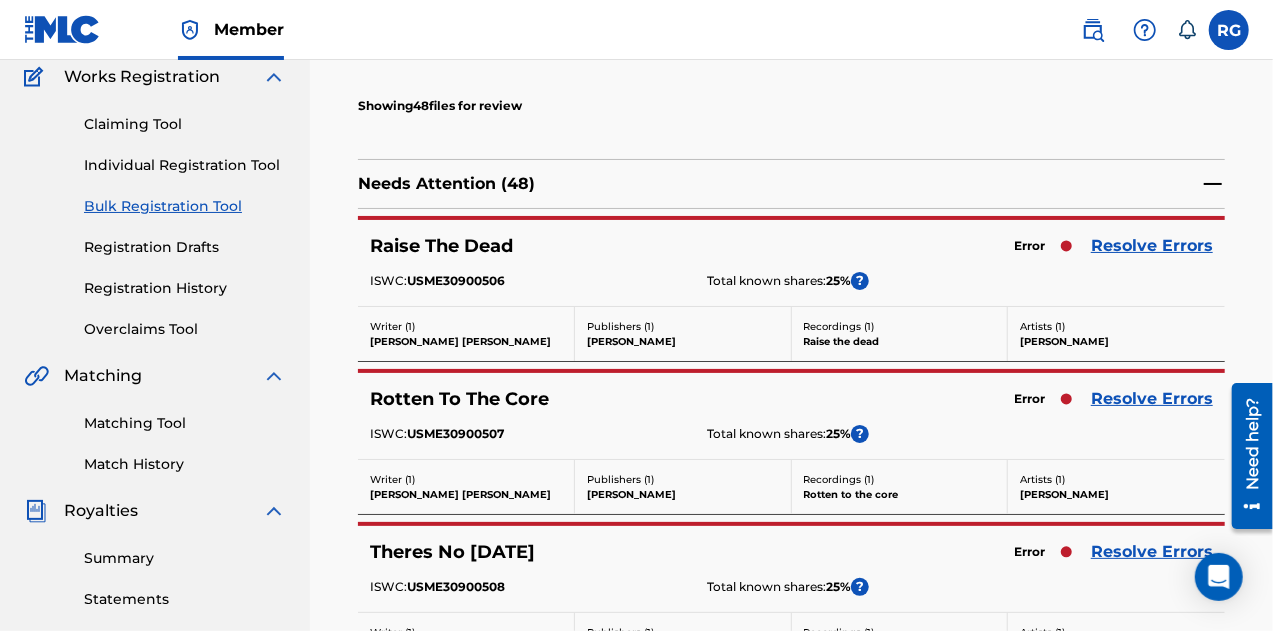 scroll, scrollTop: 172, scrollLeft: 0, axis: vertical 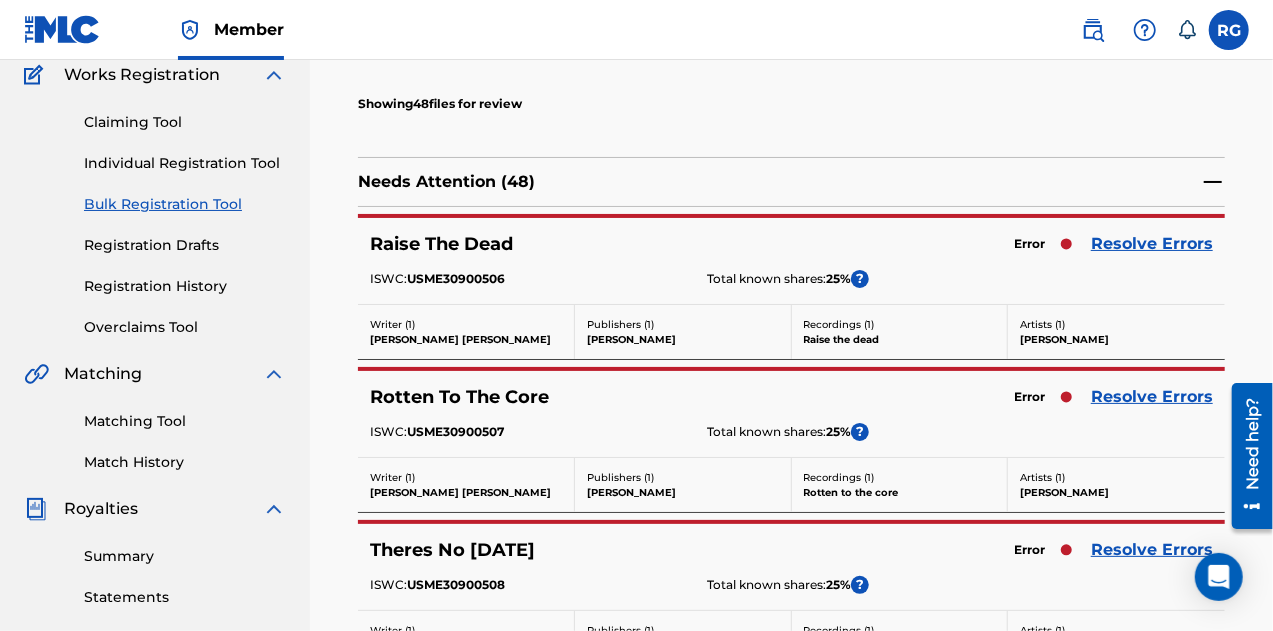 click on "Resolve Errors" at bounding box center (1152, 244) 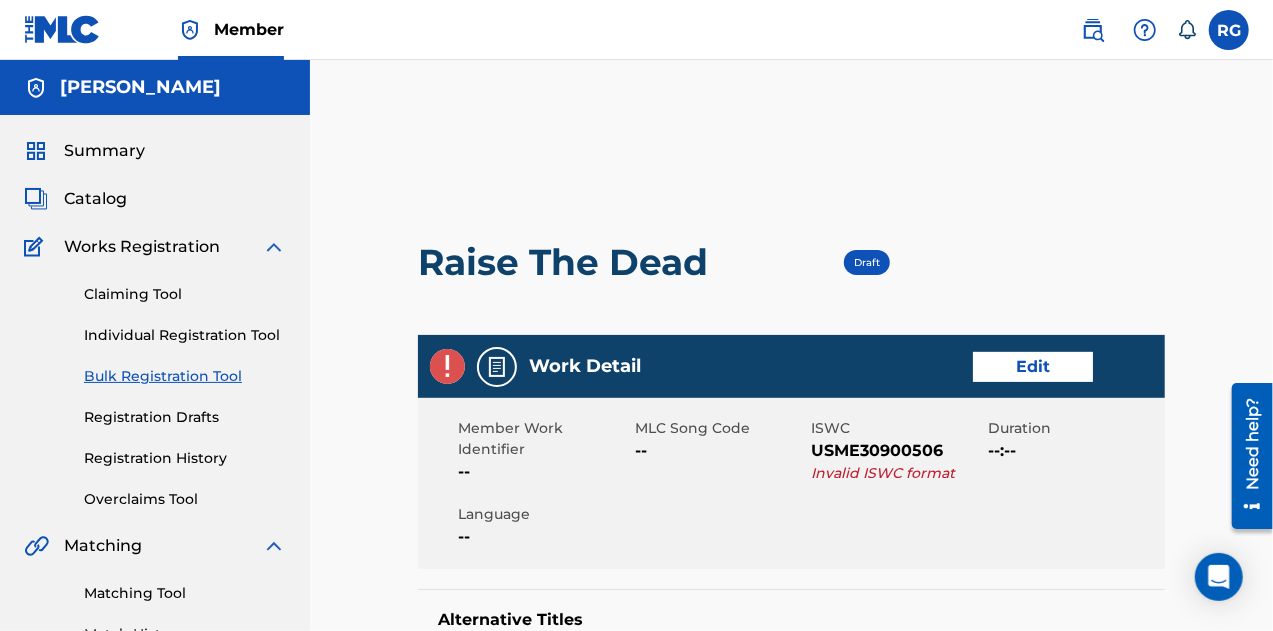 scroll, scrollTop: 118, scrollLeft: 0, axis: vertical 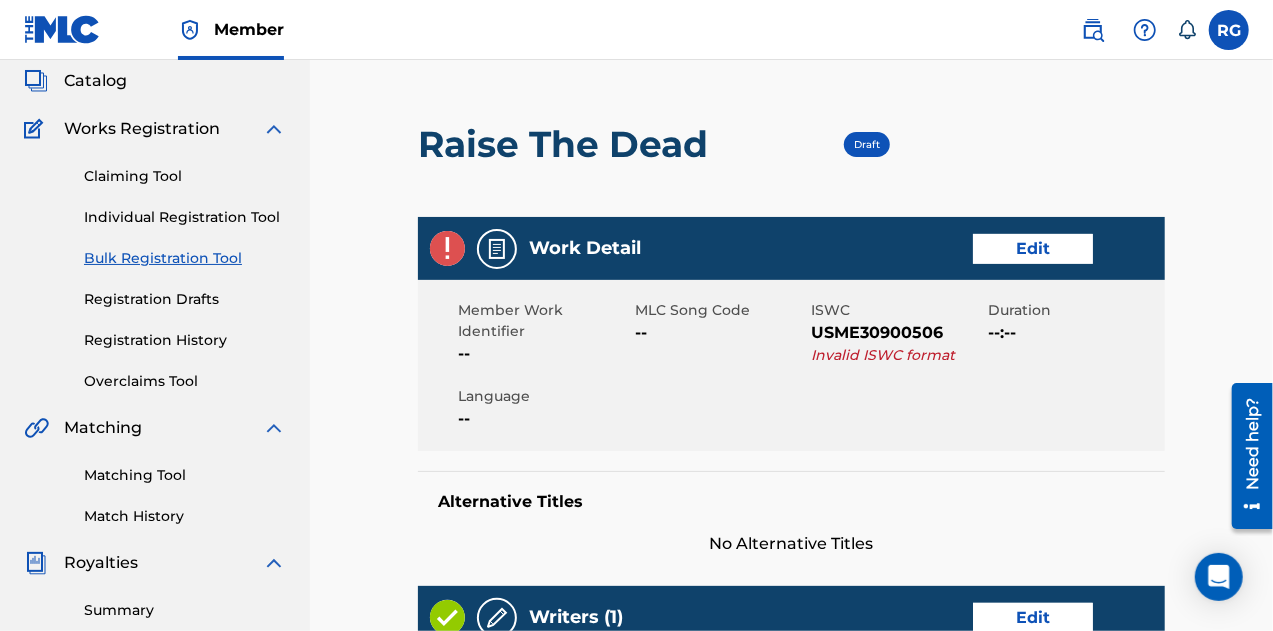 click on "Edit" at bounding box center [1033, 249] 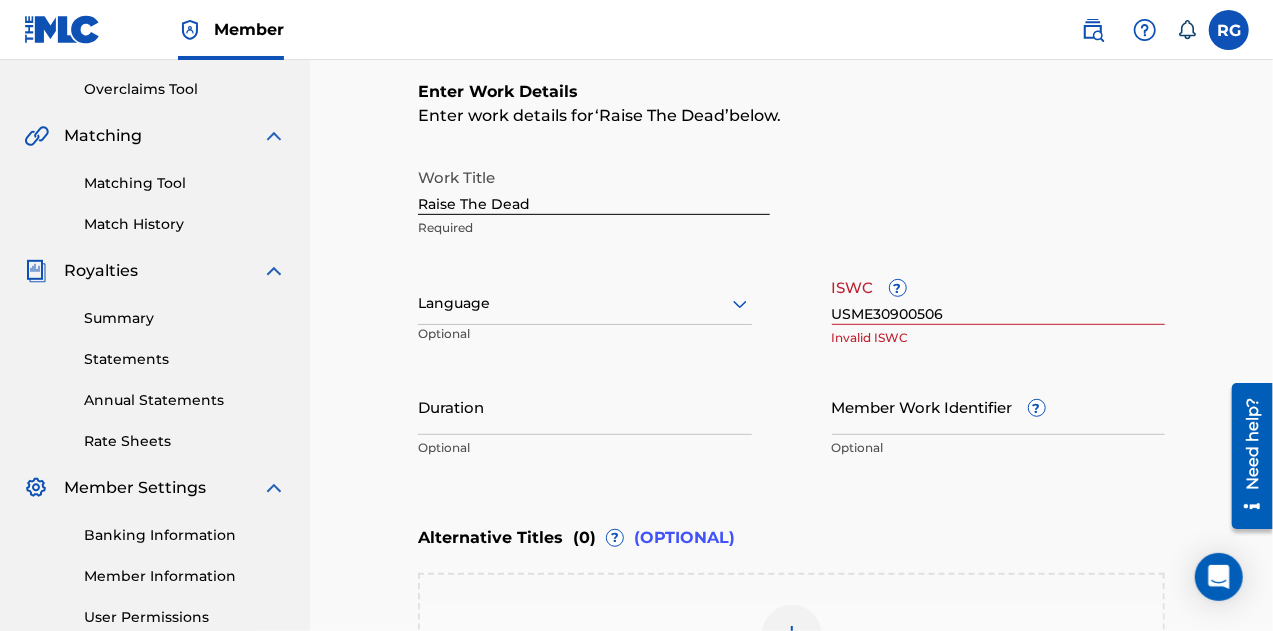 scroll, scrollTop: 412, scrollLeft: 0, axis: vertical 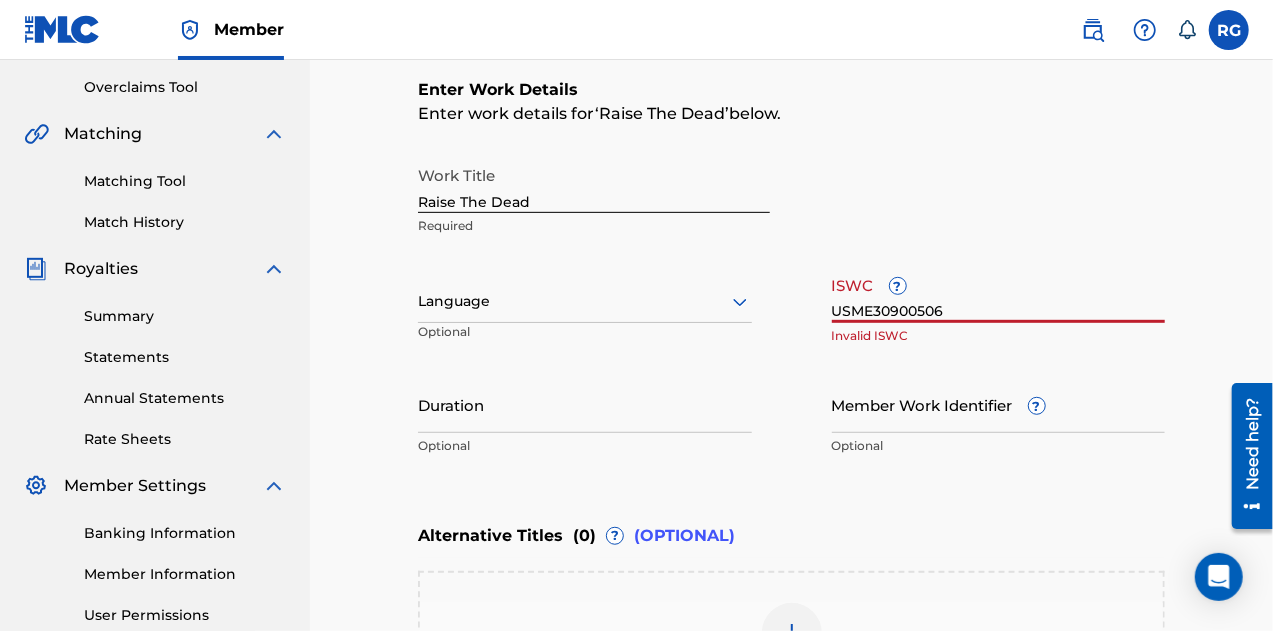 click on "USME30900506" at bounding box center (999, 294) 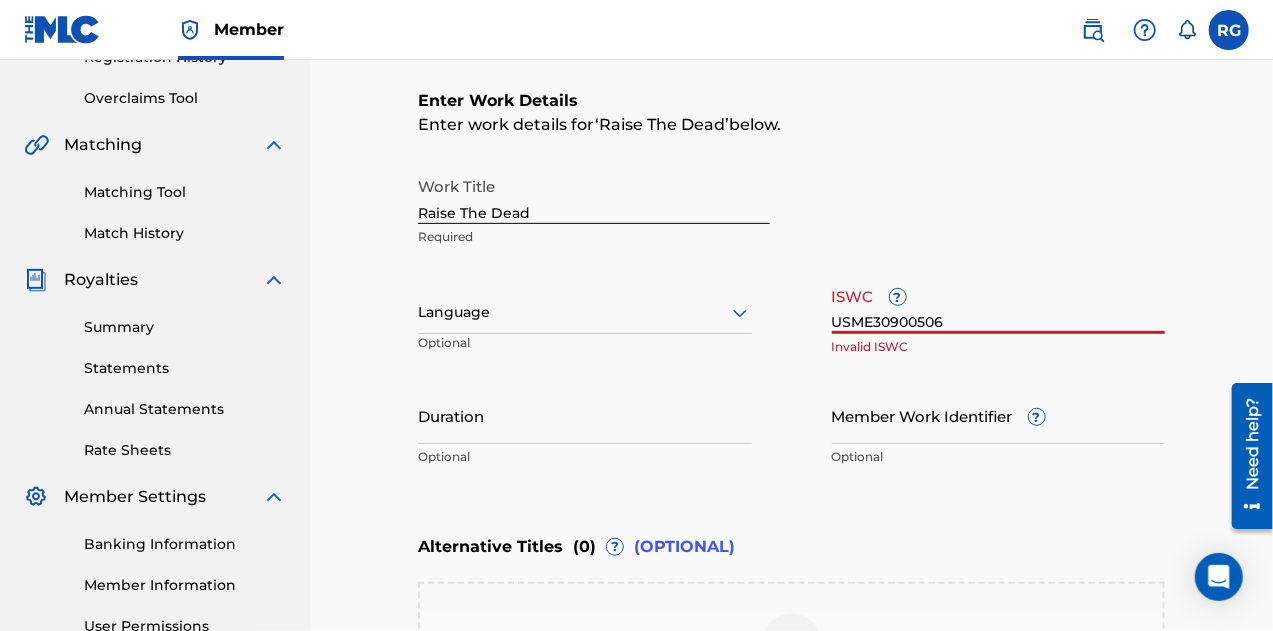 scroll, scrollTop: 400, scrollLeft: 0, axis: vertical 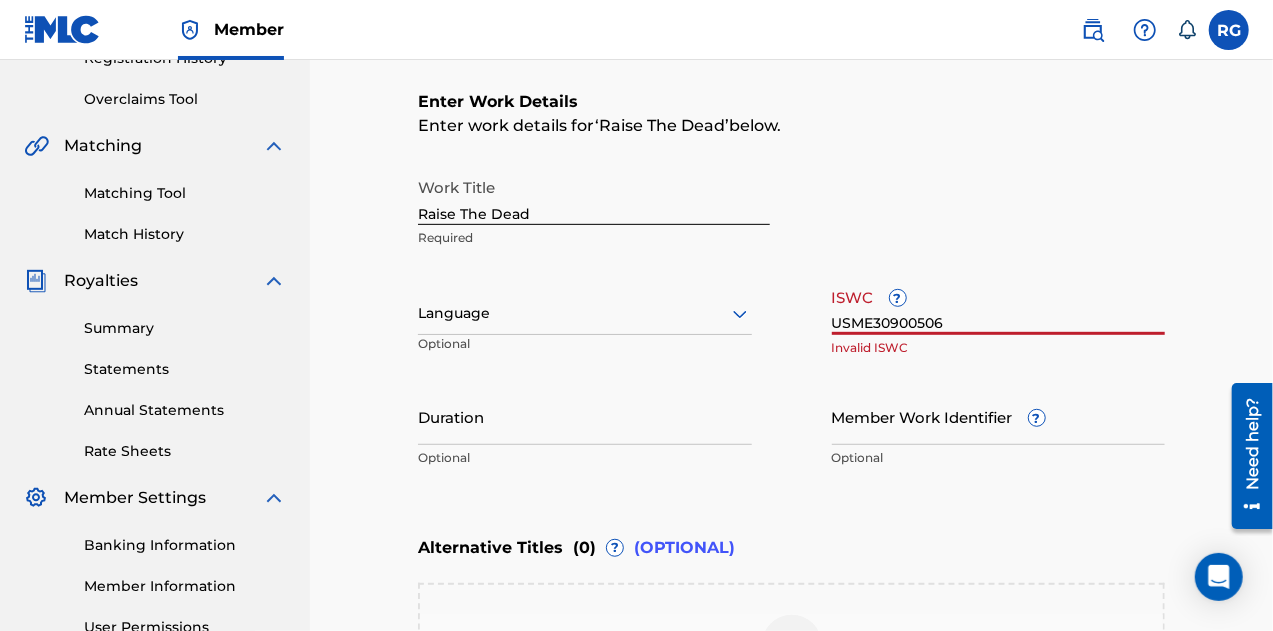 drag, startPoint x: 955, startPoint y: 321, endPoint x: 569, endPoint y: 347, distance: 386.87466 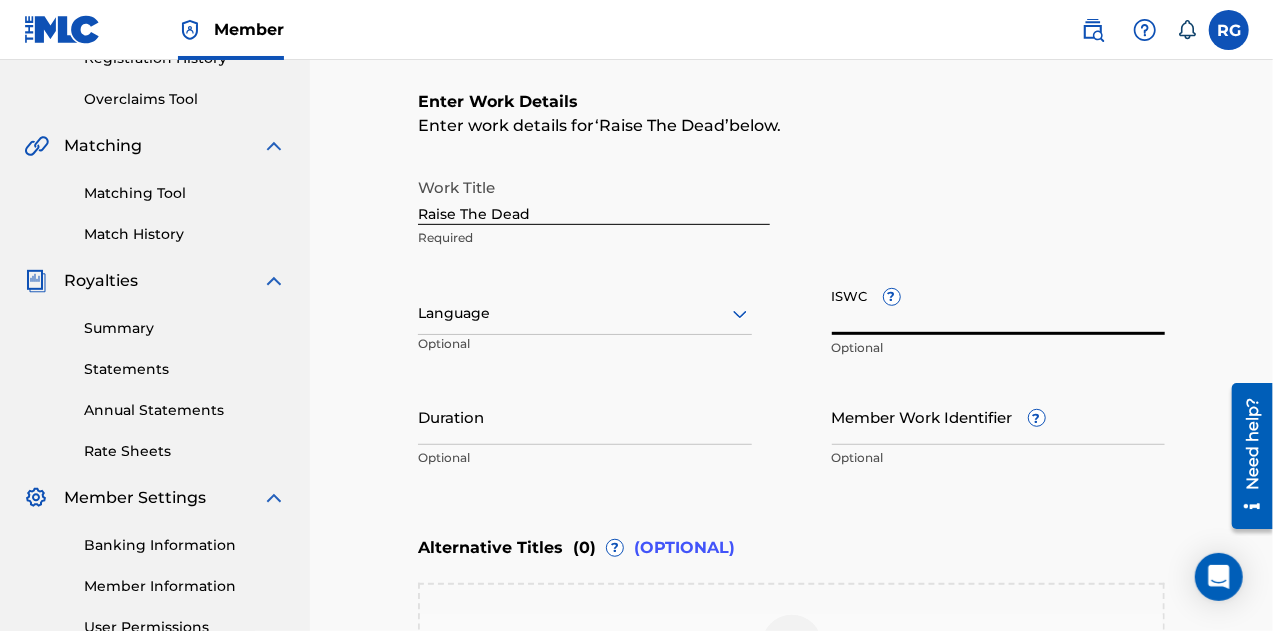 scroll, scrollTop: 785, scrollLeft: 0, axis: vertical 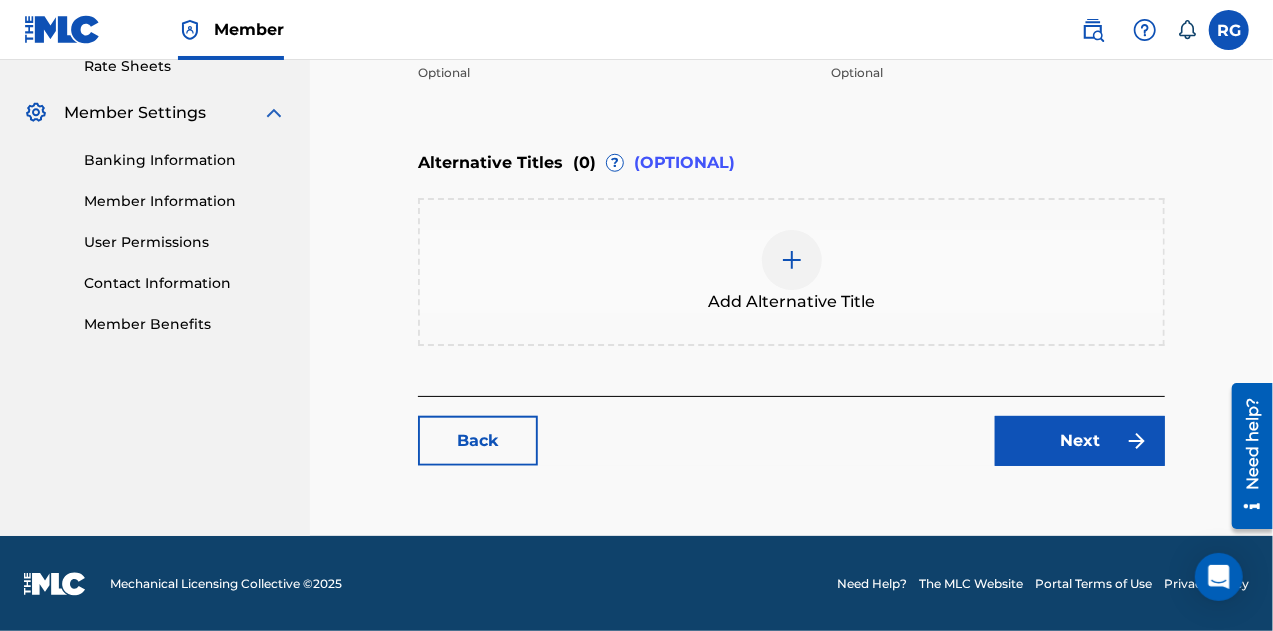 type 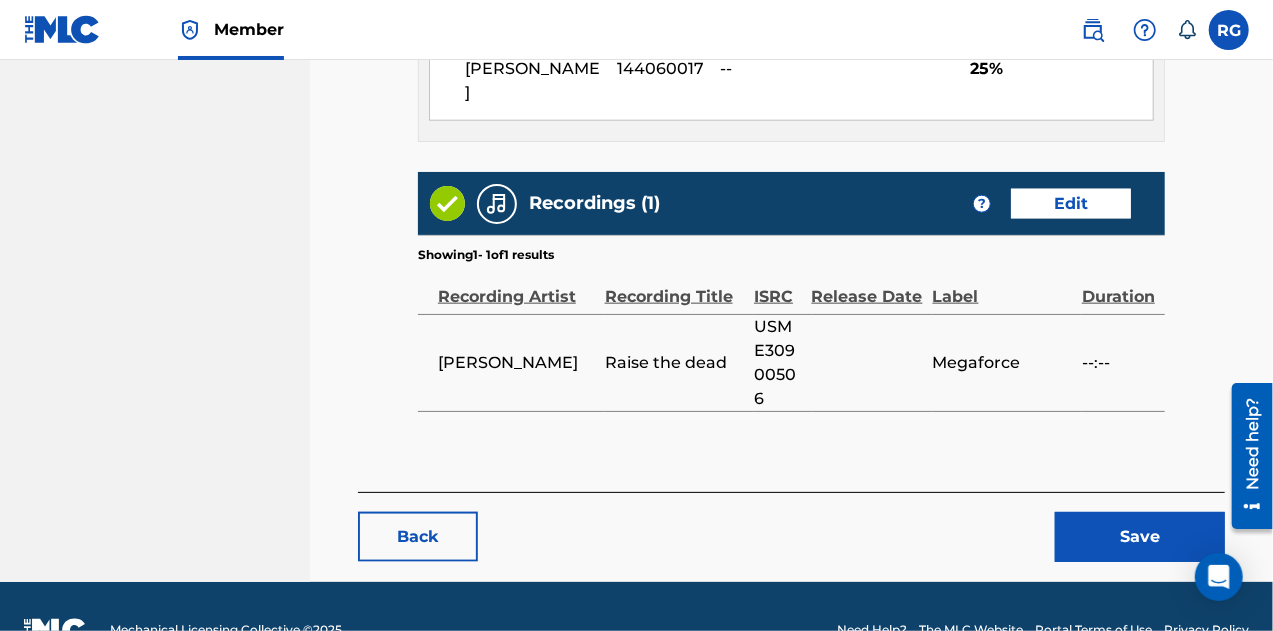 scroll, scrollTop: 1075, scrollLeft: 0, axis: vertical 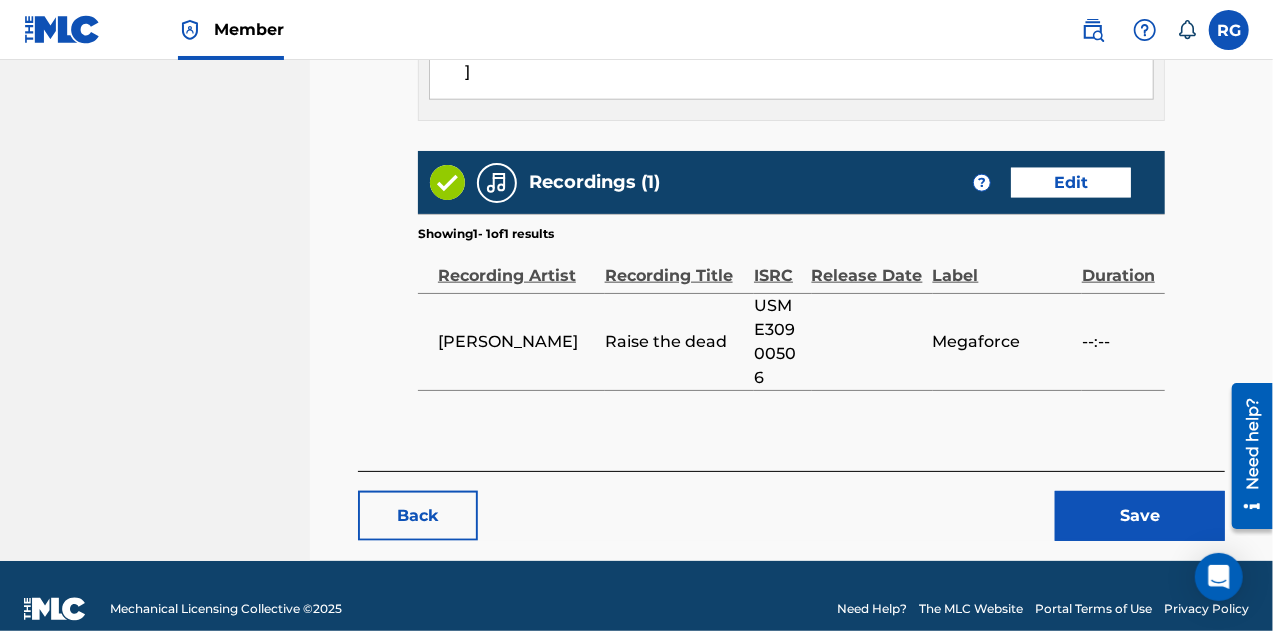 click on "Save" at bounding box center (1140, 516) 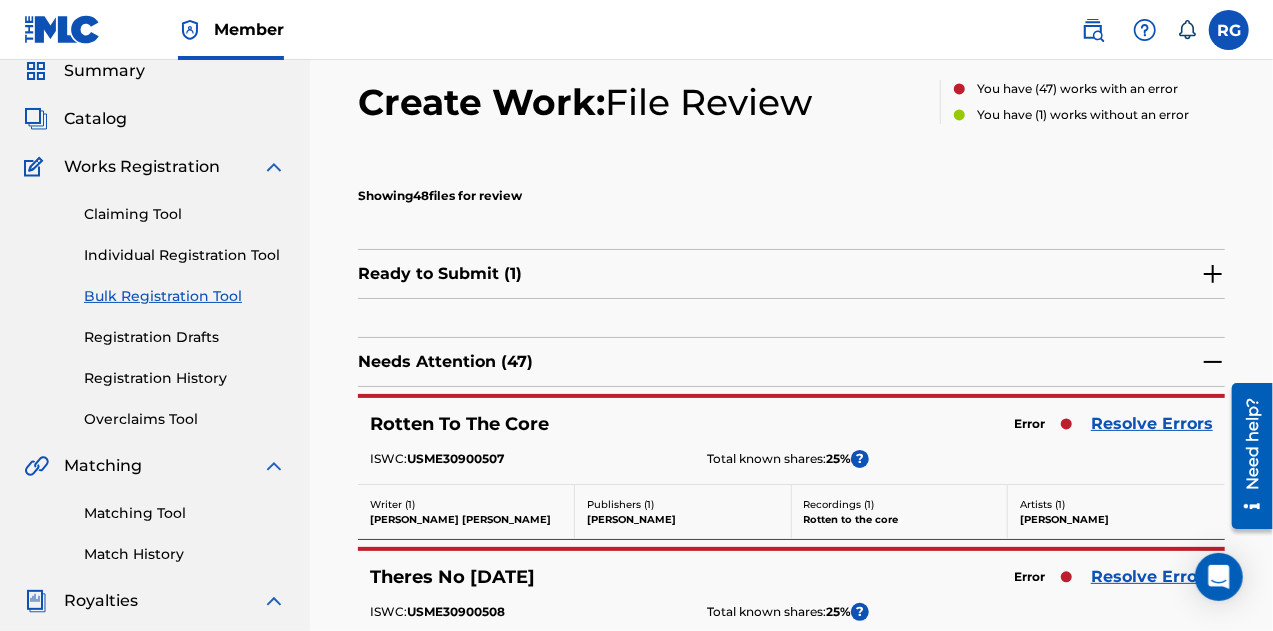 scroll, scrollTop: 79, scrollLeft: 0, axis: vertical 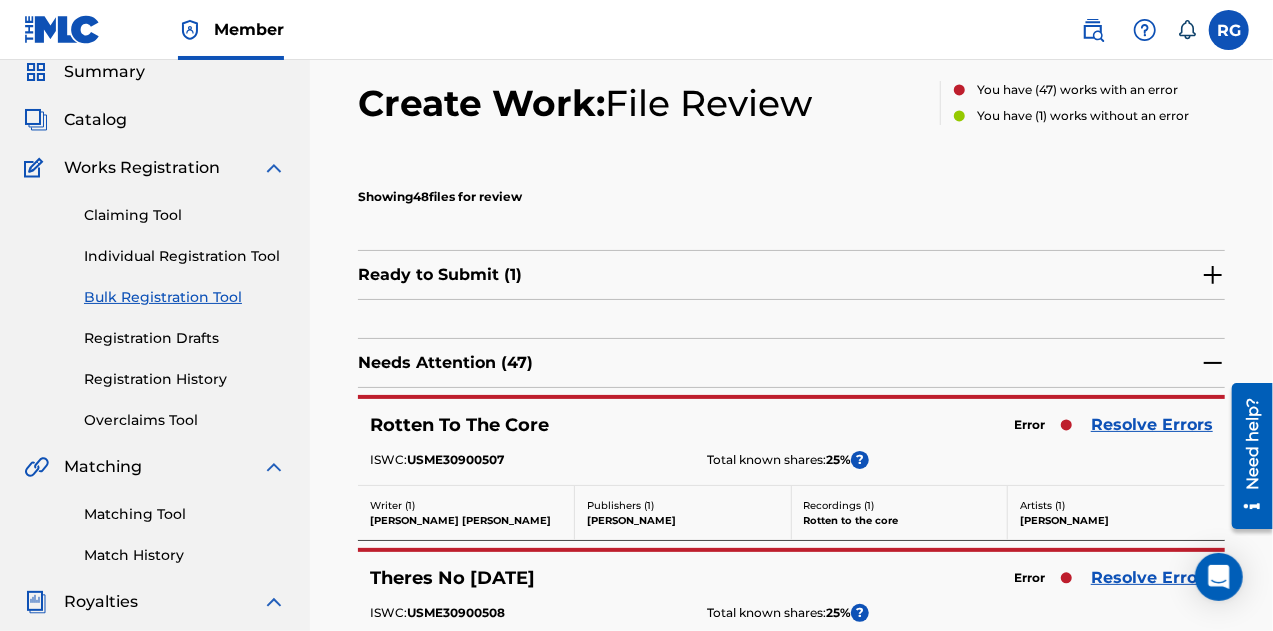 click at bounding box center [1213, 275] 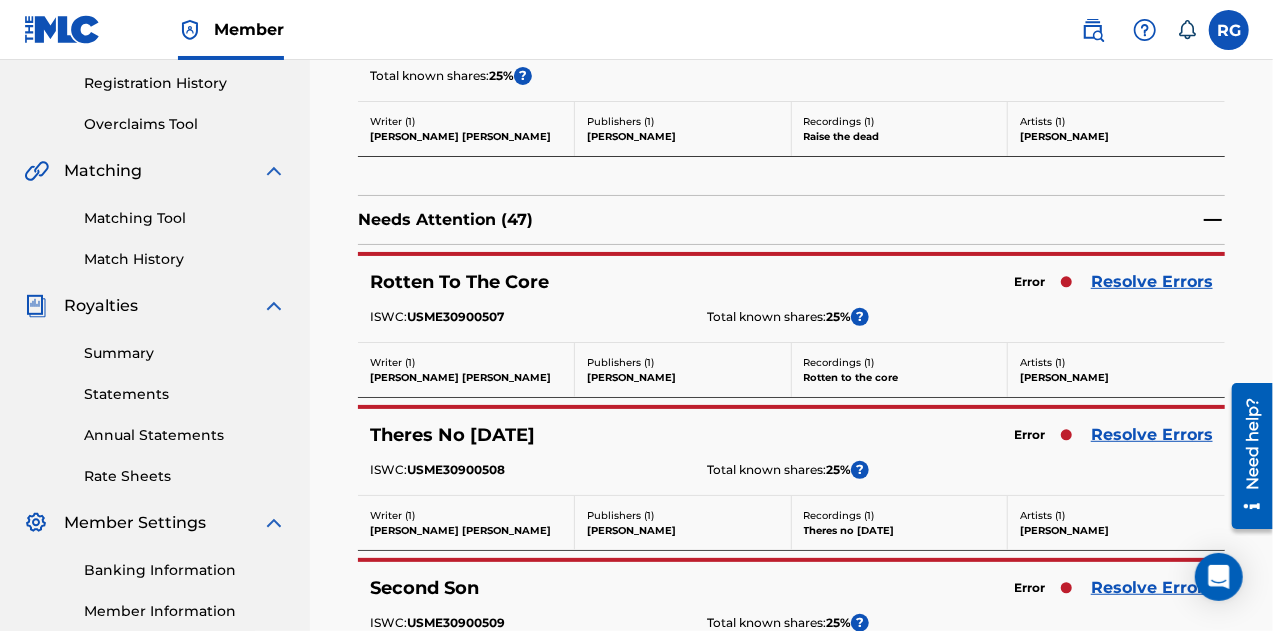 scroll, scrollTop: 415, scrollLeft: 0, axis: vertical 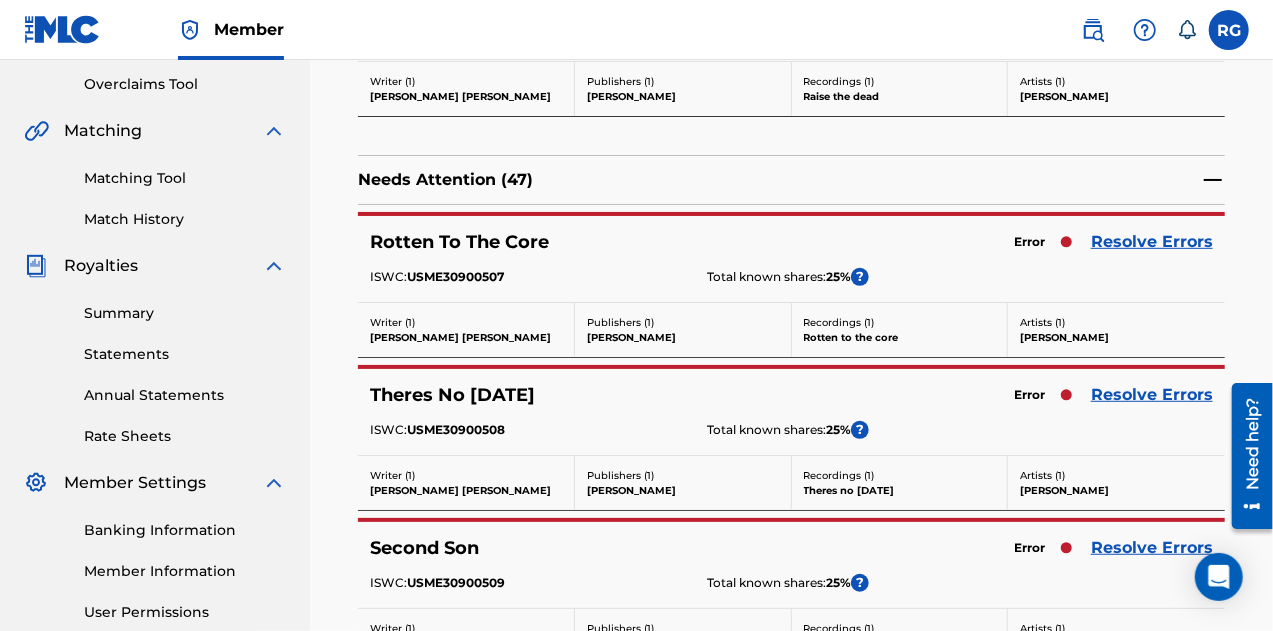 click on "Resolve Errors" at bounding box center [1152, 242] 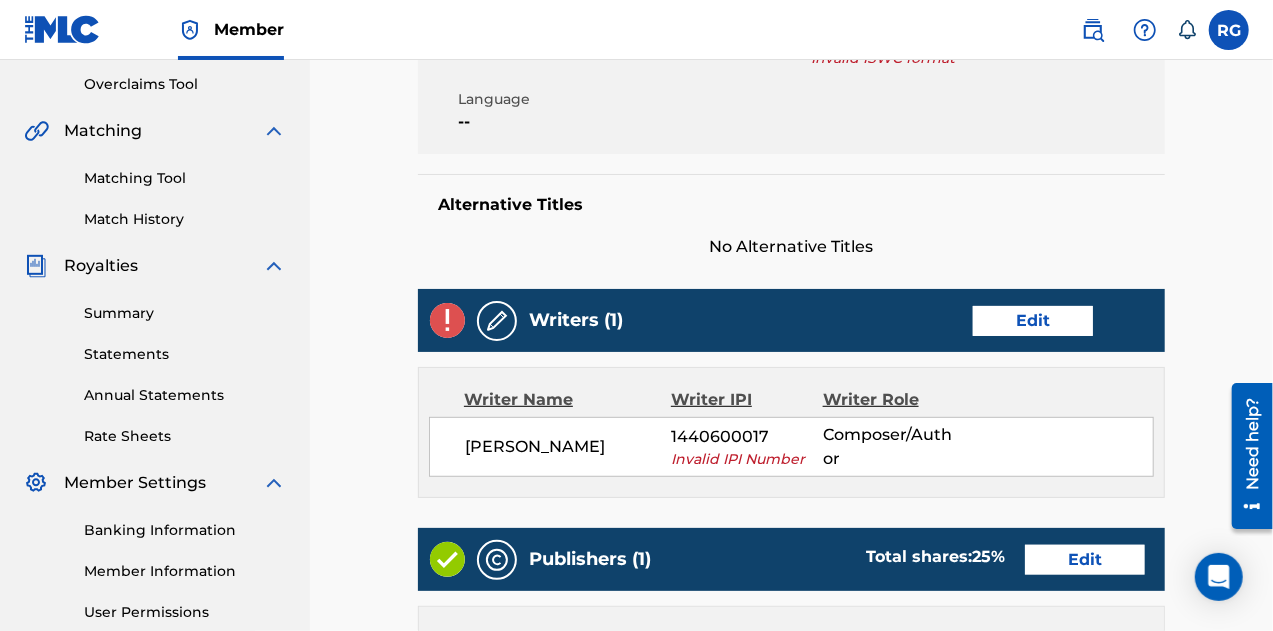 scroll, scrollTop: 0, scrollLeft: 0, axis: both 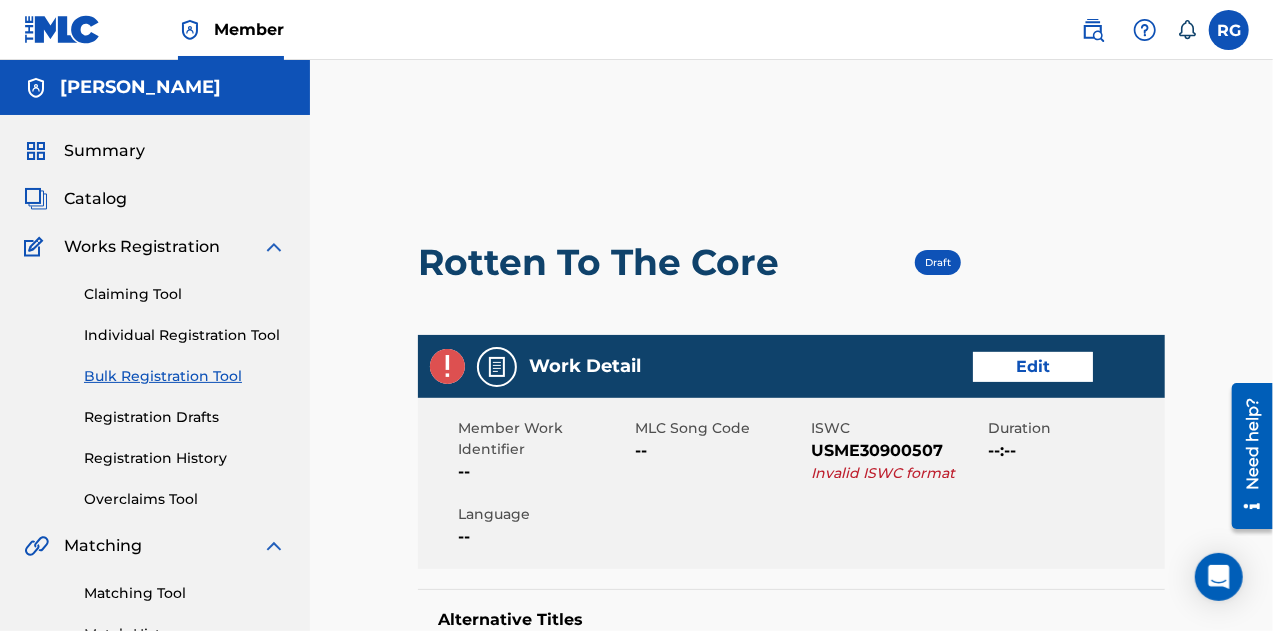 click on "Edit" at bounding box center [1033, 367] 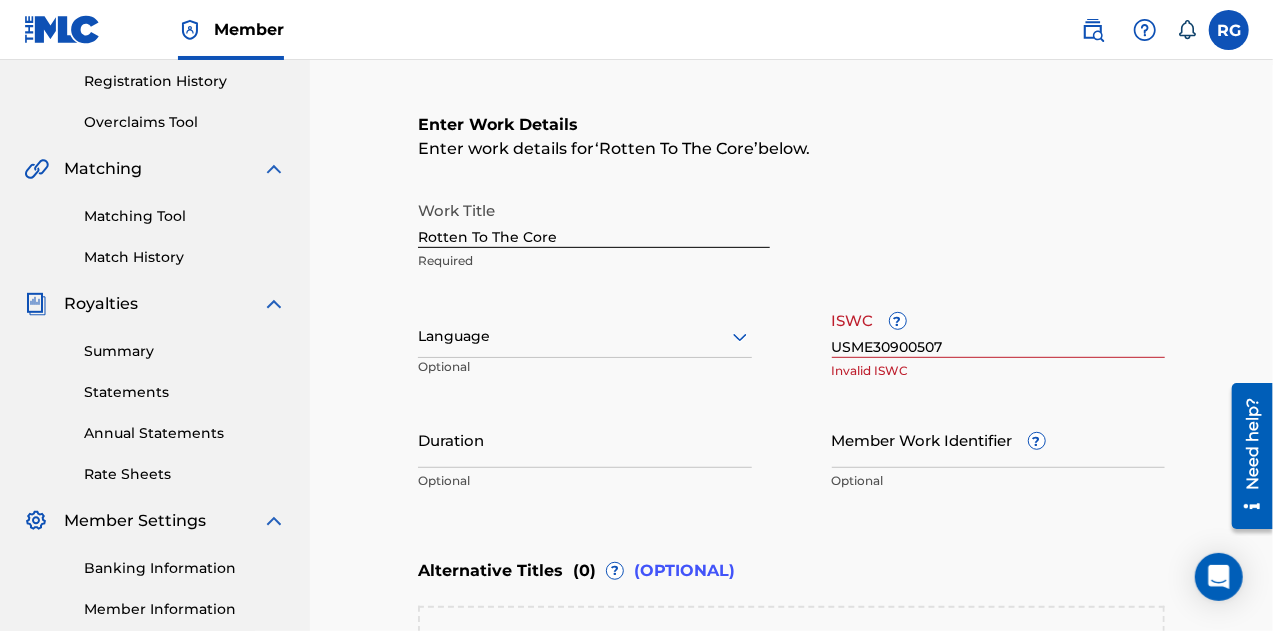 scroll, scrollTop: 378, scrollLeft: 0, axis: vertical 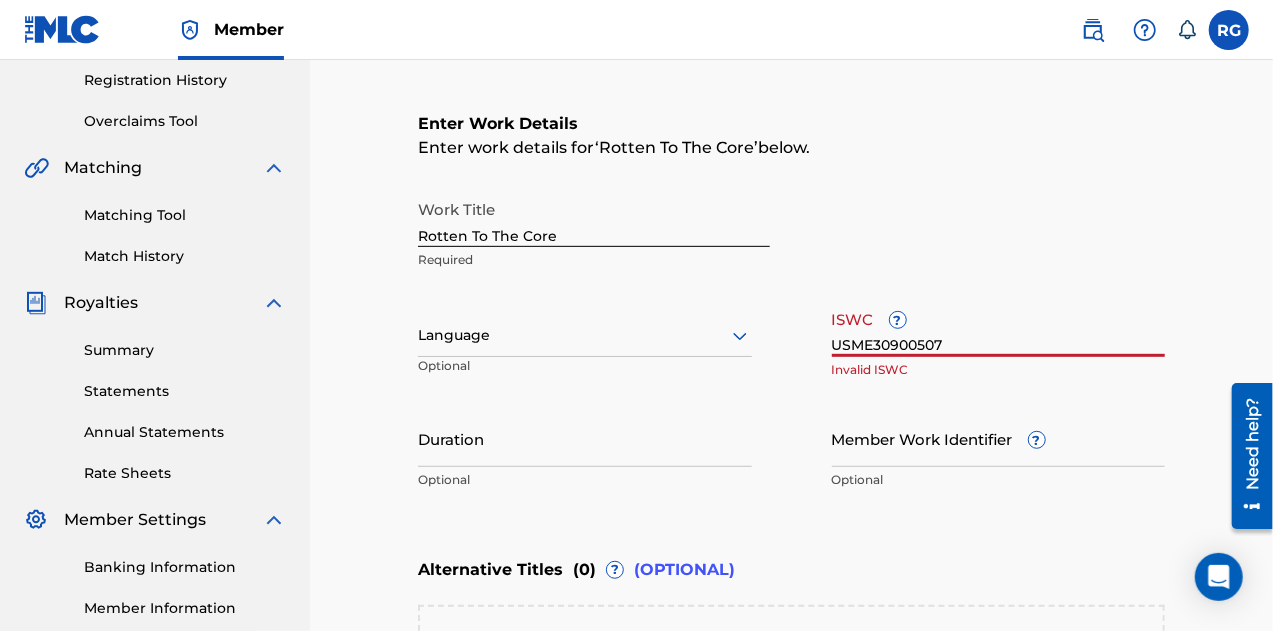 drag, startPoint x: 952, startPoint y: 341, endPoint x: 728, endPoint y: 376, distance: 226.71788 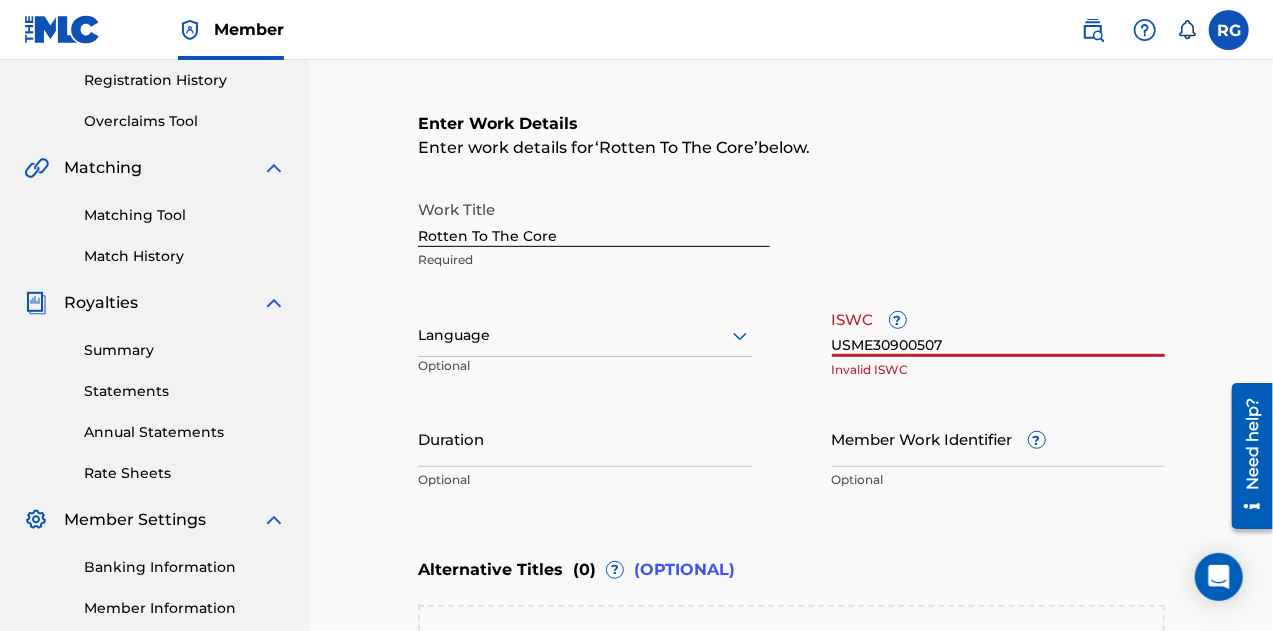 click on "Work Title   Rotten To The Core Required Language Optional ISWC   ? USME30900507 Invalid ISWC Duration   Optional Member Work Identifier   ? Optional" at bounding box center (791, 345) 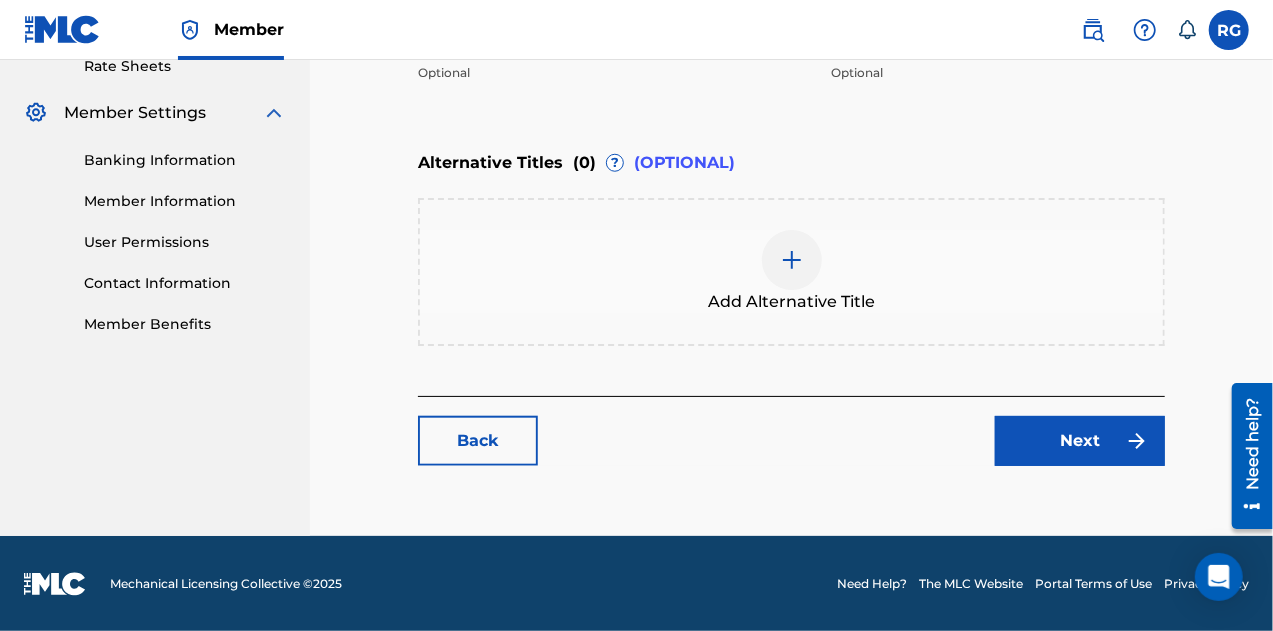scroll, scrollTop: 784, scrollLeft: 0, axis: vertical 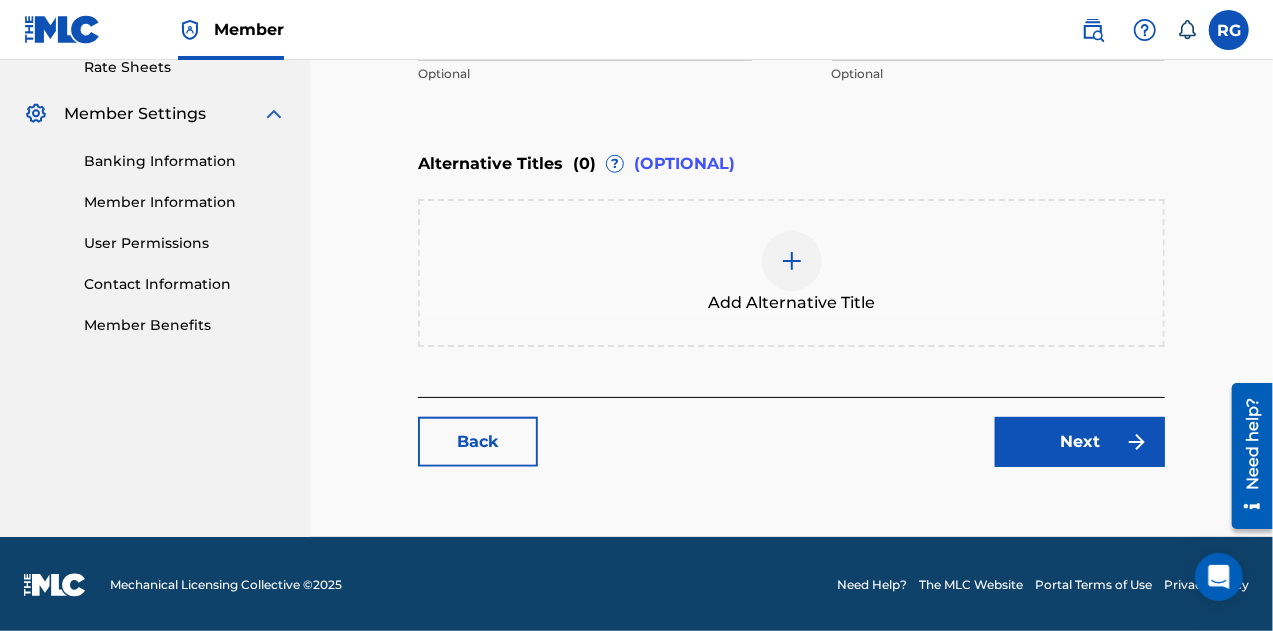 type 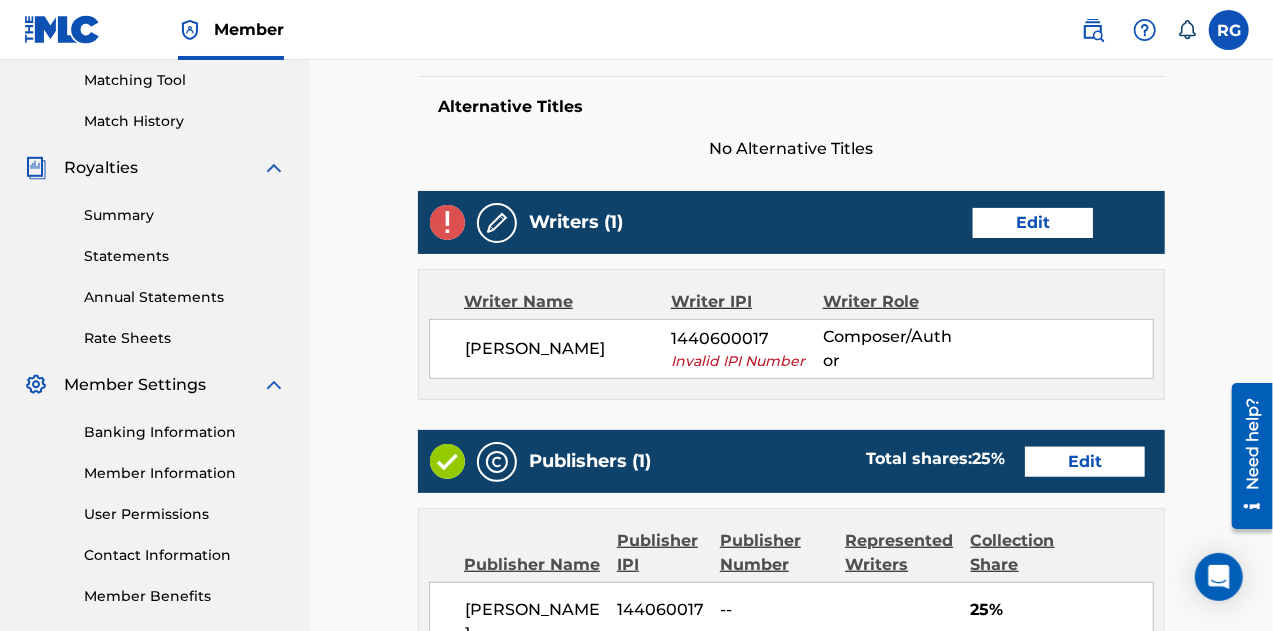 scroll, scrollTop: 510, scrollLeft: 0, axis: vertical 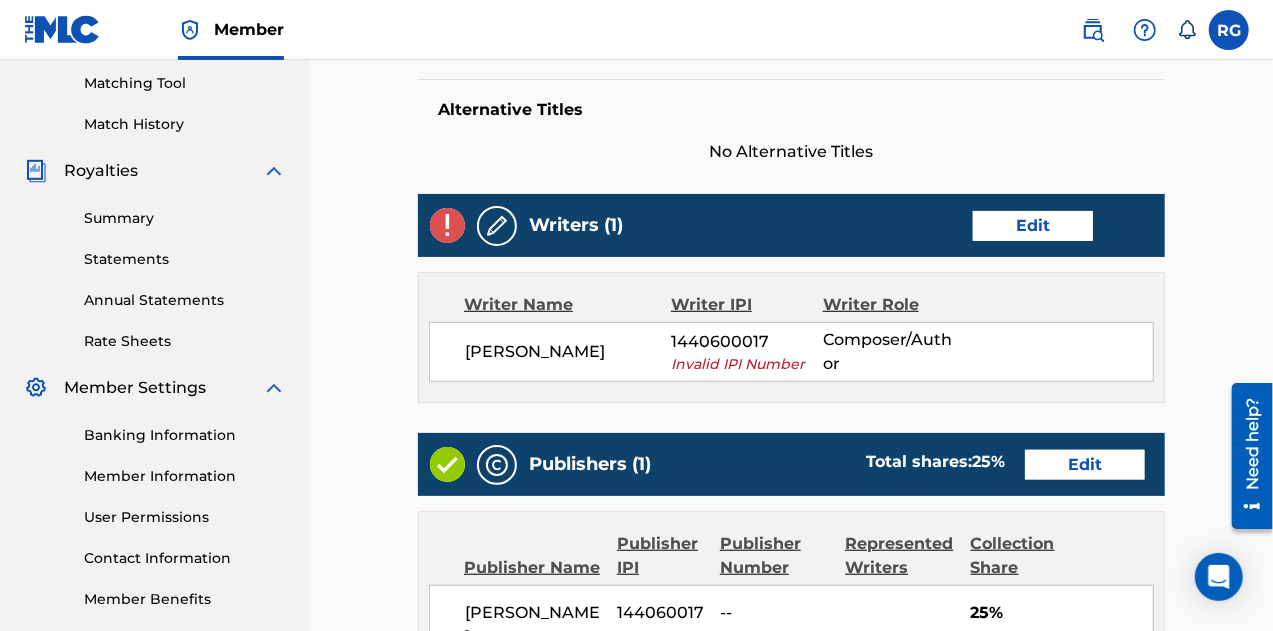click on "Edit" at bounding box center [1033, 226] 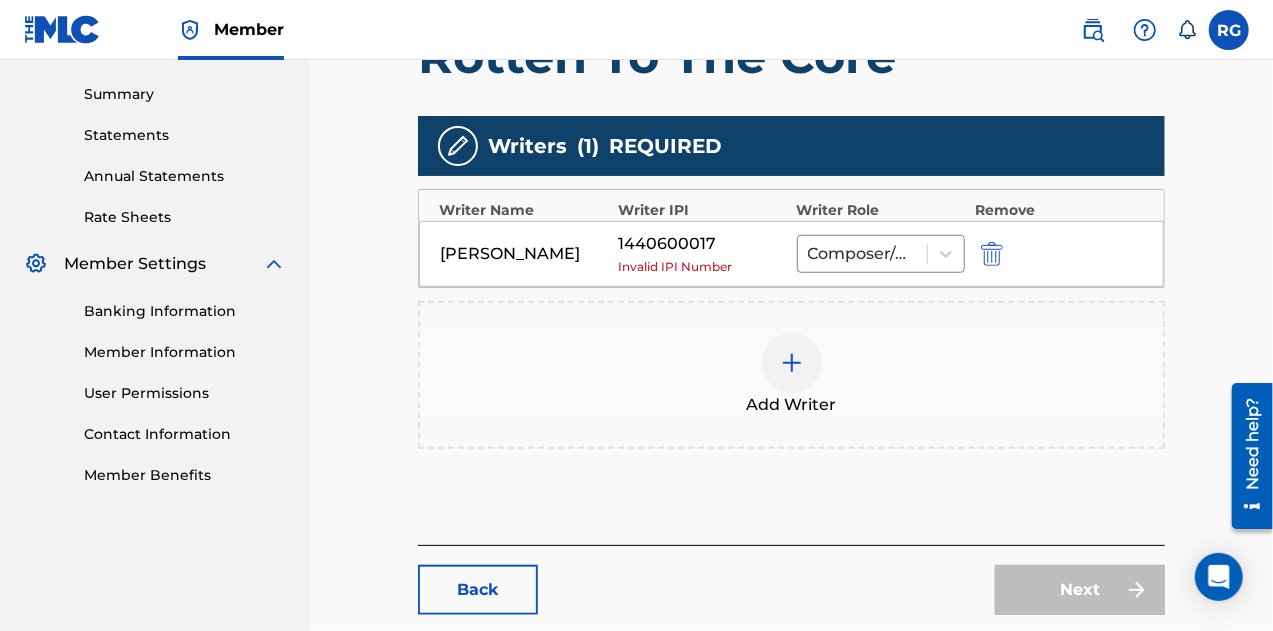 scroll, scrollTop: 637, scrollLeft: 0, axis: vertical 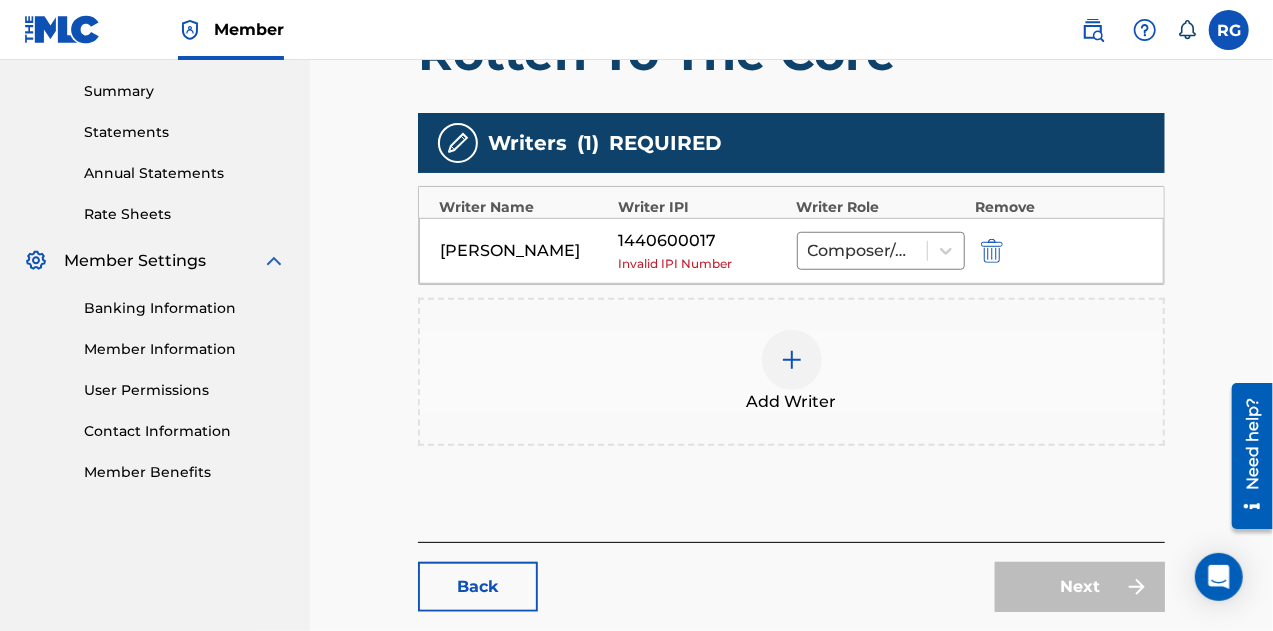 click on "Invalid IPI Number" at bounding box center [702, 264] 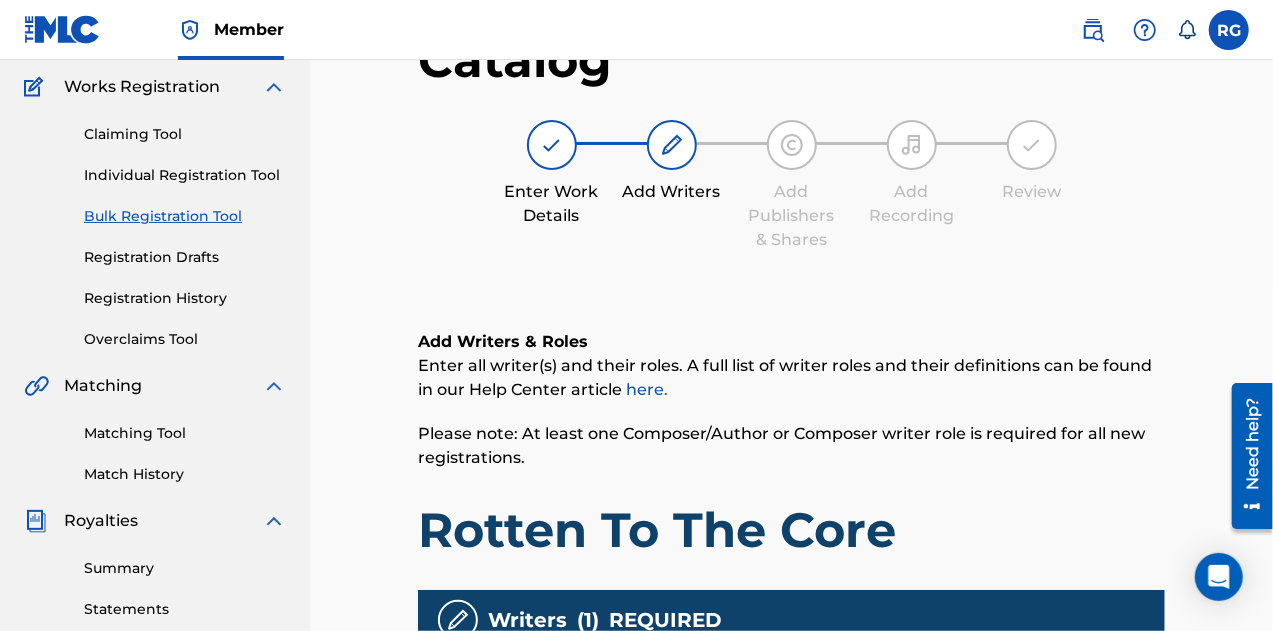 scroll, scrollTop: 159, scrollLeft: 0, axis: vertical 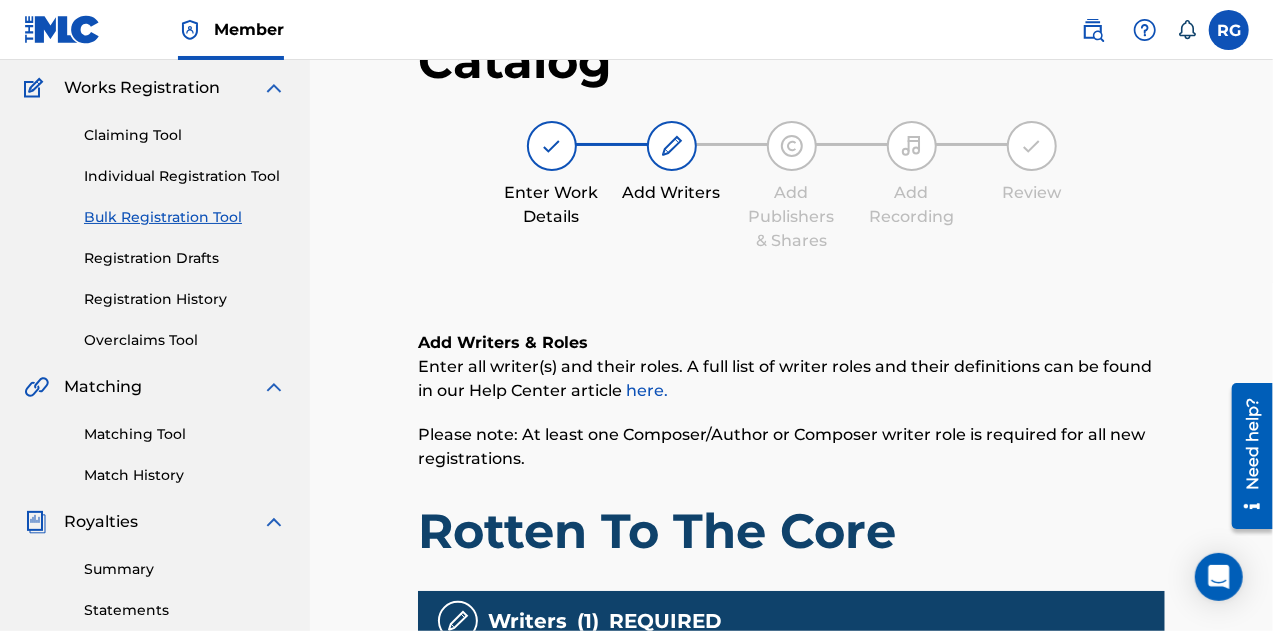 click on "Bulk Registration Tool" at bounding box center (185, 217) 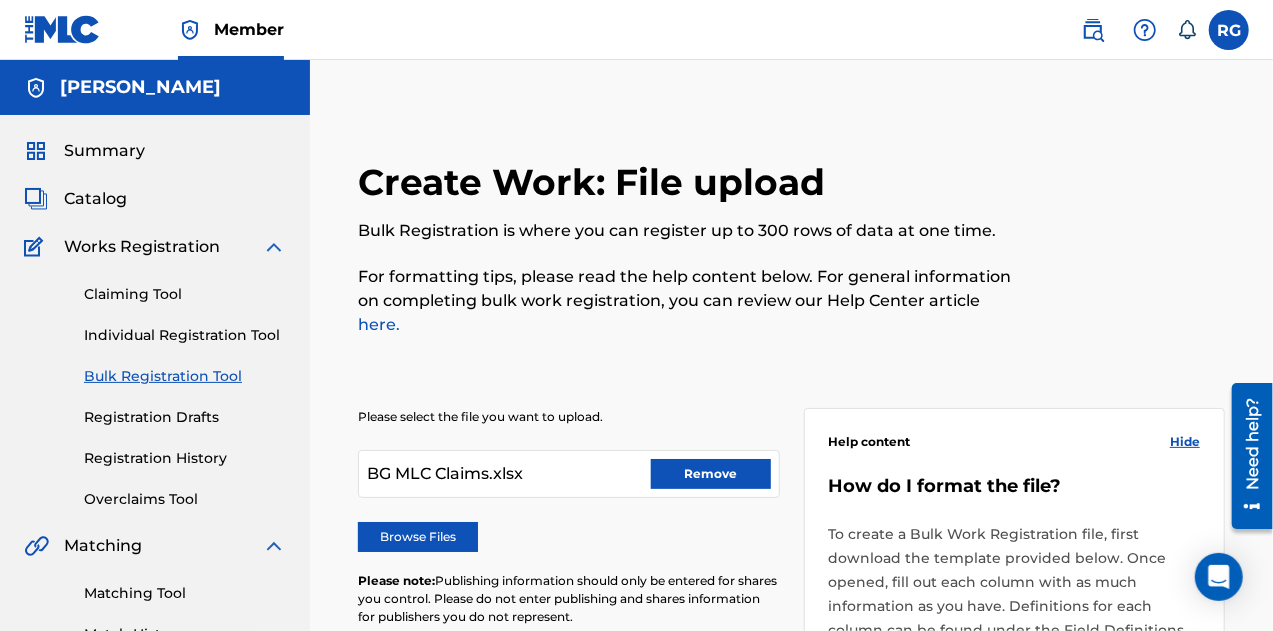 click on "Remove" at bounding box center (711, 474) 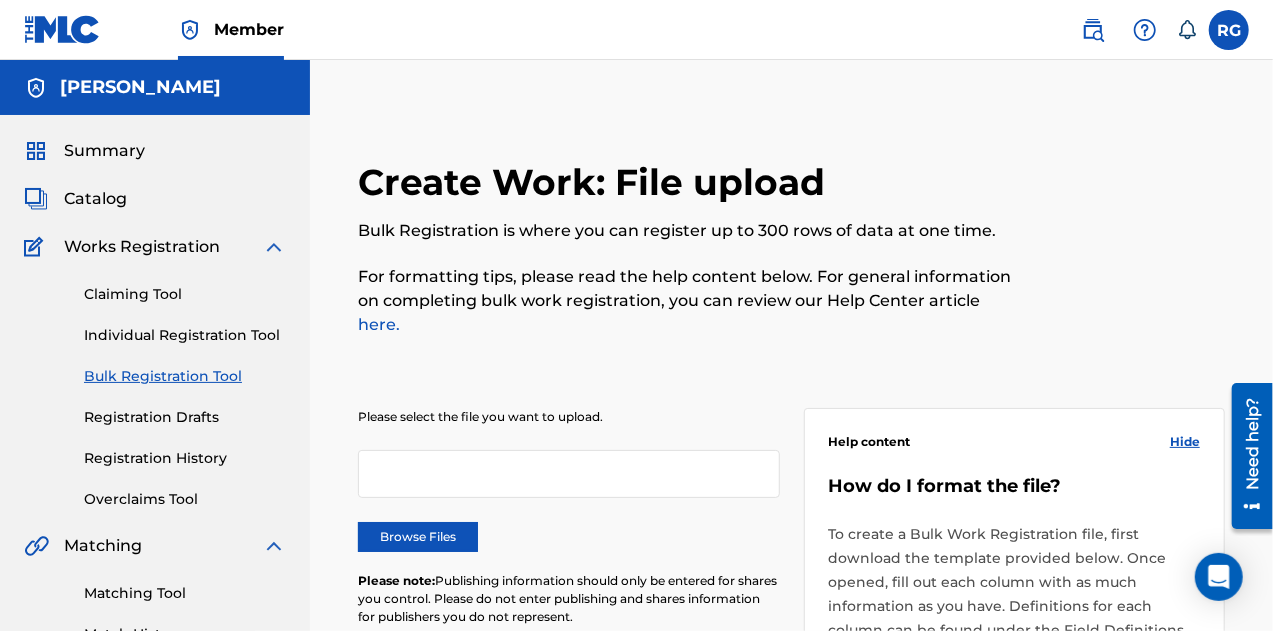 click on "Browse Files" at bounding box center [418, 537] 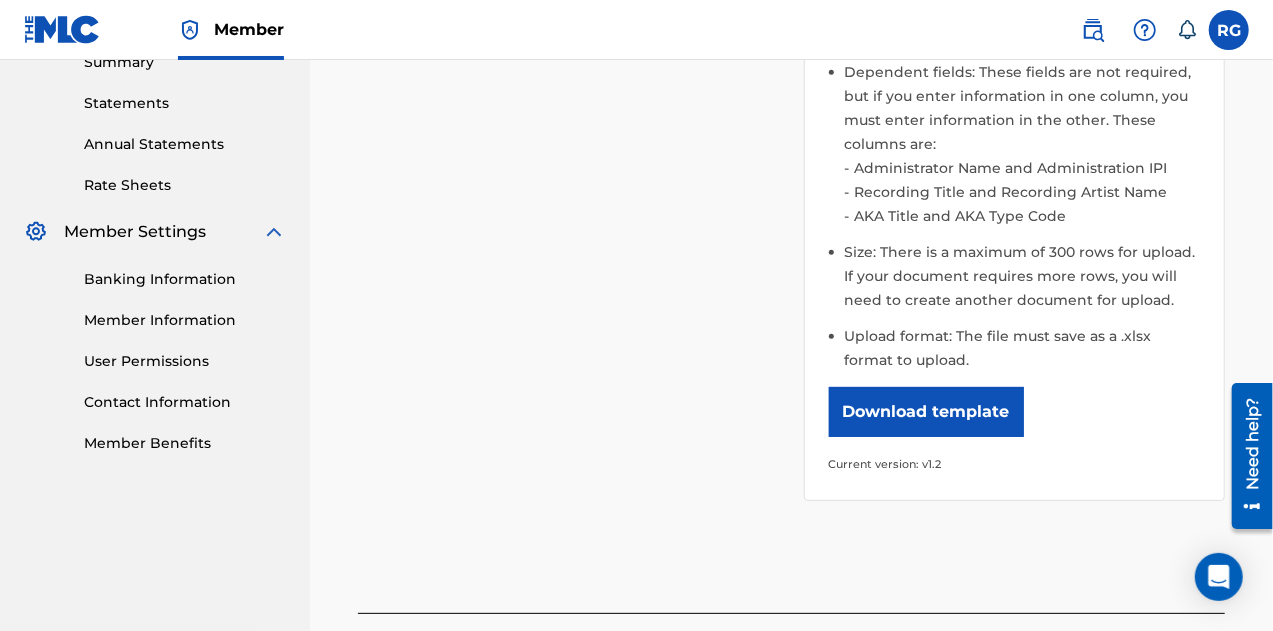 scroll, scrollTop: 808, scrollLeft: 0, axis: vertical 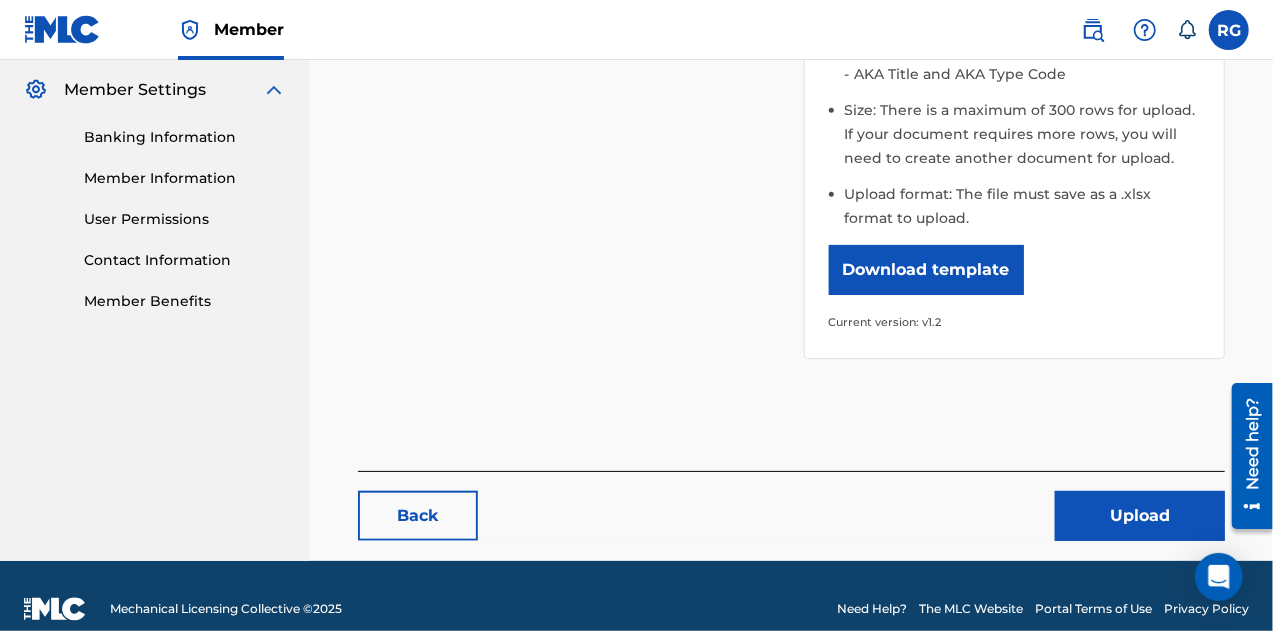 click on "Upload" at bounding box center [1140, 516] 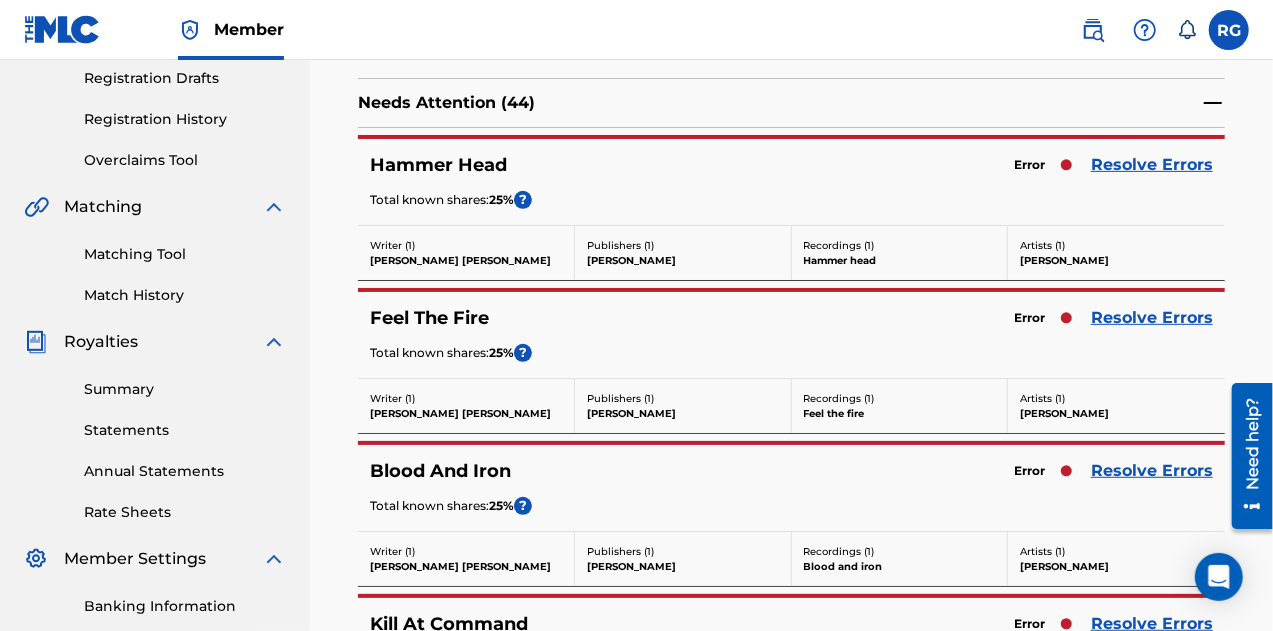 scroll, scrollTop: 340, scrollLeft: 0, axis: vertical 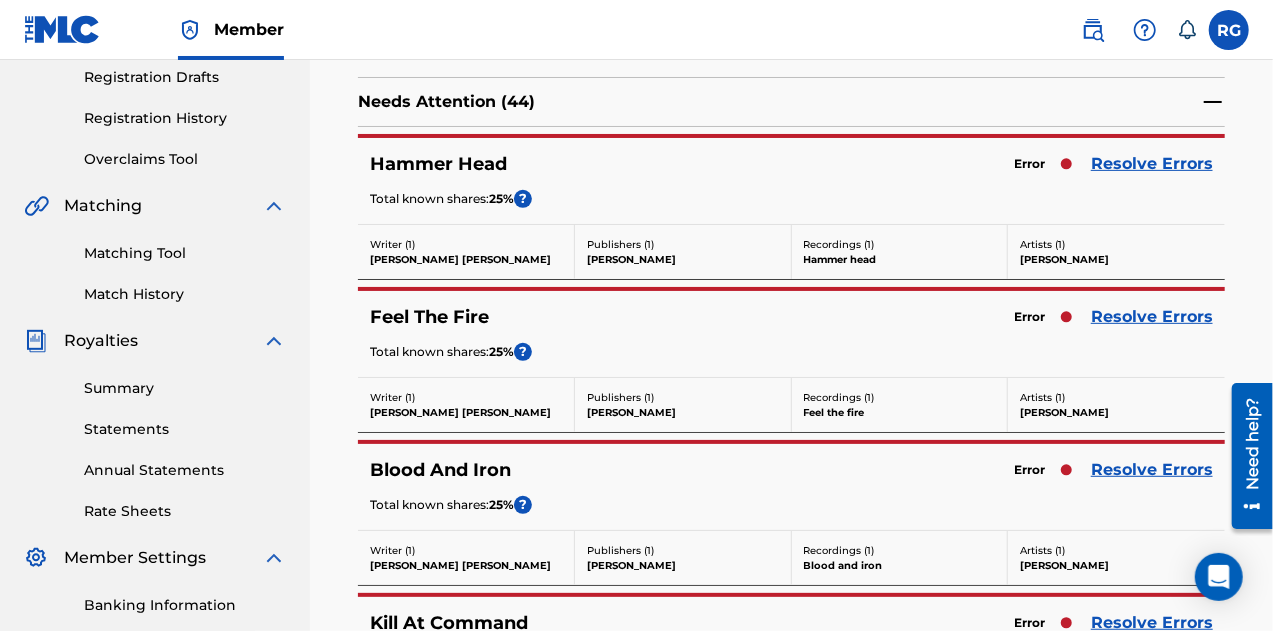 click on "Resolve Errors" at bounding box center [1152, 164] 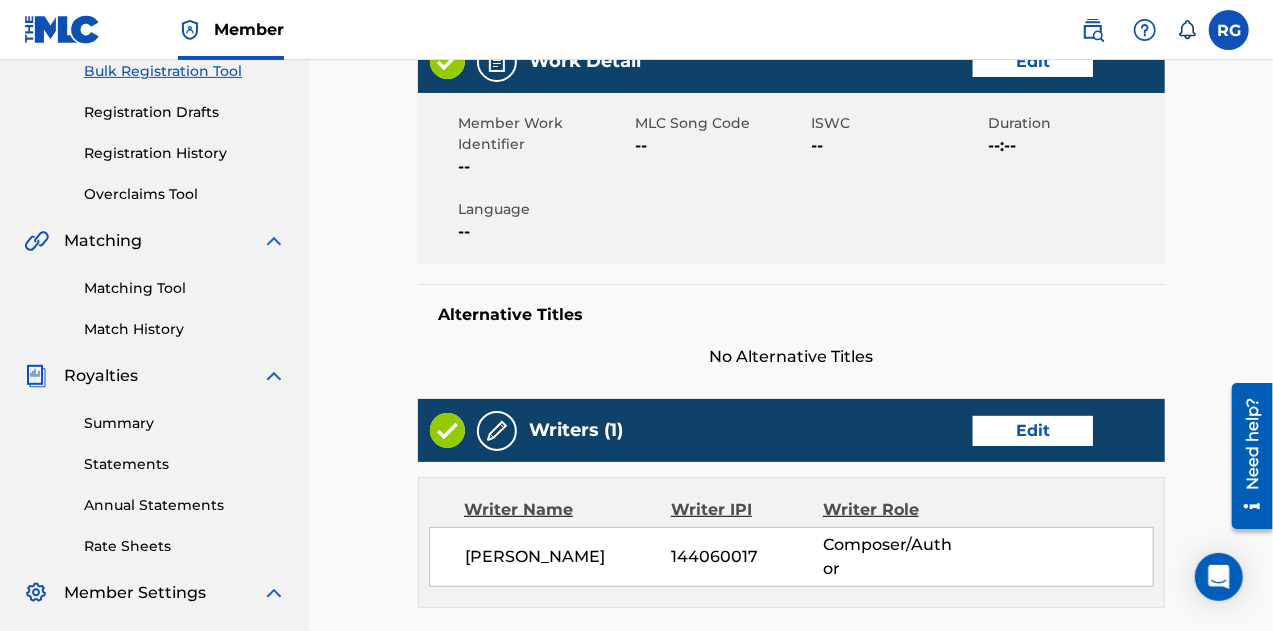 scroll, scrollTop: 0, scrollLeft: 0, axis: both 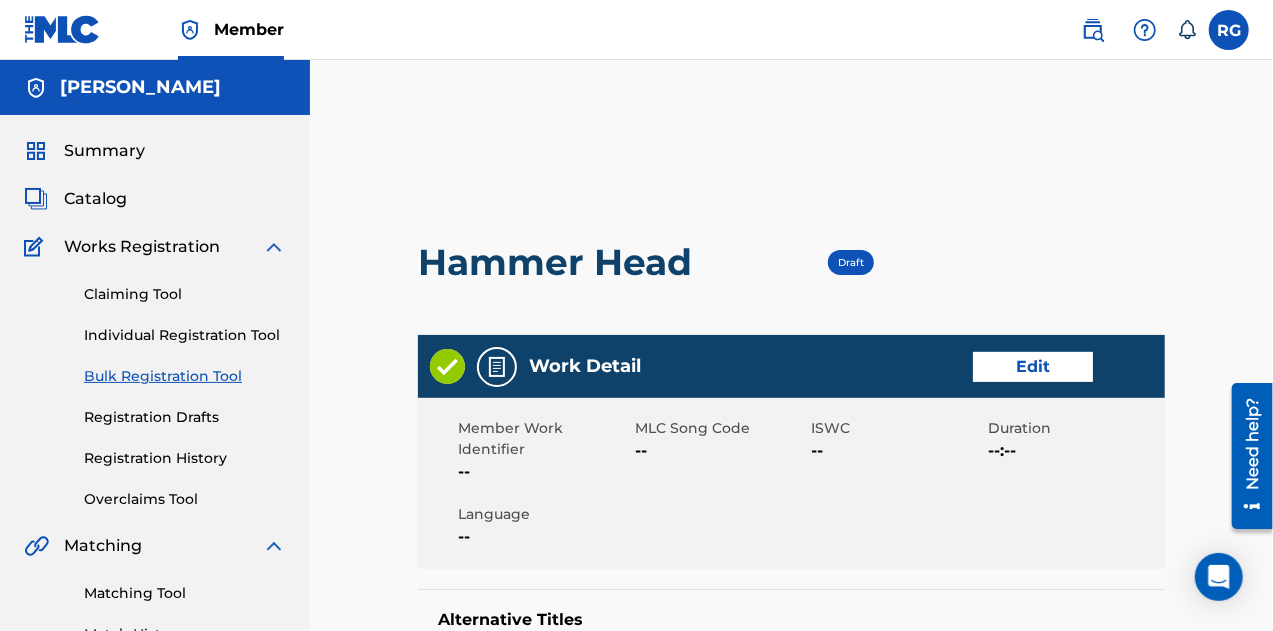 click on "Bulk Registration Tool" at bounding box center (185, 376) 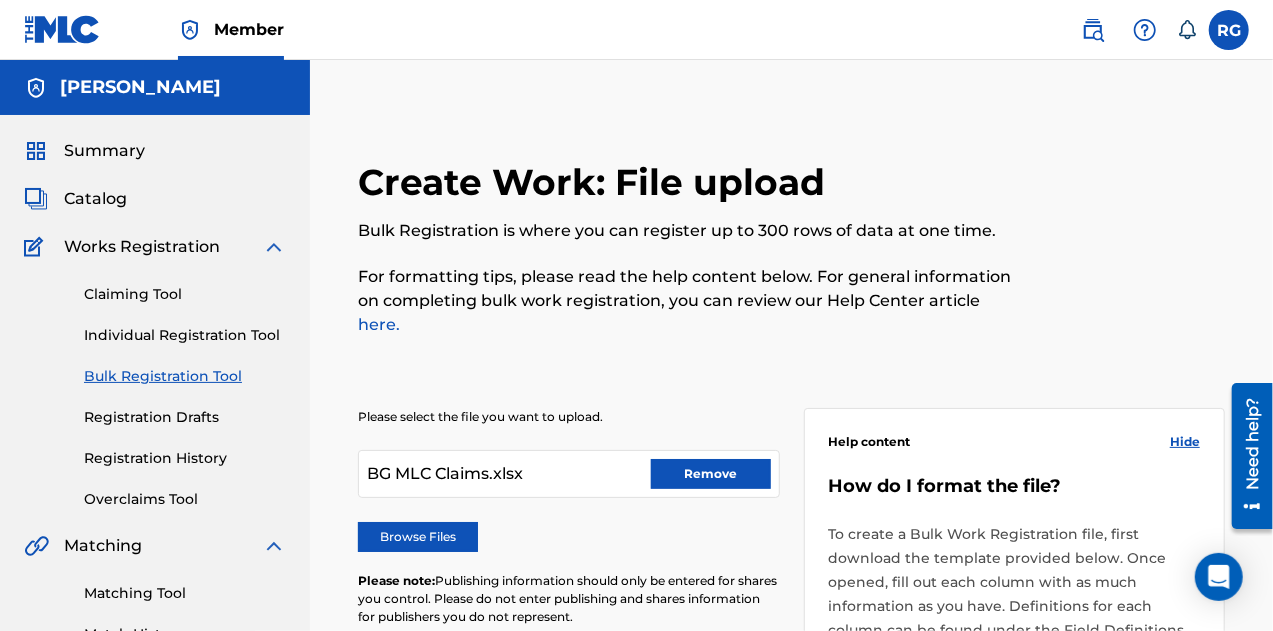 click on "Remove" at bounding box center [711, 474] 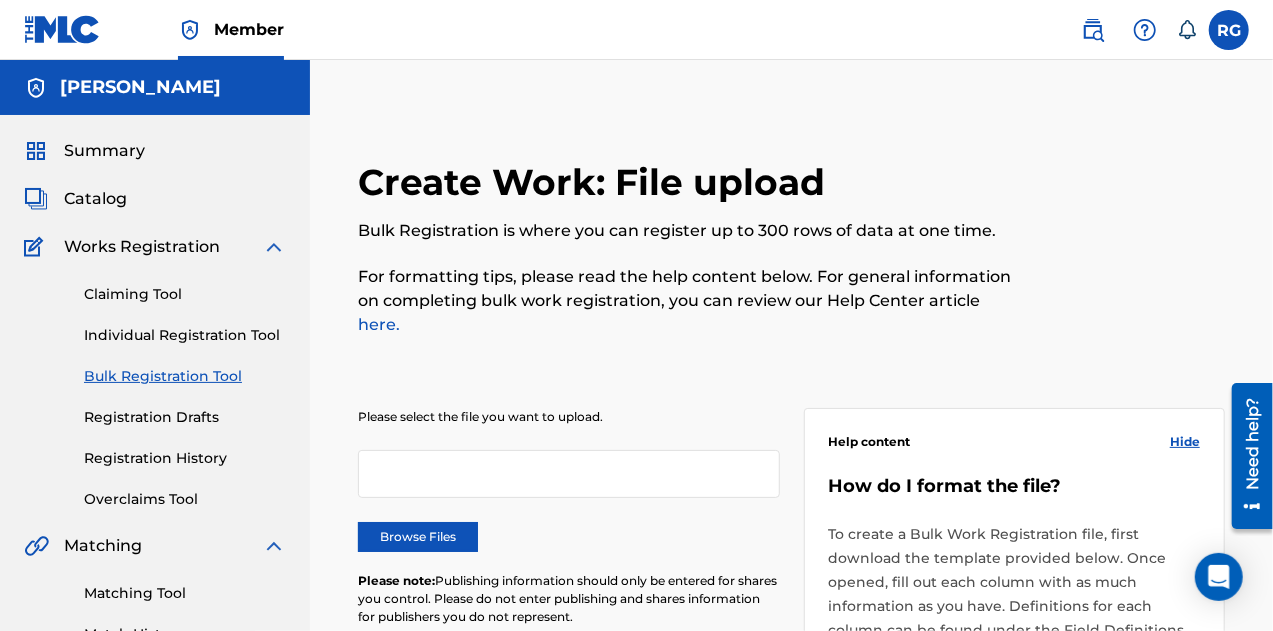 click on "Browse Files" at bounding box center [418, 537] 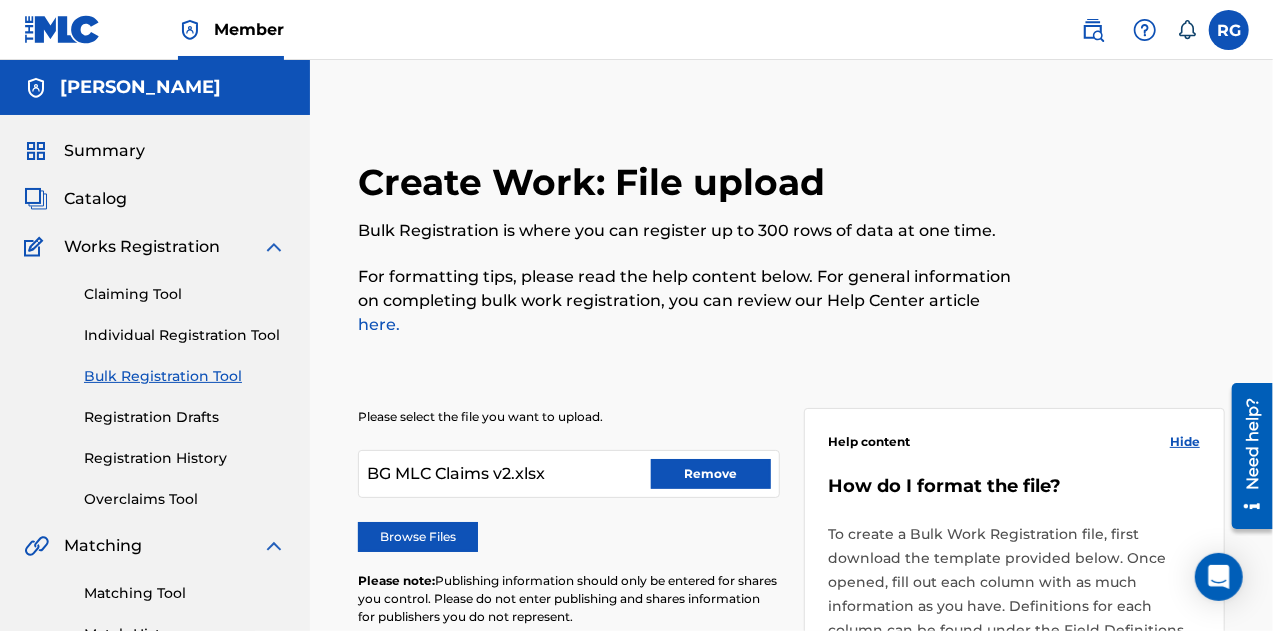 scroll, scrollTop: 808, scrollLeft: 0, axis: vertical 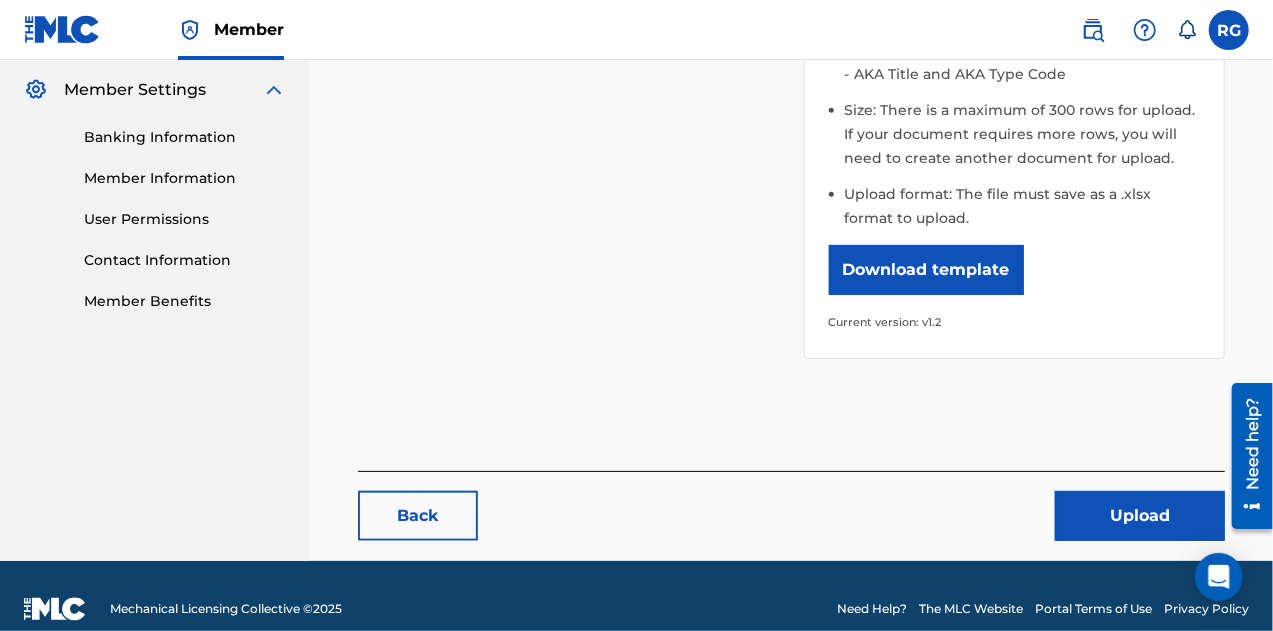 click on "Upload" at bounding box center [1140, 516] 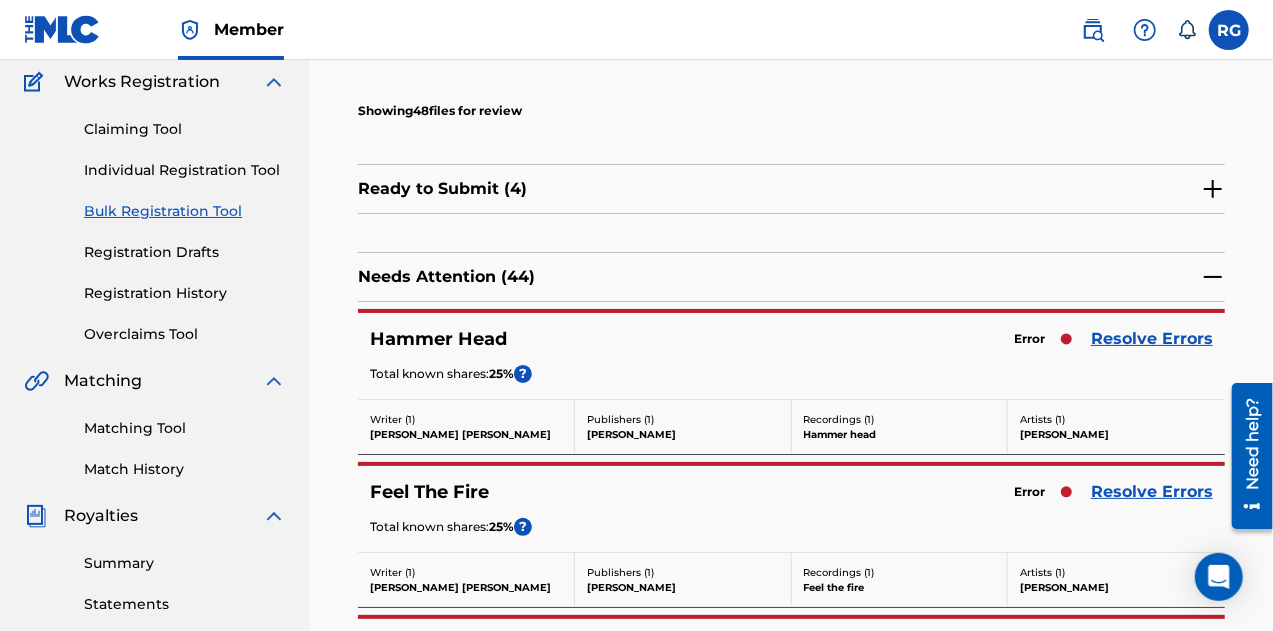 scroll, scrollTop: 257, scrollLeft: 0, axis: vertical 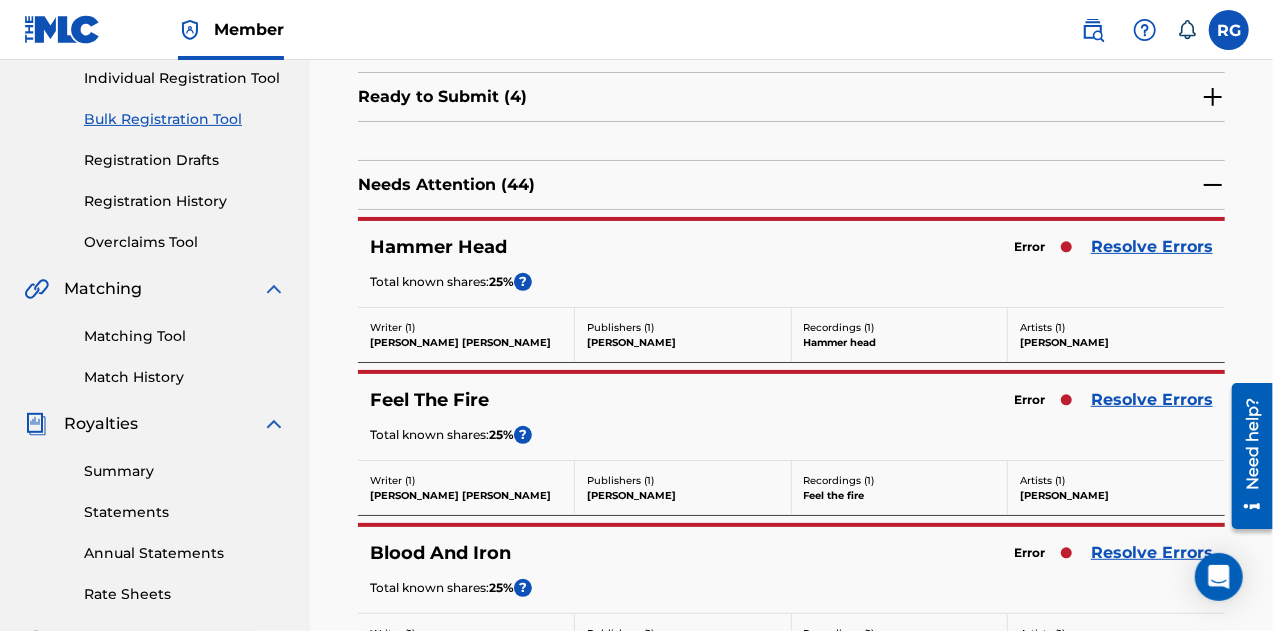 click on "Resolve Errors" at bounding box center [1152, 247] 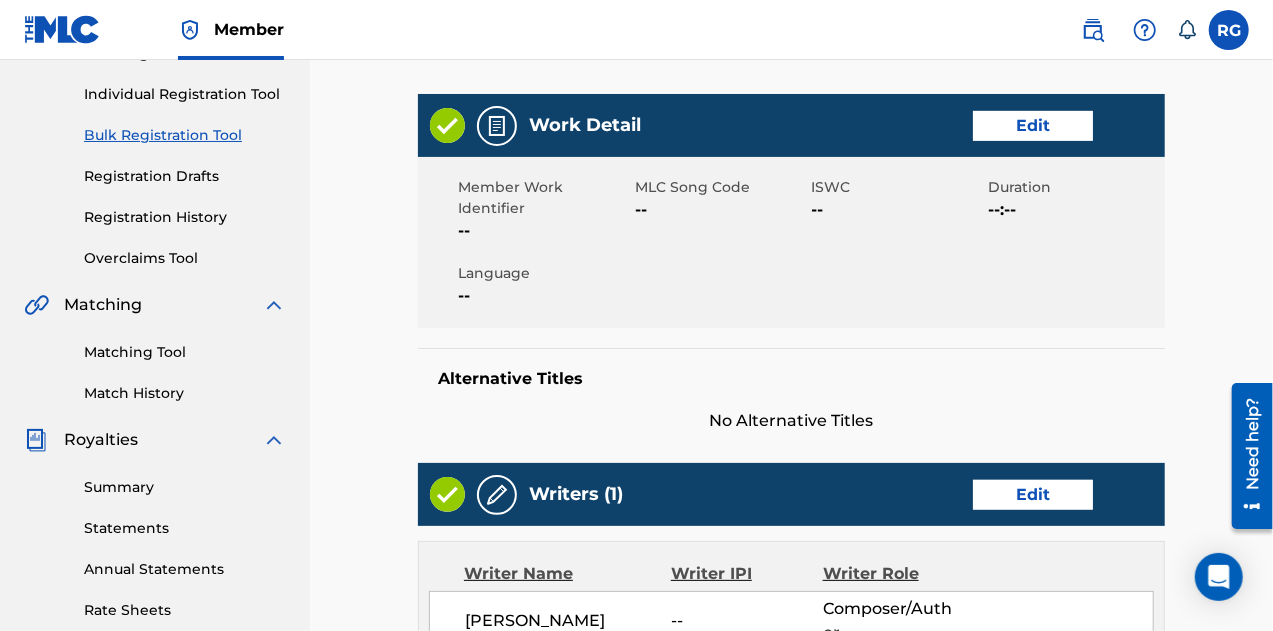 scroll, scrollTop: 129, scrollLeft: 0, axis: vertical 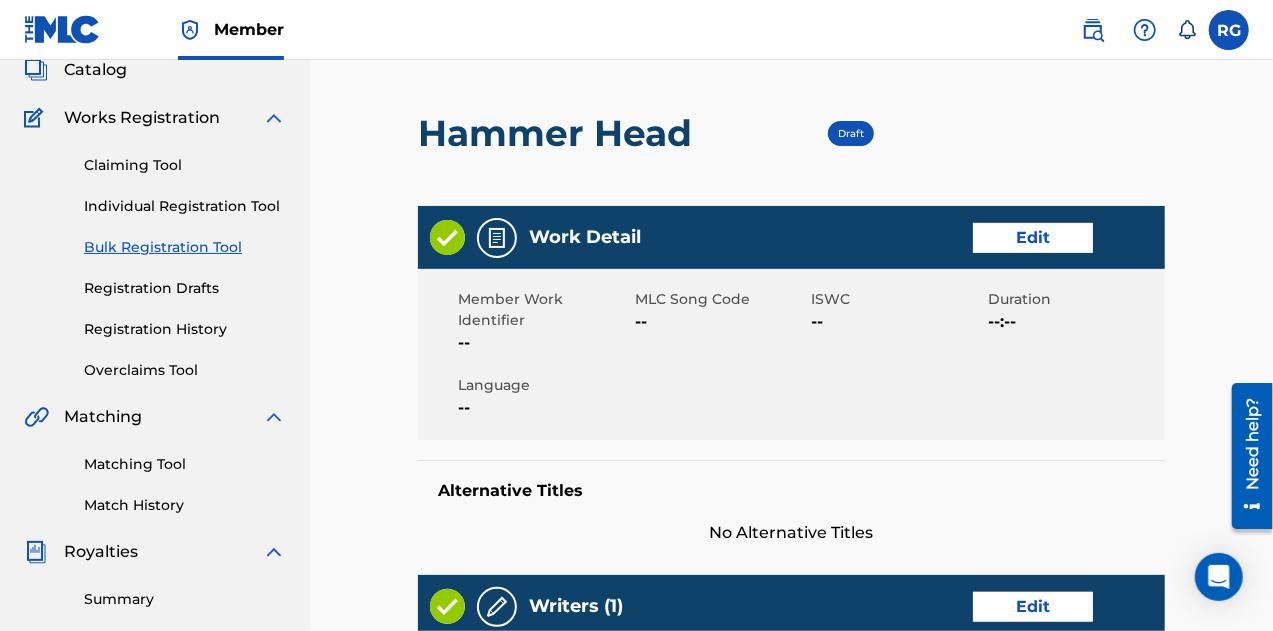 drag, startPoint x: 119, startPoint y: 239, endPoint x: 92, endPoint y: 243, distance: 27.294687 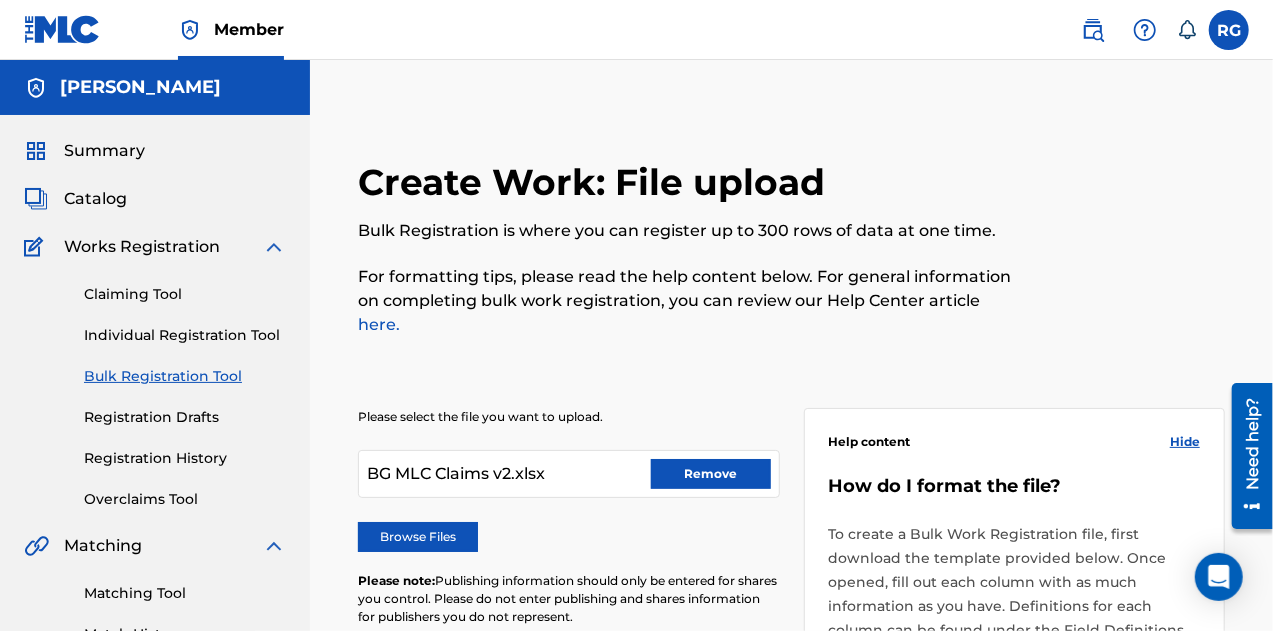 click on "Remove" at bounding box center (711, 474) 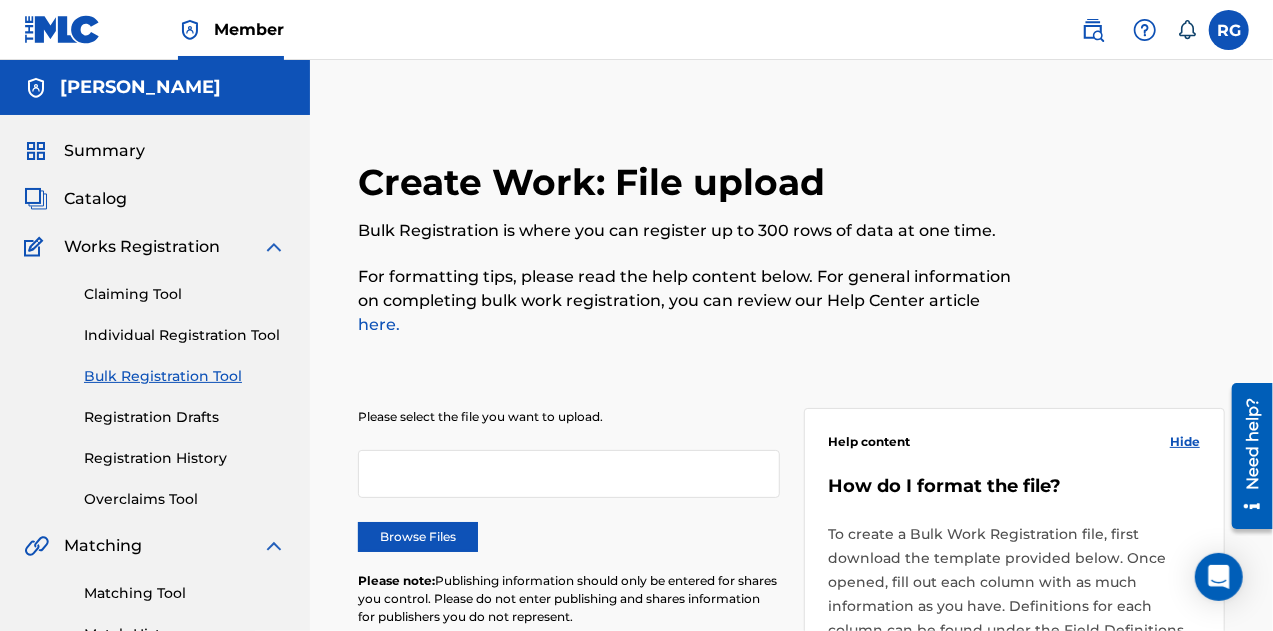 click on "Browse Files" at bounding box center [418, 537] 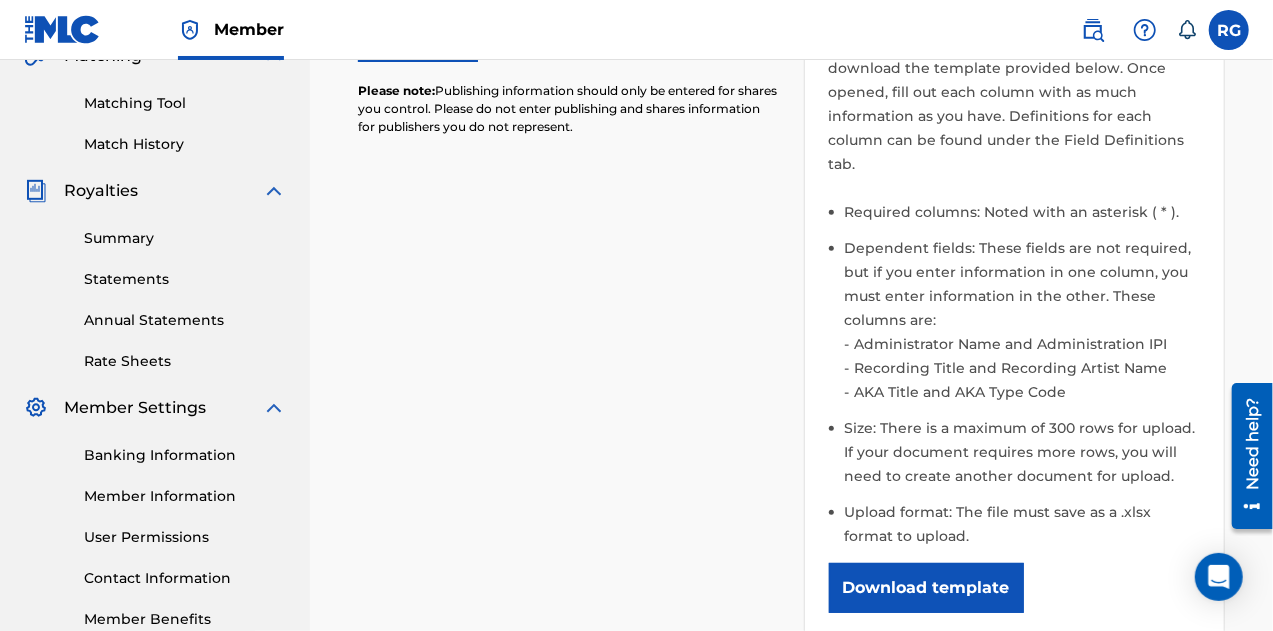 scroll, scrollTop: 808, scrollLeft: 0, axis: vertical 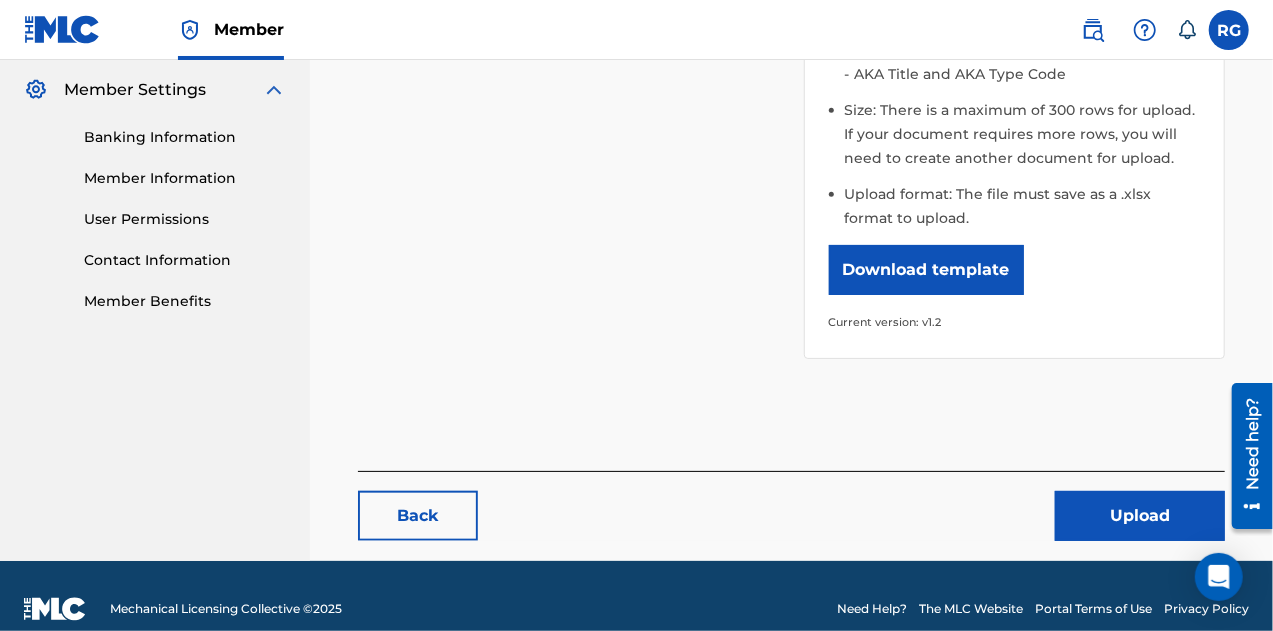 click on "Upload" at bounding box center (1140, 516) 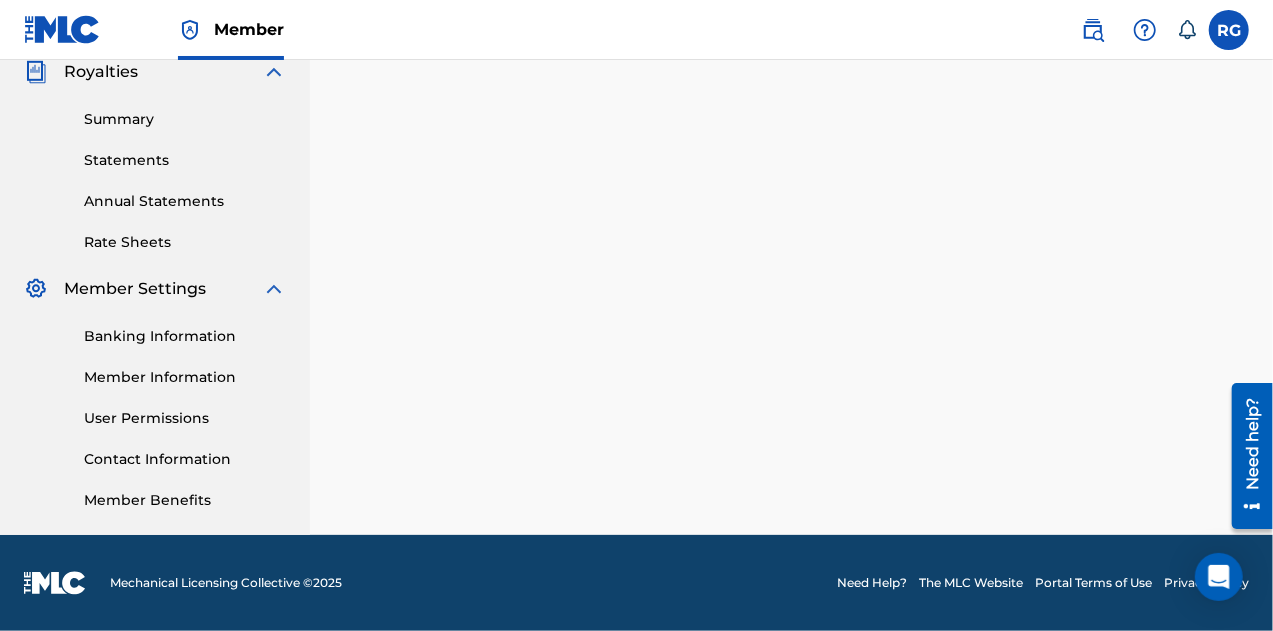 scroll, scrollTop: 0, scrollLeft: 0, axis: both 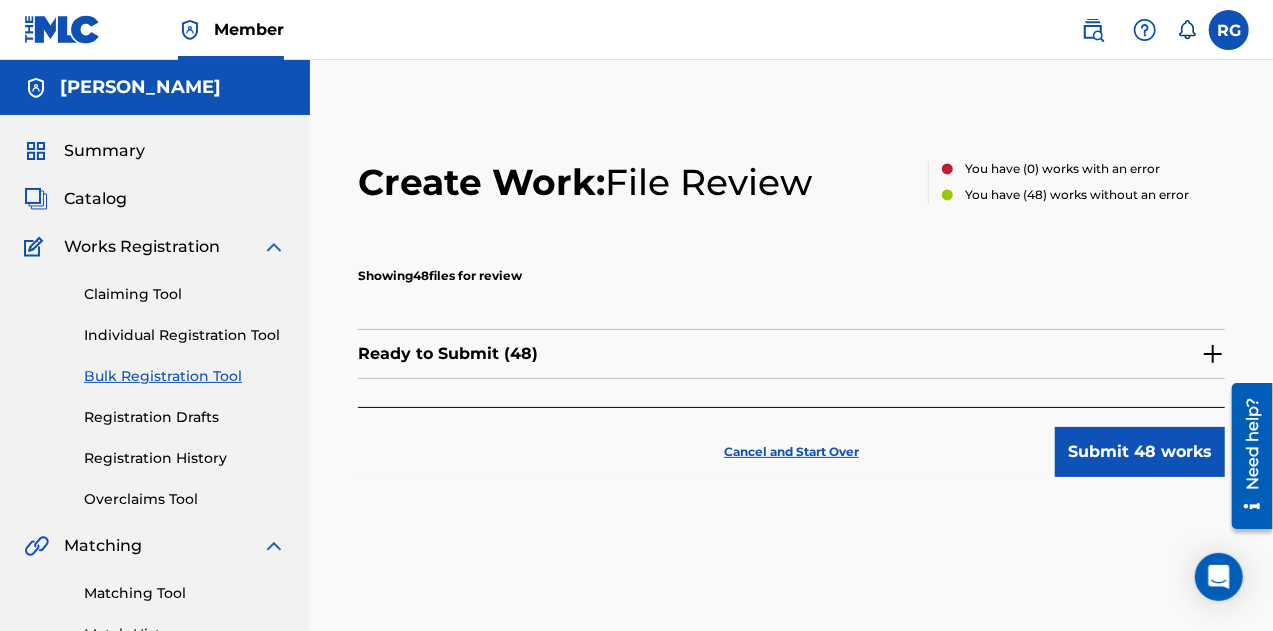 click on "Submit 48 works" at bounding box center (1140, 452) 